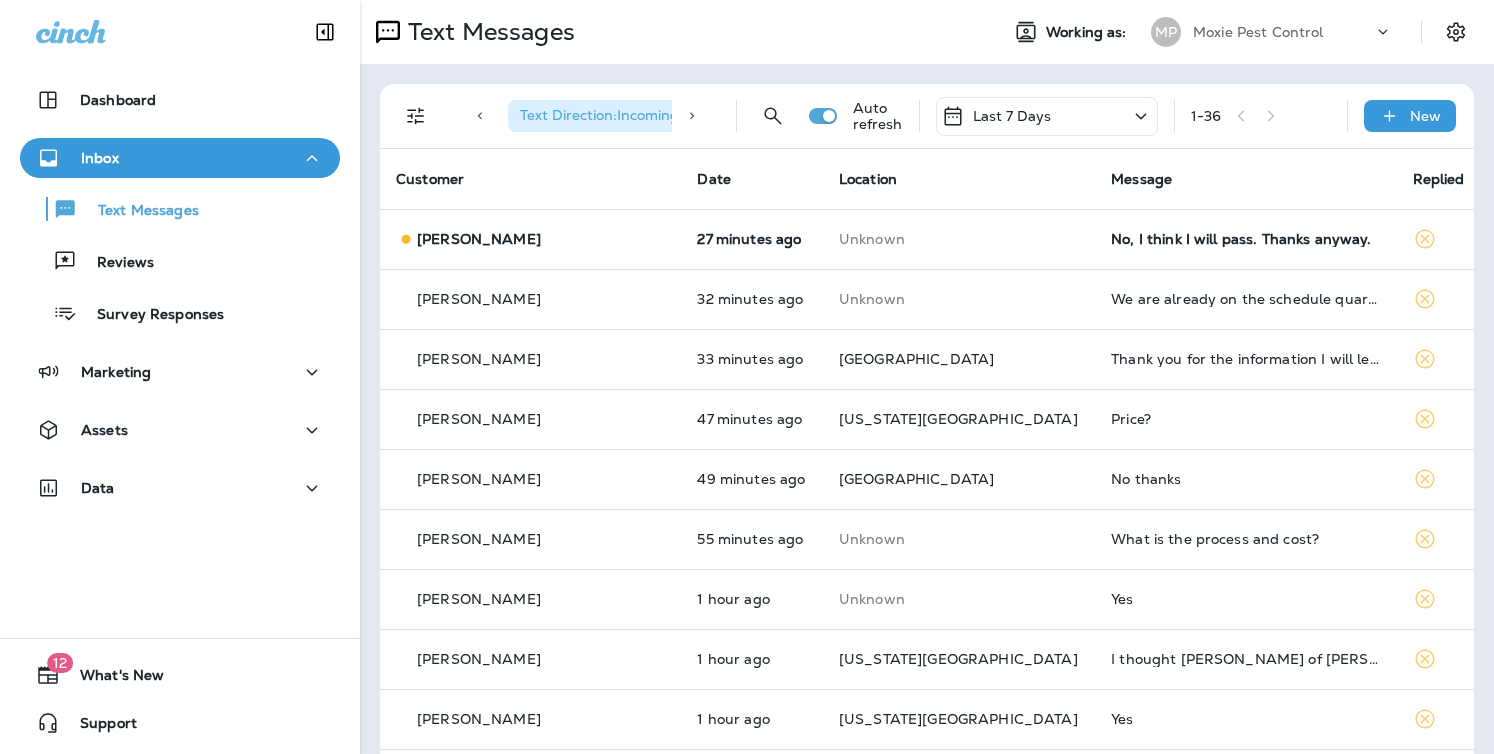 scroll, scrollTop: 0, scrollLeft: 0, axis: both 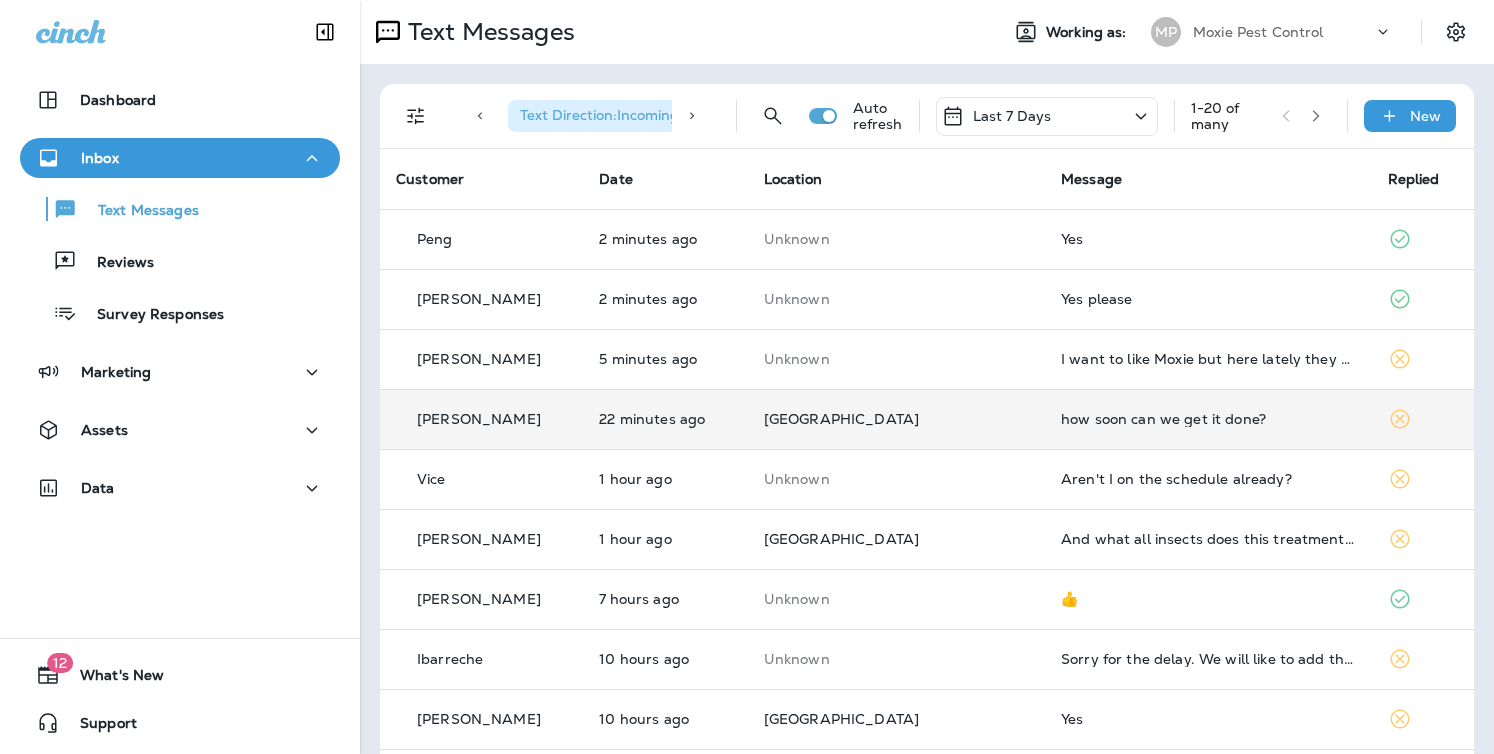 click on "22 minutes ago" at bounding box center (665, 419) 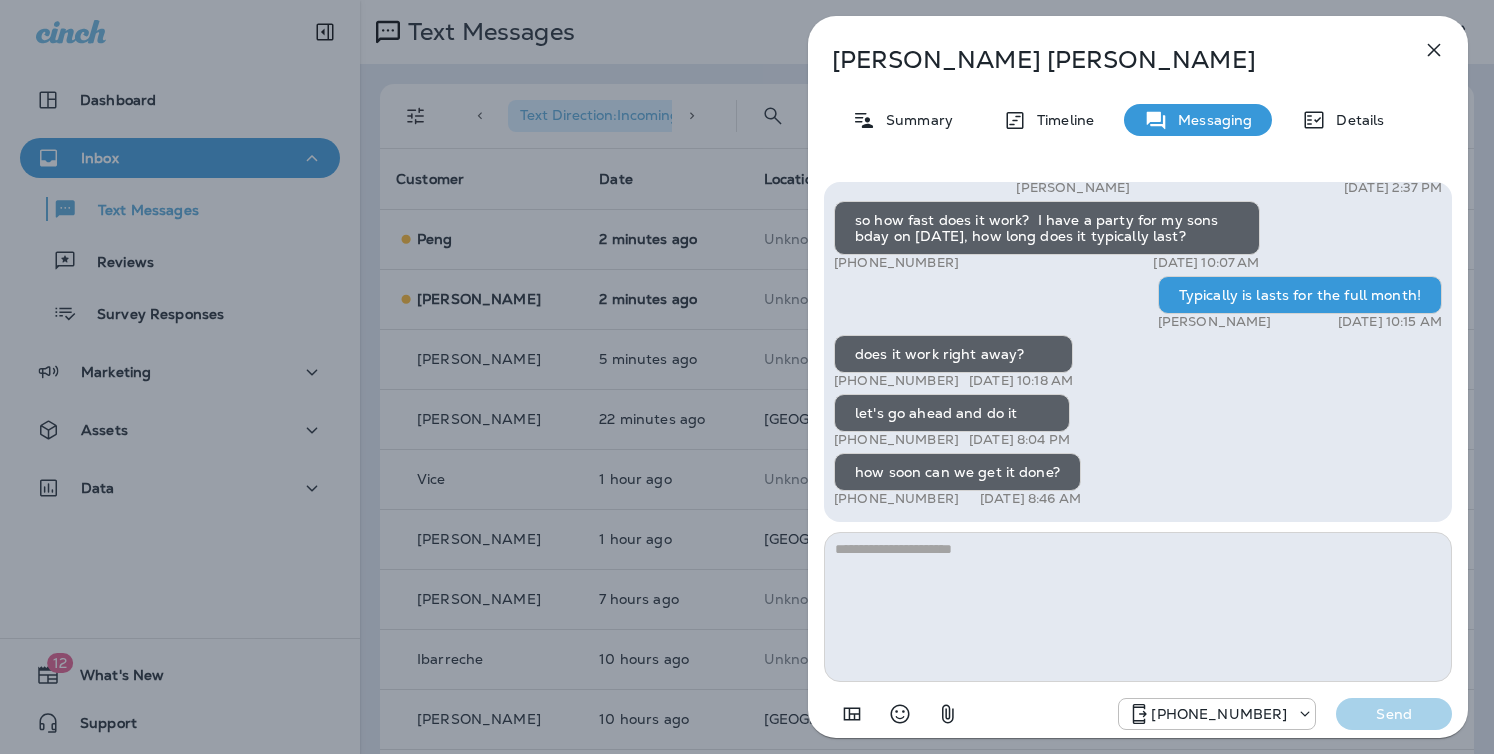 click at bounding box center (1138, 607) 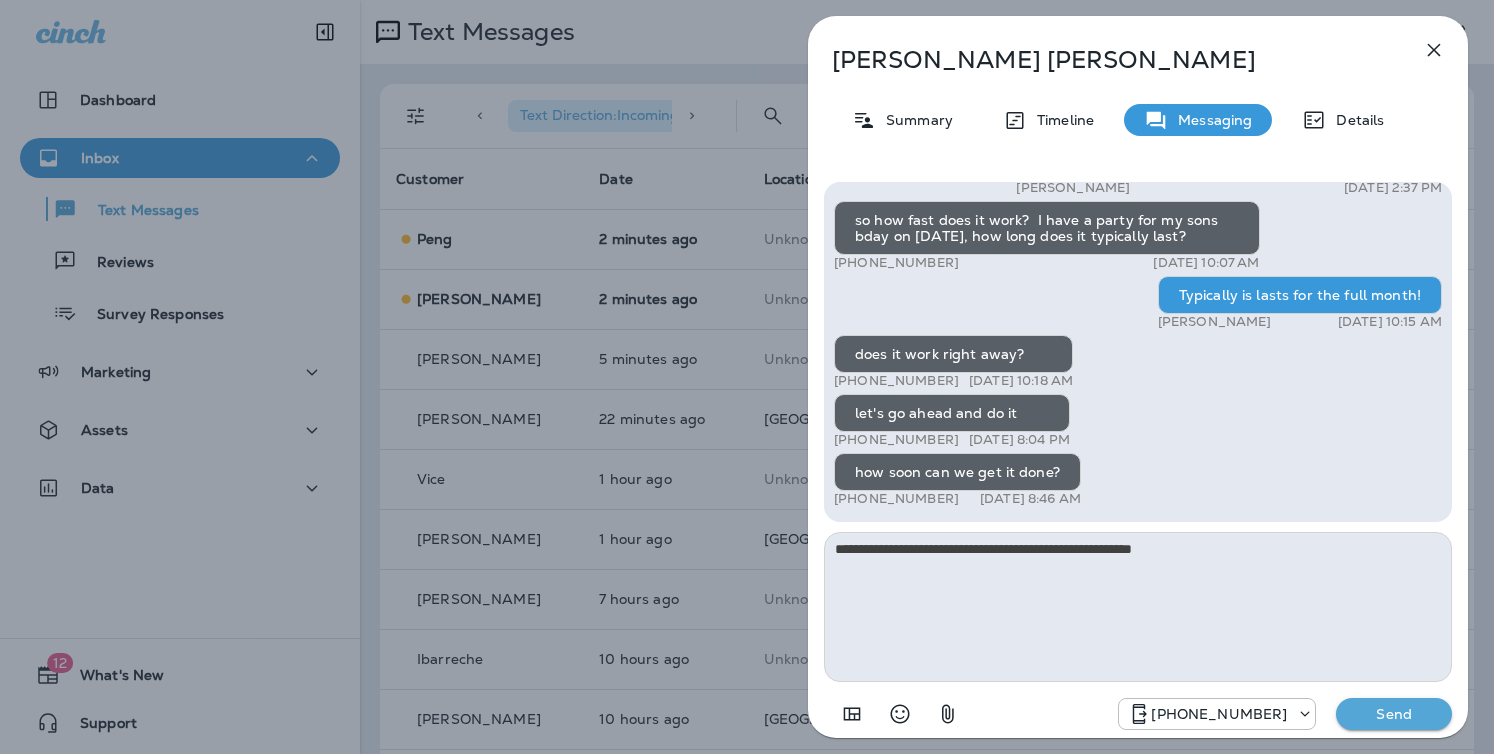 click on "**********" at bounding box center [1138, 607] 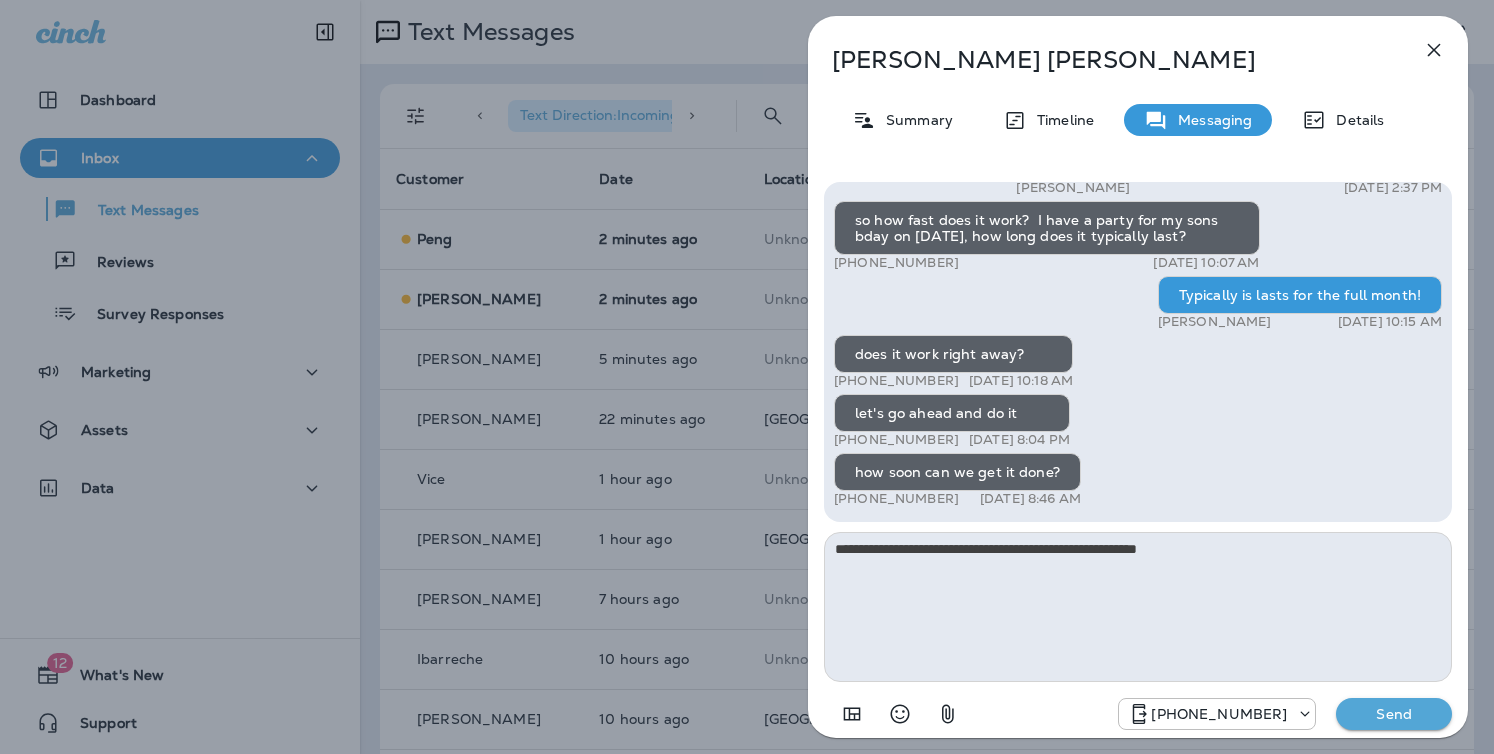 click on "**********" at bounding box center [1138, 607] 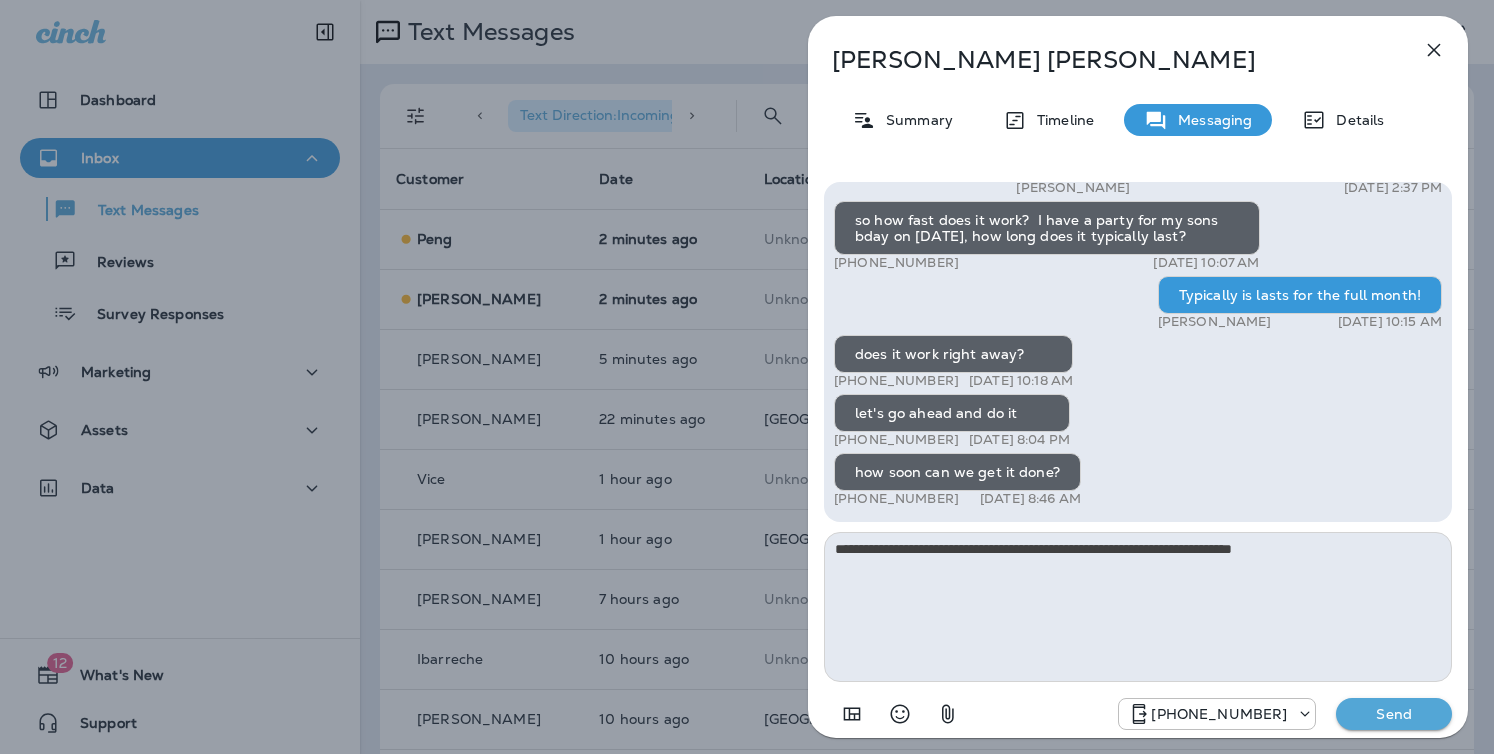 type on "**********" 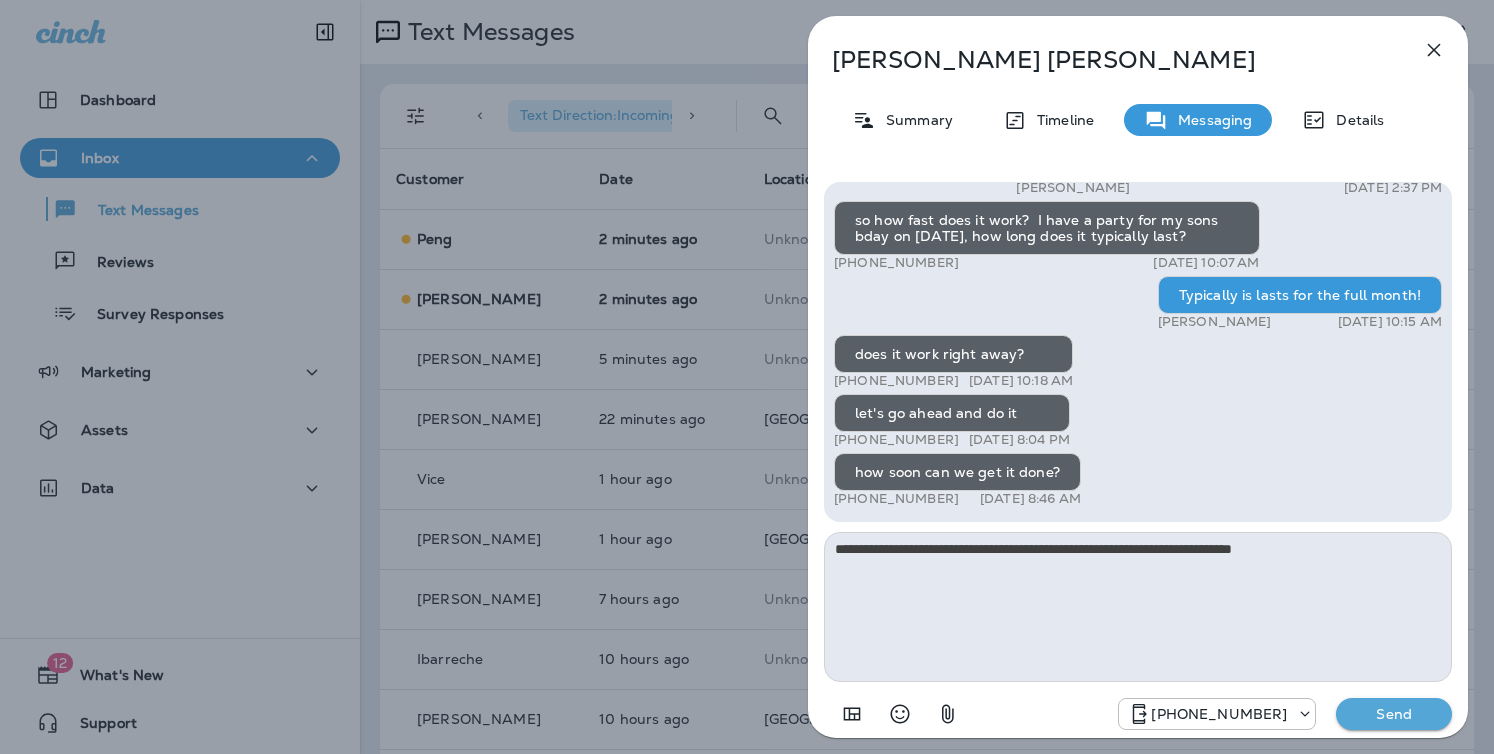 type 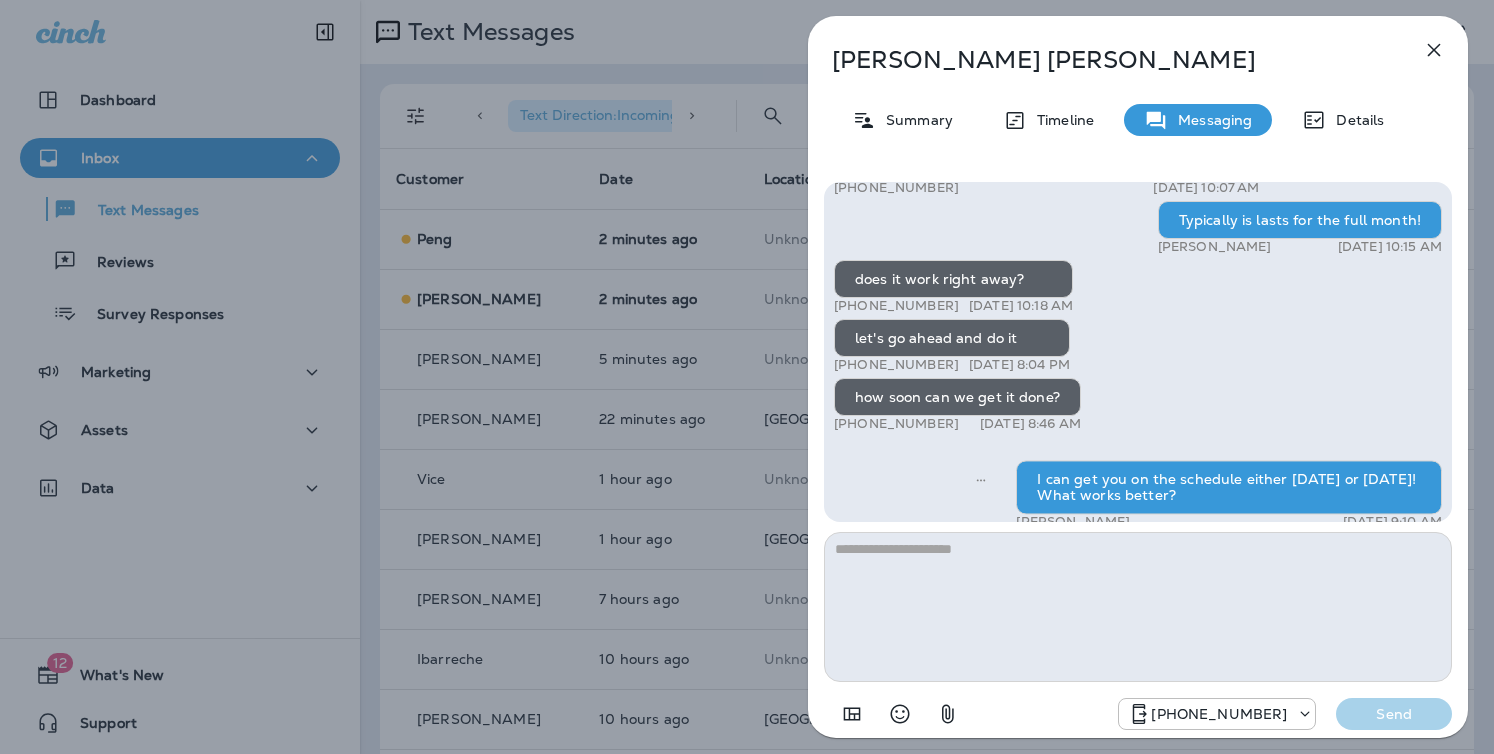 click on "Brandon   Smith Summary   Timeline   Messaging   Details   Hi,  Brandon , this is Cameron with Moxie Pest Control. We know Summer brings out the mosquitoes—and with the Summer season here, I’d love to get you on our schedule to come help take care of that. Just reply here if you're interested, and I'll let you know the details!
Reply STOP to optout +18174823792 Jun 27, 2025 2:12 PM what's the cost  +1 (262) 366-4351 Jun 27, 2025 2:25 PM Bradley Bobisink Jun 27, 2025 2:37 PM so how fast does it work?  I have a party for my sons bday on July 12th, how long does it typically last? +1 (262) 366-4351 Jun 30, 2025 10:07 AM Typically is lasts for the full month! Bradley Bobisink Jun 30, 2025 10:15 AM does it work right away? +1 (262) 366-4351 Jun 30, 2025 10:18 AM let's go ahead and do it +1 (262) 366-4351 Jun 30, 2025 8:04 PM how soon can we get it done? +1 (262) 366-4351 Jul 1, 2025 8:46 AM   I can get you on the schedule either Wednesday or Thursday! What works better? Bradley Bobisink Jul 1, 2025 9:10 AM" at bounding box center [747, 377] 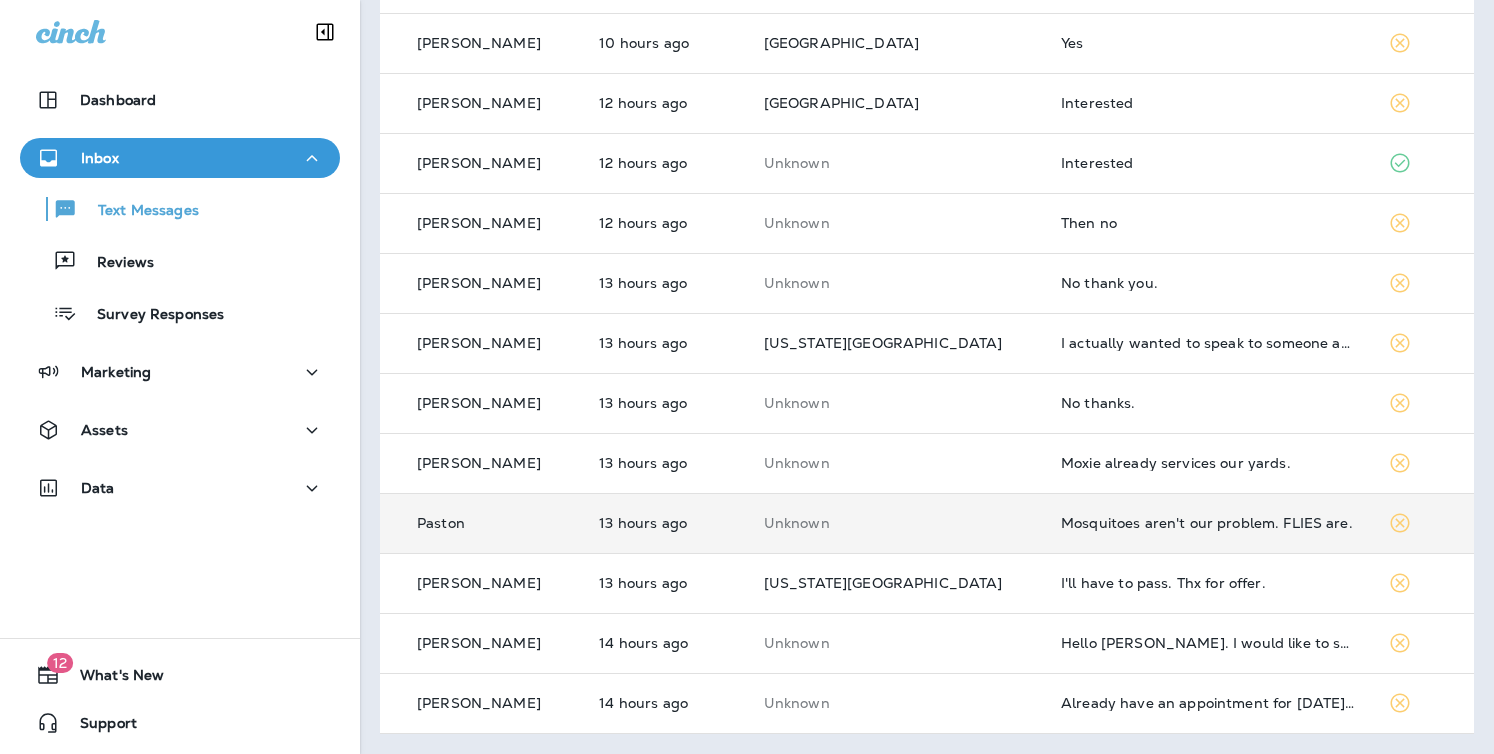 scroll, scrollTop: 0, scrollLeft: 0, axis: both 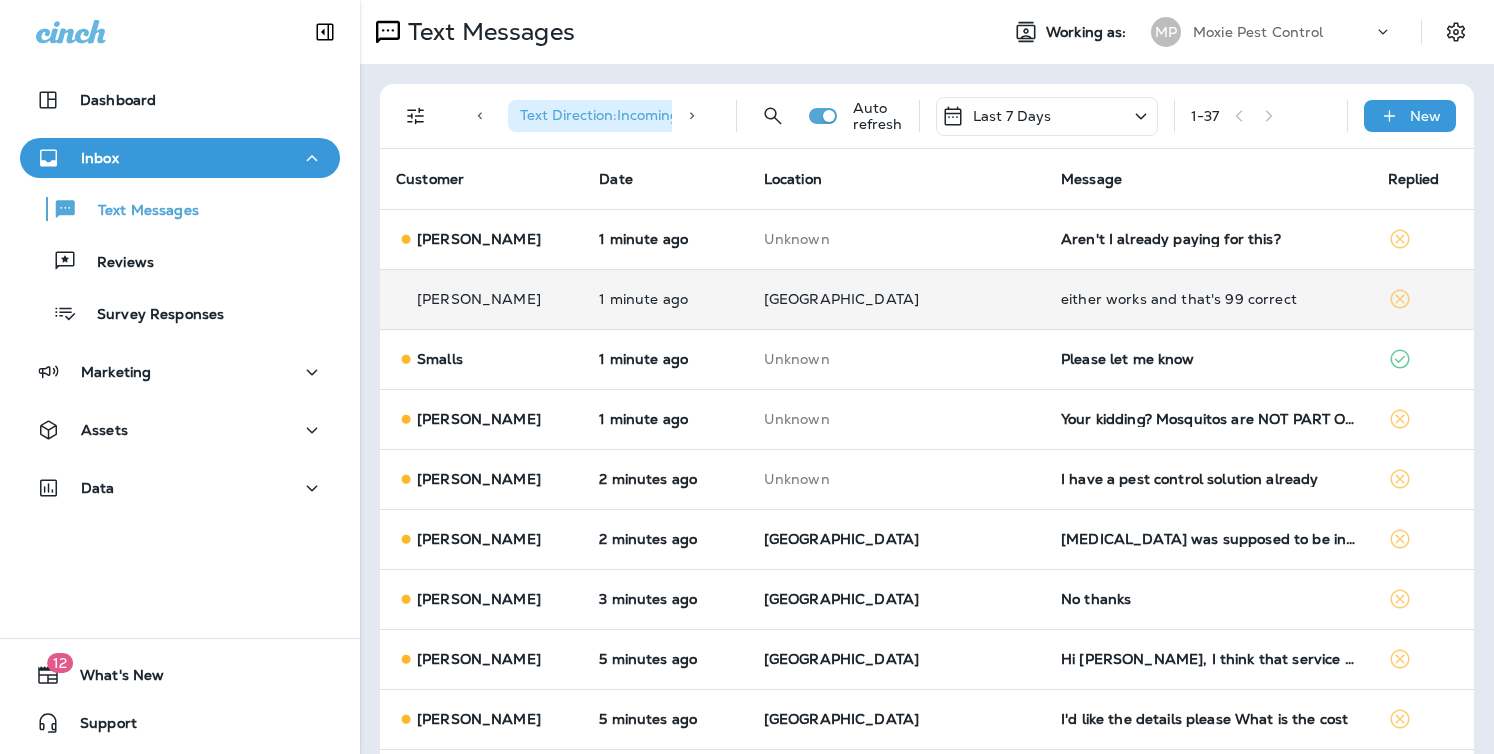 click on "either works and that's 99 correct" at bounding box center [1208, 299] 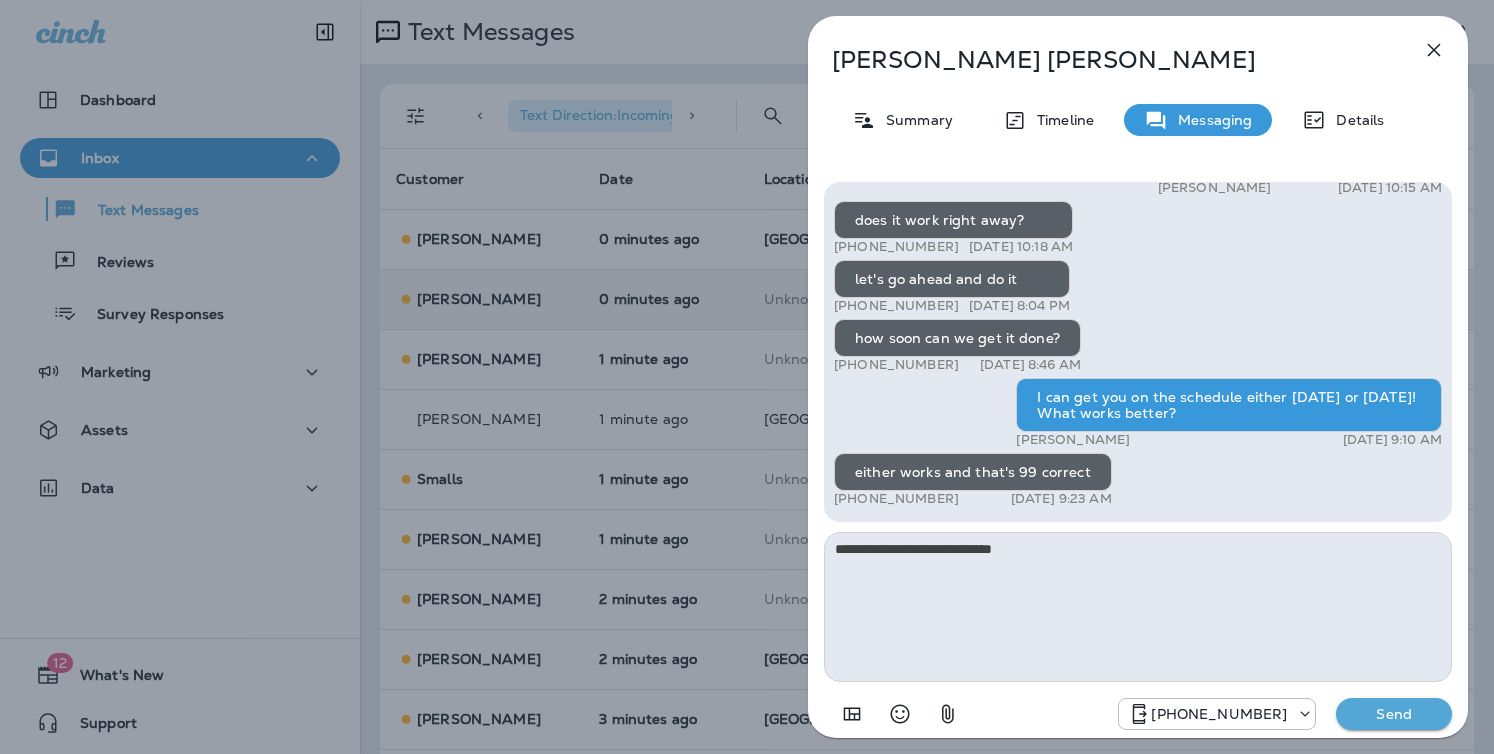 type on "**********" 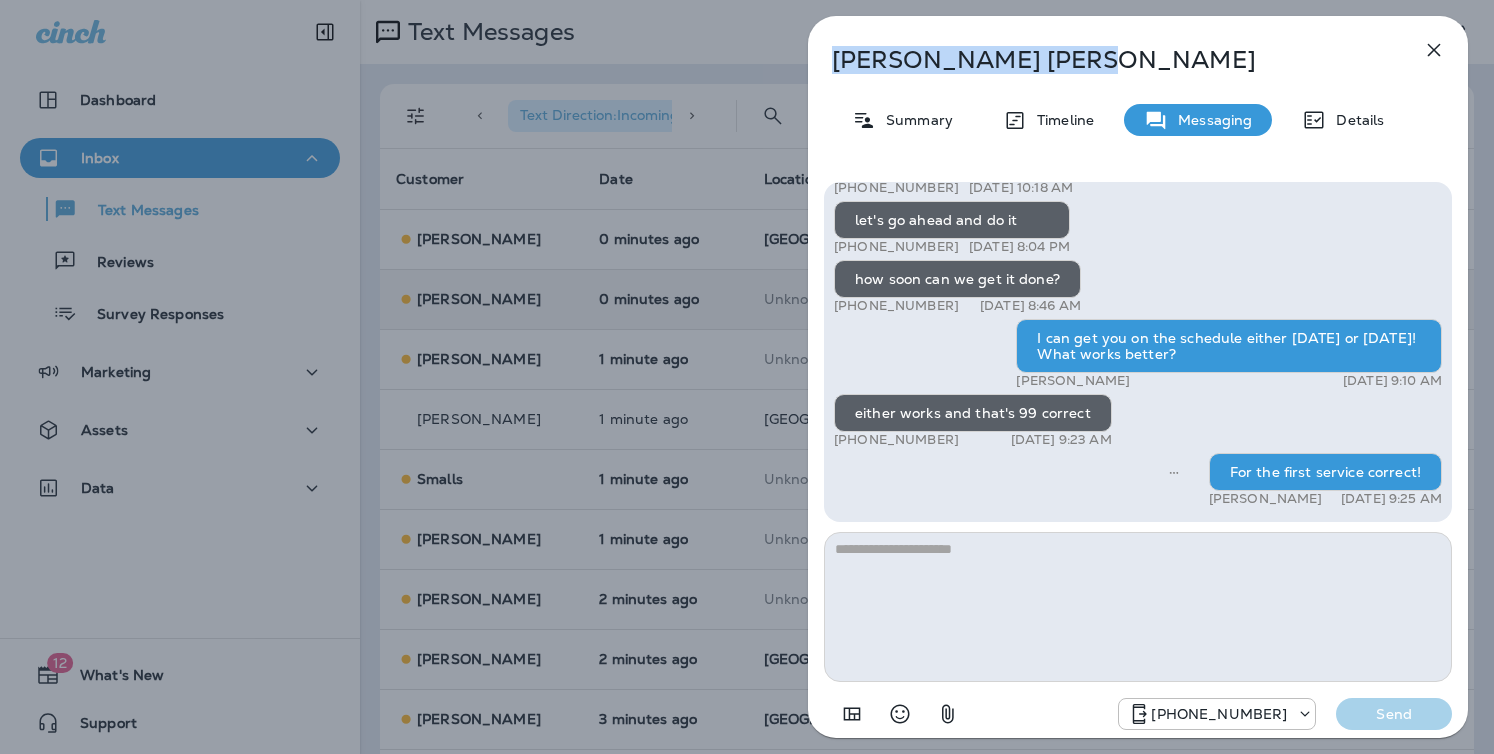 drag, startPoint x: 1016, startPoint y: 62, endPoint x: 835, endPoint y: 57, distance: 181.06905 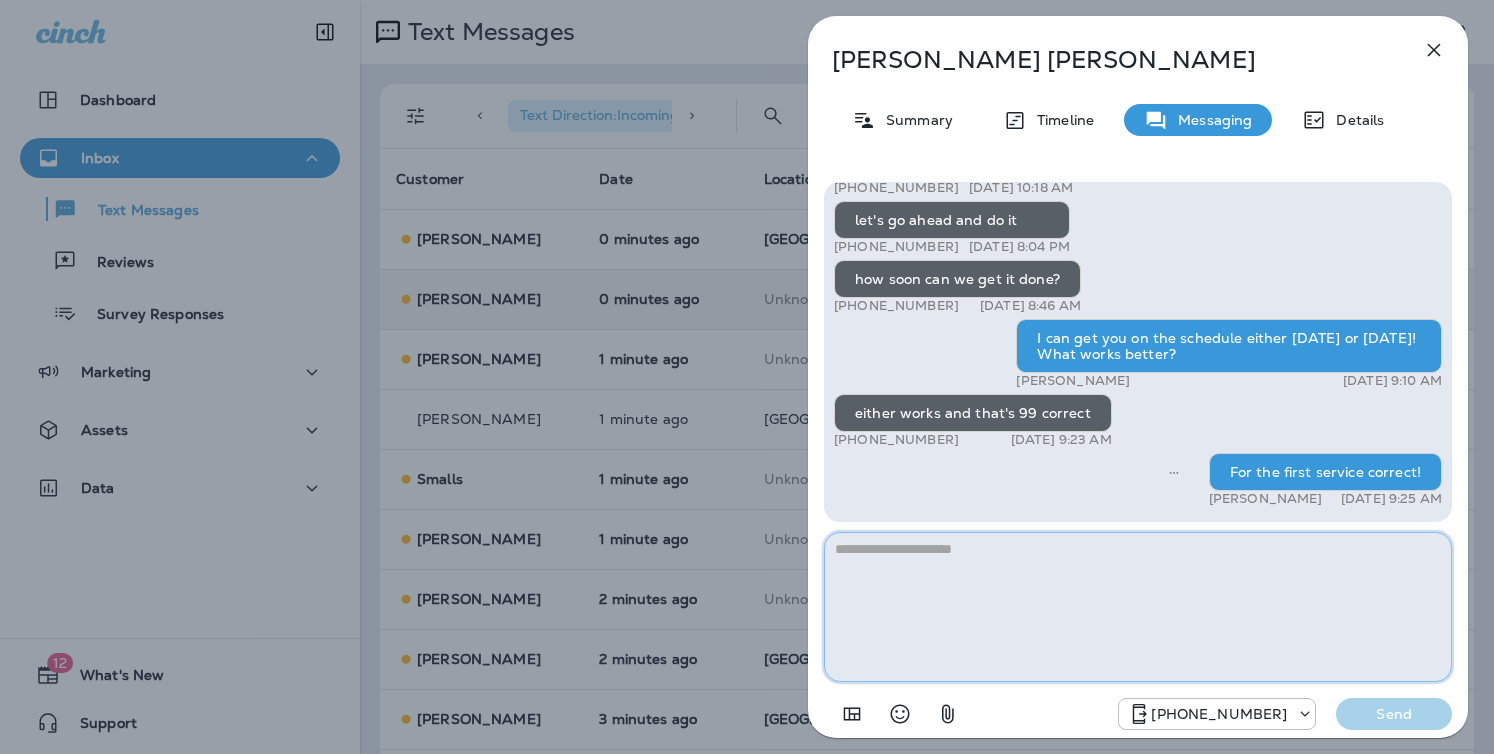 click at bounding box center (1138, 607) 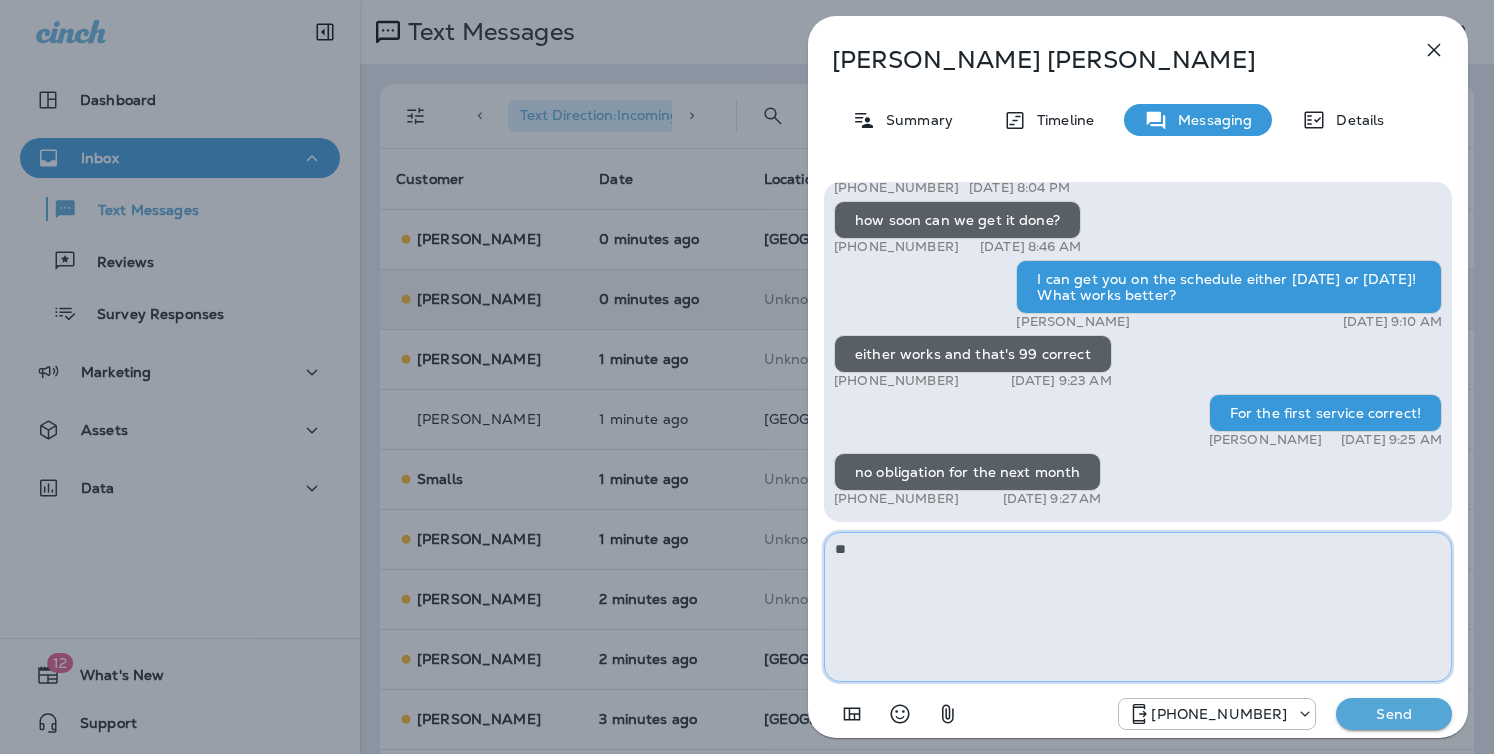 type on "*" 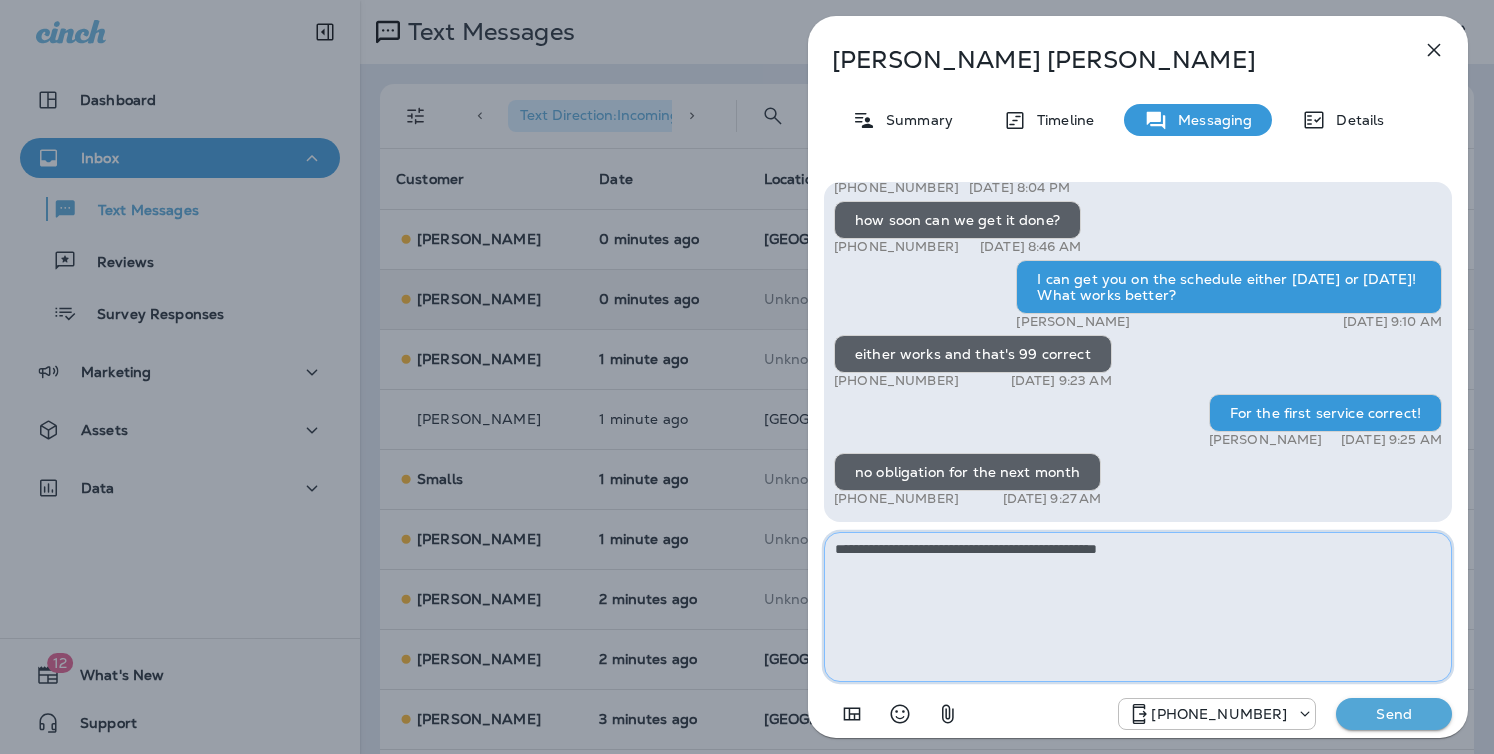 click on "**********" at bounding box center (1138, 607) 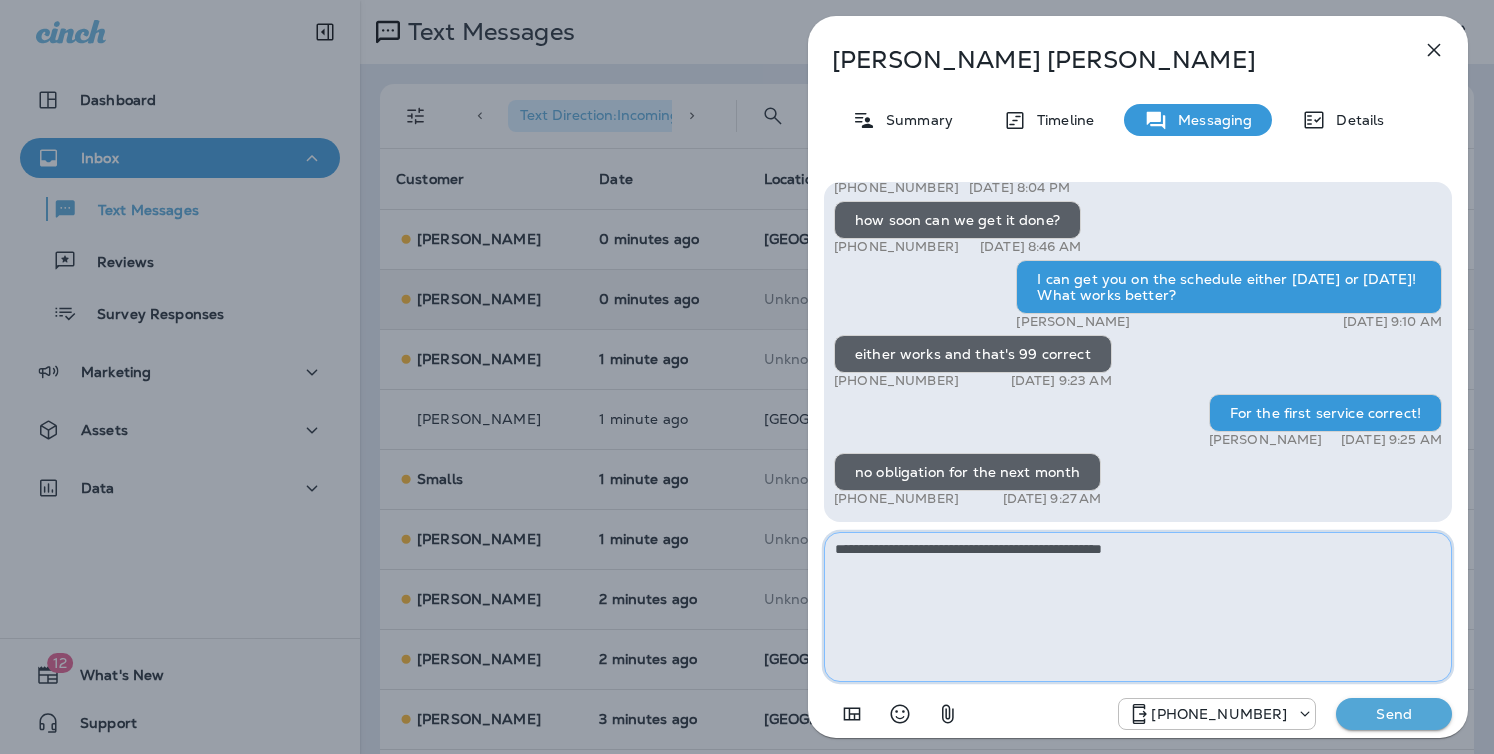 drag, startPoint x: 916, startPoint y: 550, endPoint x: 892, endPoint y: 552, distance: 24.083189 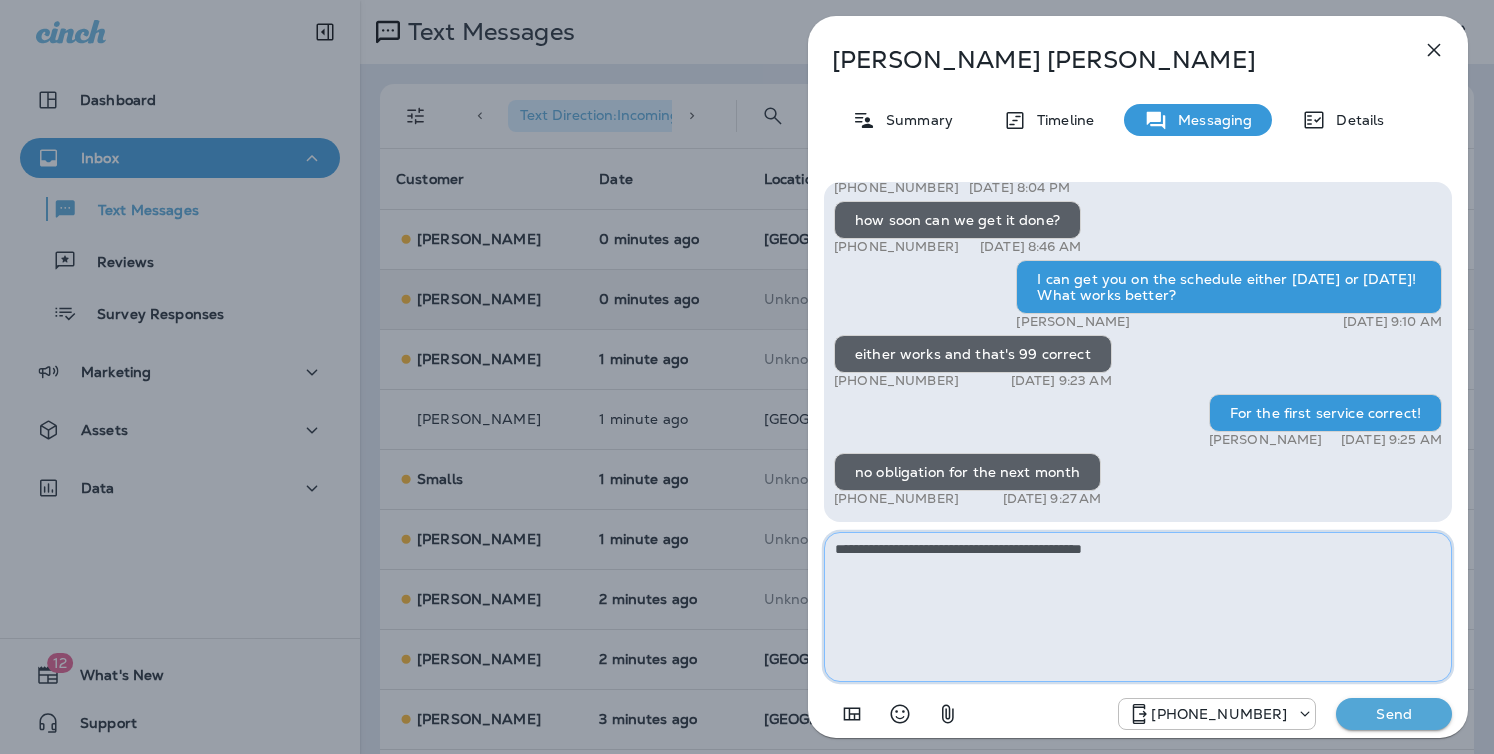 click on "**********" at bounding box center [1138, 607] 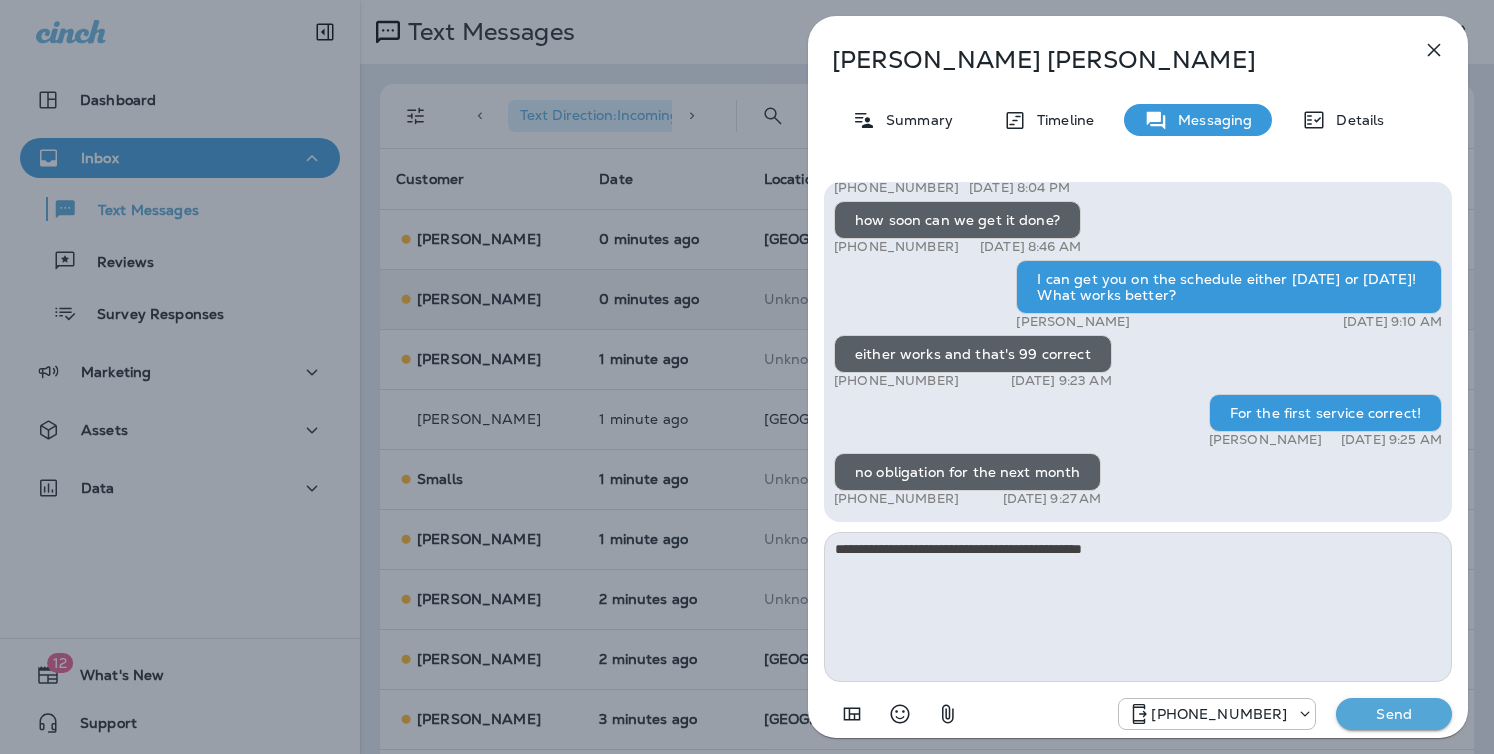 click on "+18174823792 Send" at bounding box center (1138, 708) 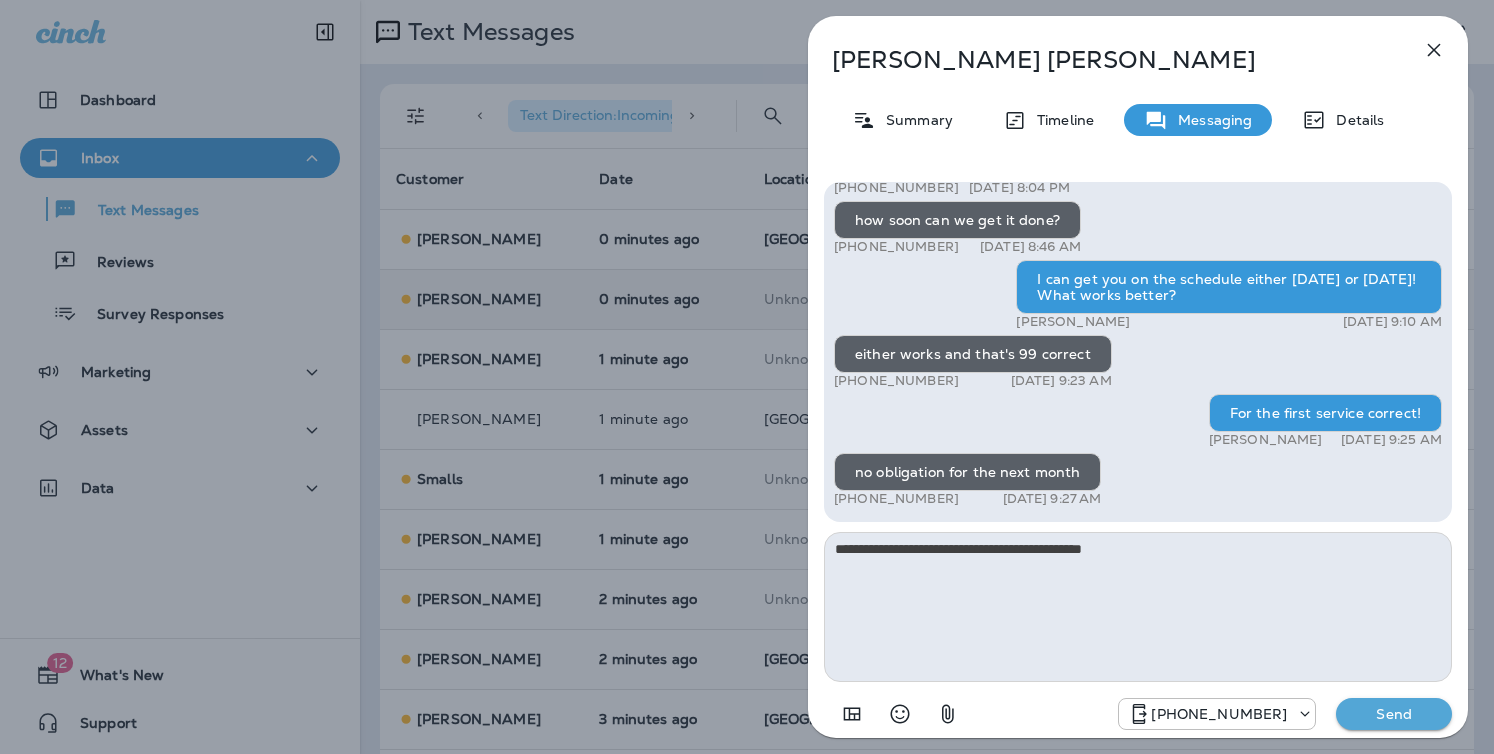 click on "Send" at bounding box center [1394, 714] 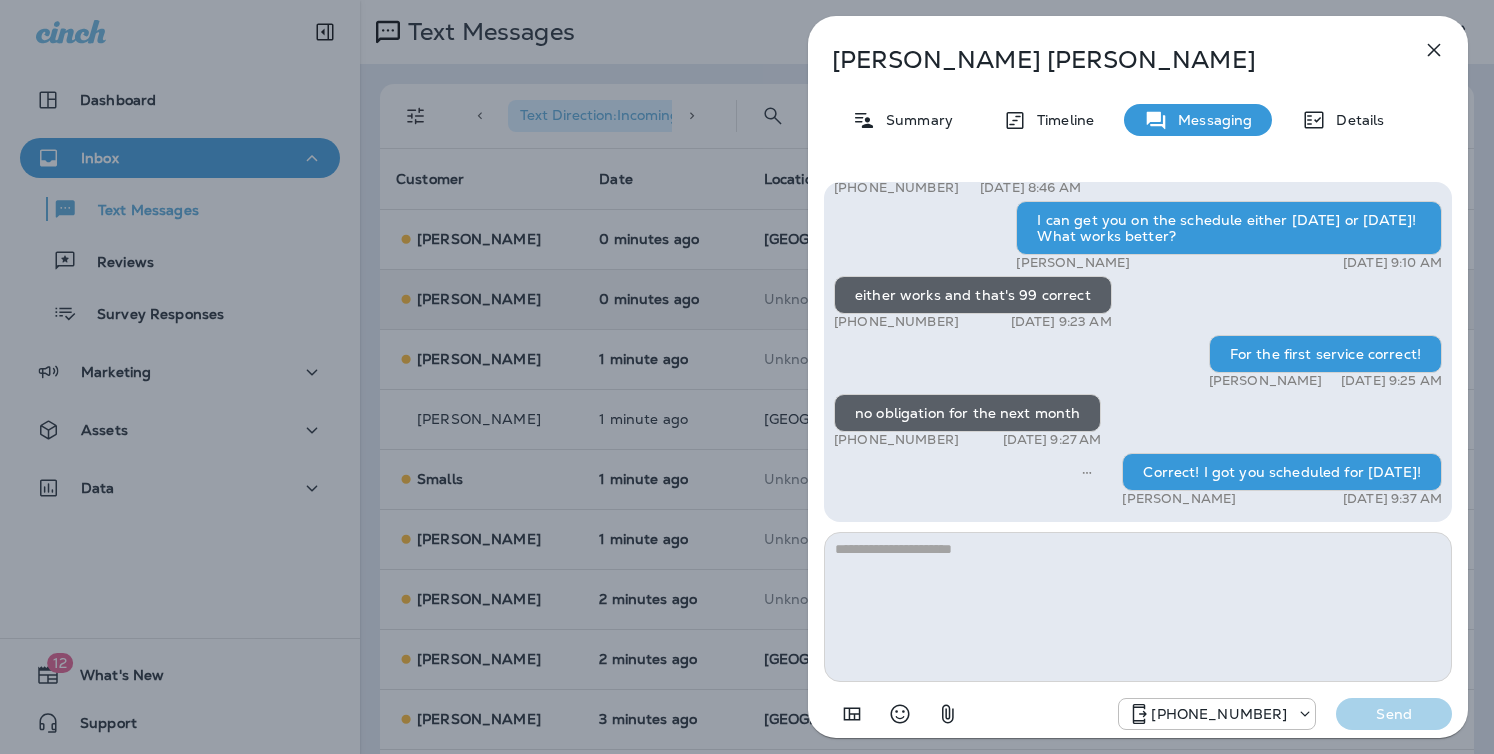 click on "Brandon   Smith Summary   Timeline   Messaging   Details   Hi,  Brandon , this is Cameron with Moxie Pest Control. We know Summer brings out the mosquitoes—and with the Summer season here, I’d love to get you on our schedule to come help take care of that. Just reply here if you're interested, and I'll let you know the details!
Reply STOP to optout +18174823792 Jun 27, 2025 2:12 PM what's the cost  +1 (262) 366-4351 Jun 27, 2025 2:25 PM Bradley Bobisink Jun 27, 2025 2:37 PM so how fast does it work?  I have a party for my sons bday on July 12th, how long does it typically last? +1 (262) 366-4351 Jun 30, 2025 10:07 AM Typically is lasts for the full month! Bradley Bobisink Jun 30, 2025 10:15 AM does it work right away? +1 (262) 366-4351 Jun 30, 2025 10:18 AM let's go ahead and do it +1 (262) 366-4351 Jun 30, 2025 8:04 PM how soon can we get it done? +1 (262) 366-4351 Jul 1, 2025 8:46 AM I can get you on the schedule either Wednesday or Thursday! What works better? Bradley Bobisink Jul 1, 2025 9:10 AM" at bounding box center [747, 377] 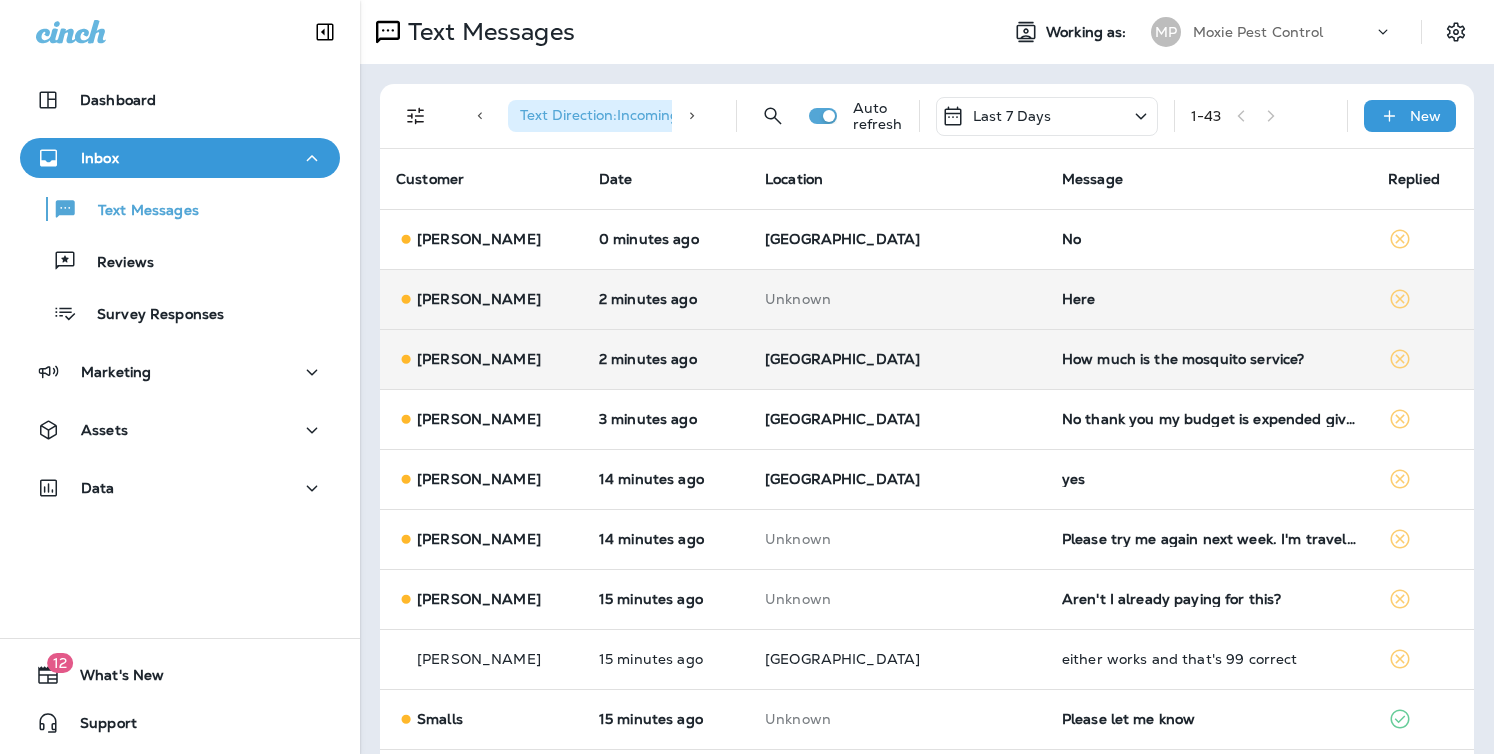 click on "2 minutes ago" at bounding box center [666, 359] 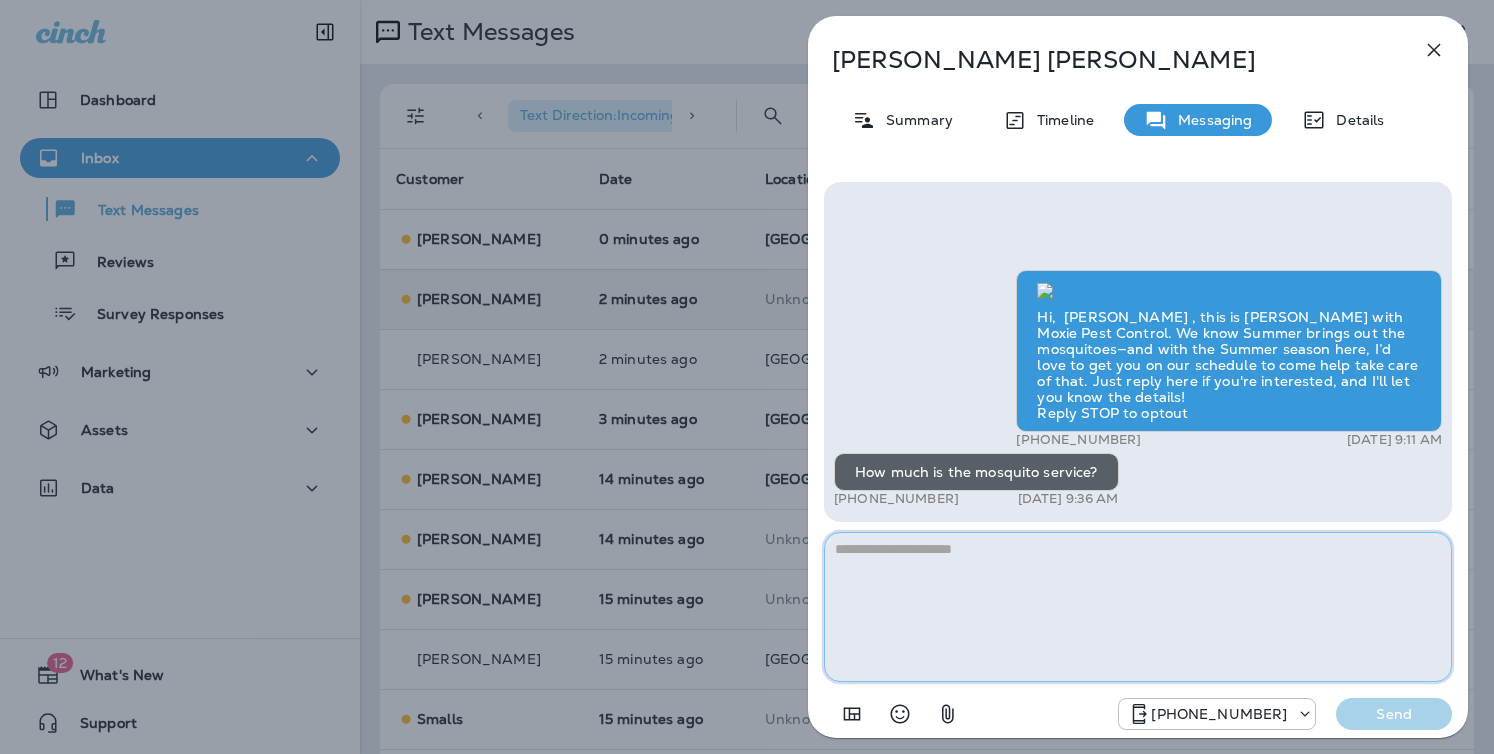 paste on "**********" 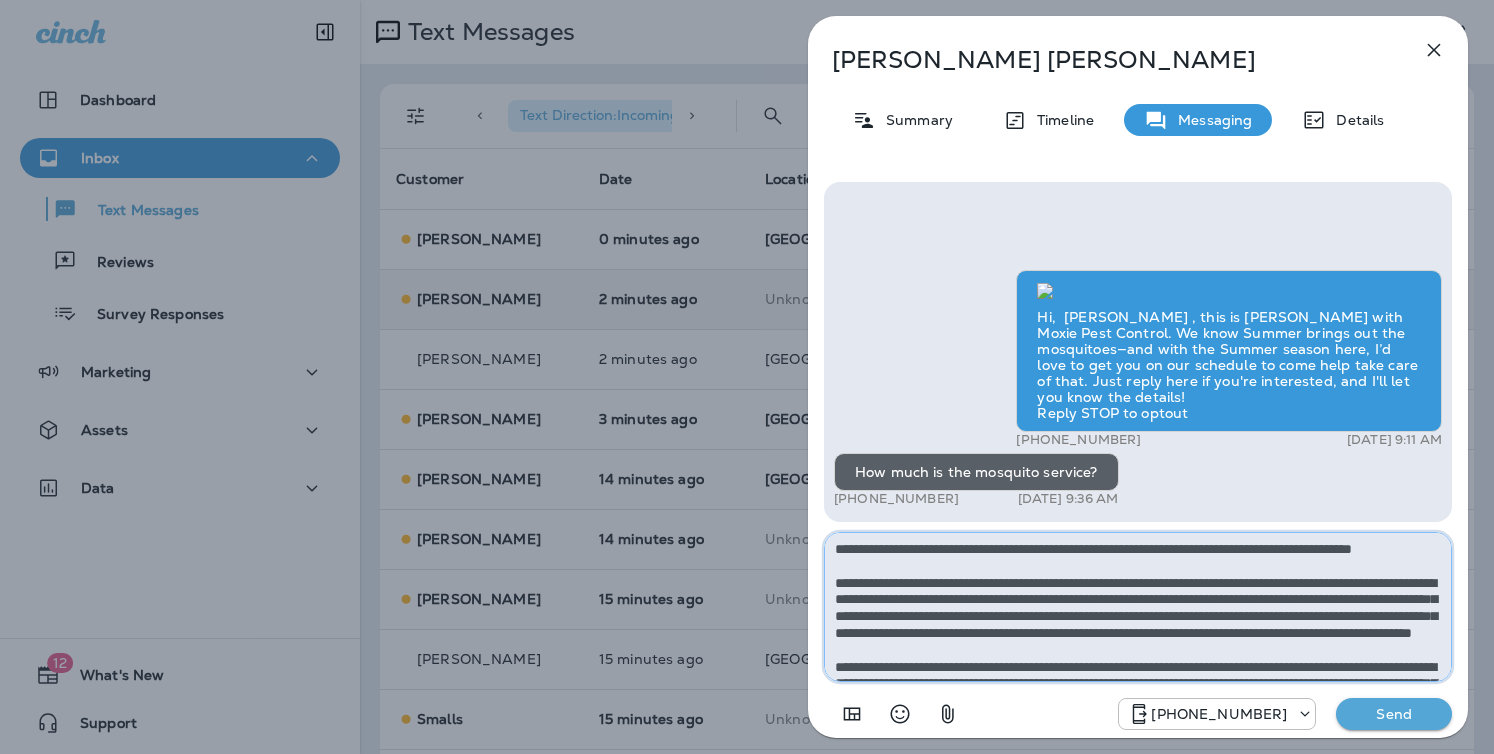 scroll, scrollTop: 112, scrollLeft: 0, axis: vertical 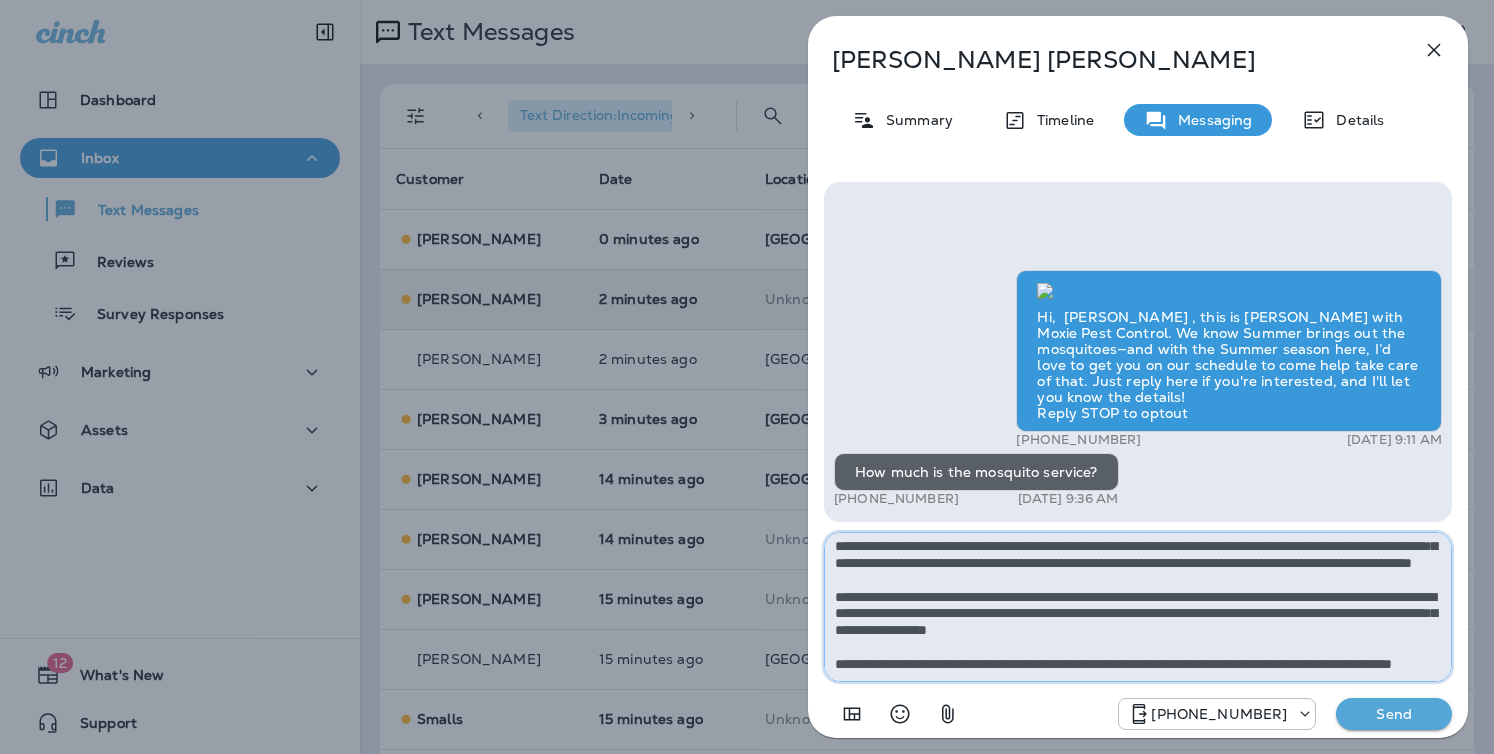 type on "**********" 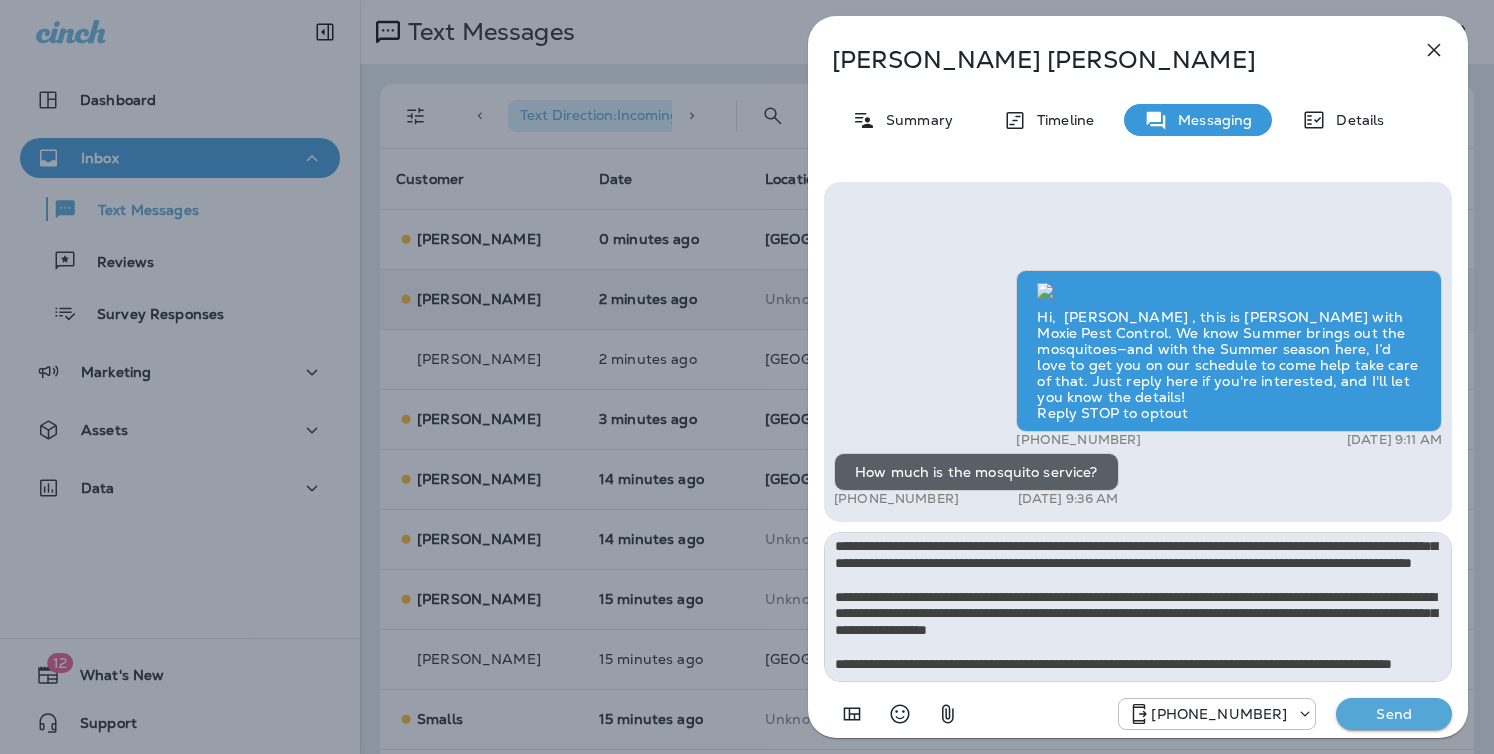 click on "Send" at bounding box center (1394, 714) 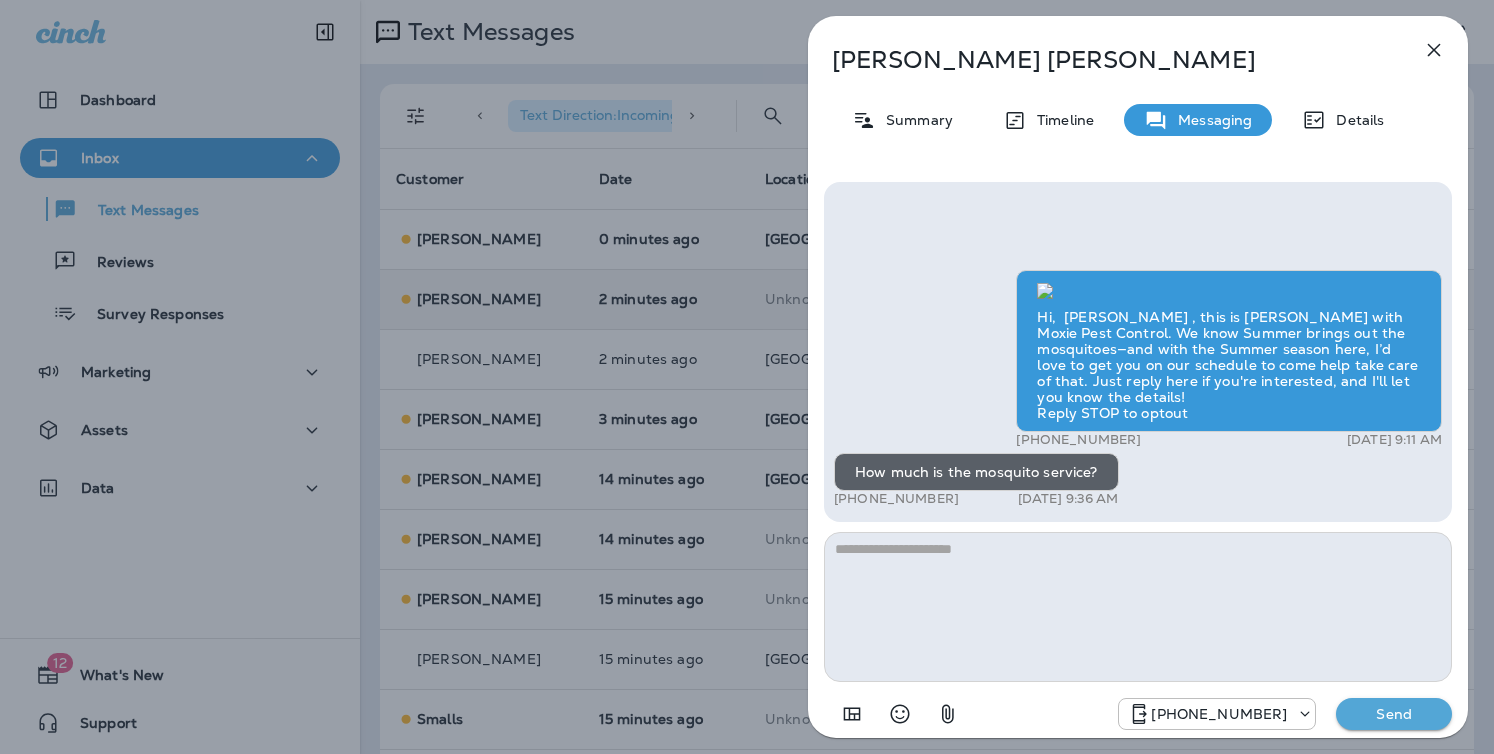scroll, scrollTop: 0, scrollLeft: 0, axis: both 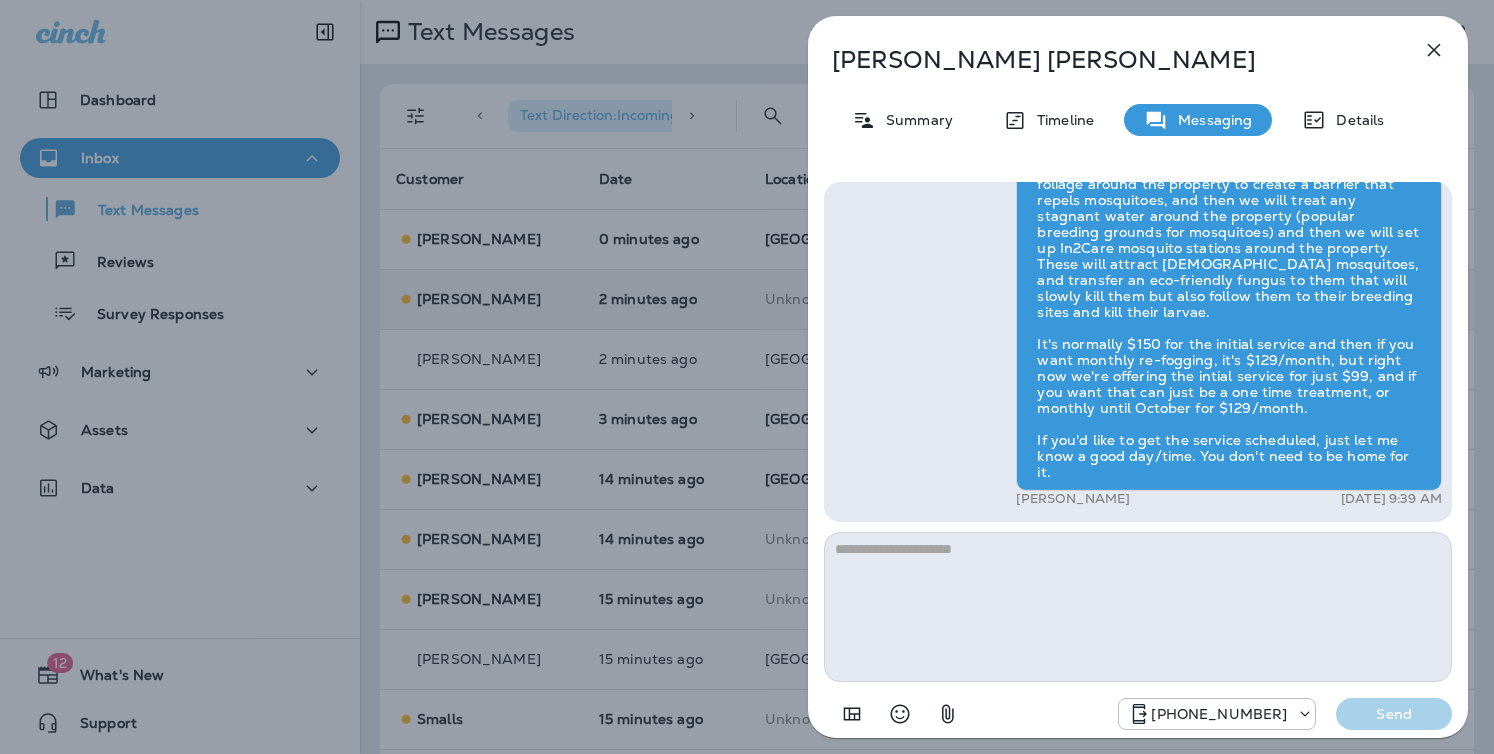 click on "Marie   Hobson Summary   Timeline   Messaging   Details   Hi,  Marie , this is Cameron with Moxie Pest Control. We know Summer brings out the mosquitoes—and with the Summer season here, I’d love to get you on our schedule to come help take care of that. Just reply here if you're interested, and I'll let you know the details!
Reply STOP to optout +18174823792 Jul 1, 2025 9:11 AM How much is the mosquito service? +1 (502) 657-9332 Jul 1, 2025 9:36 AM   Bradley Bobisink Jul 1, 2025 9:39 AM +18174823792 Send" at bounding box center (747, 377) 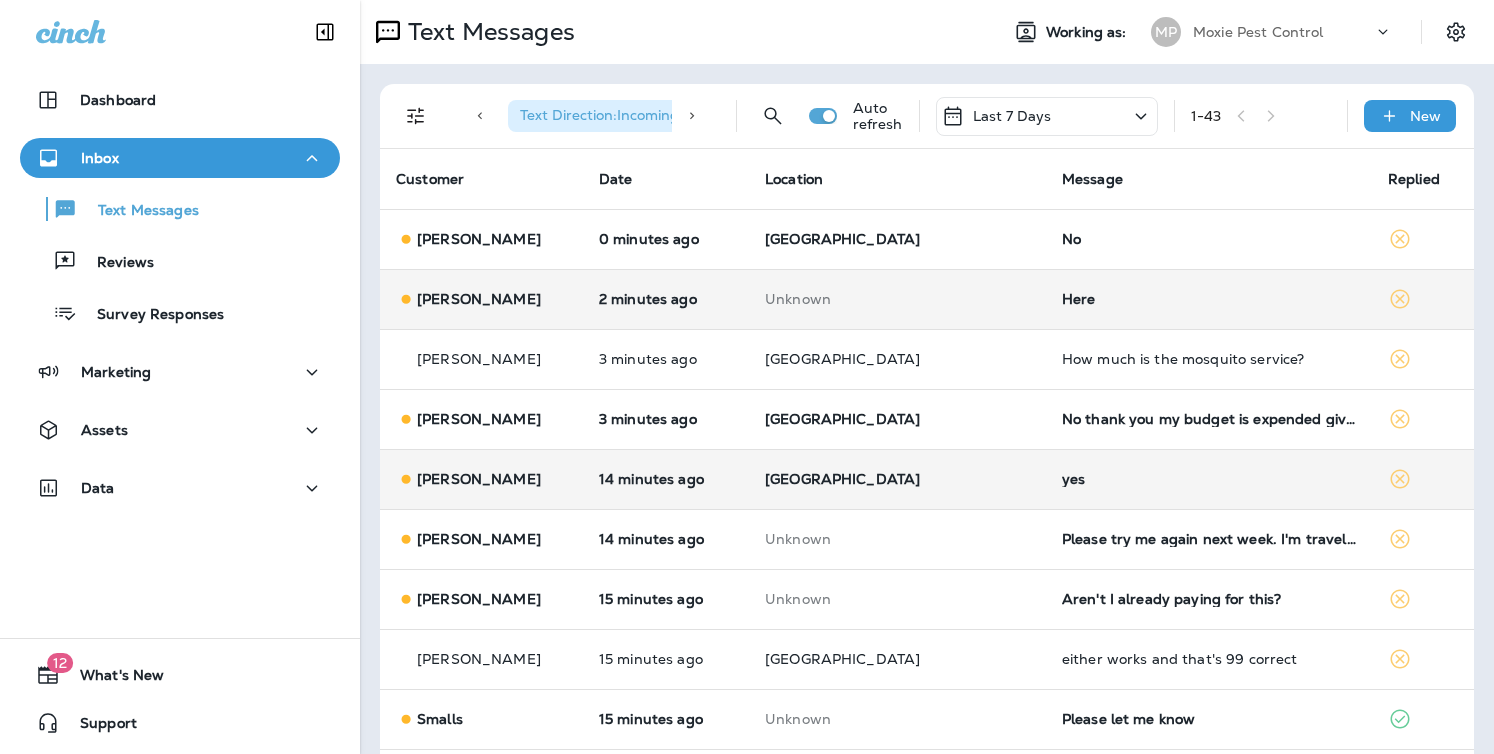 click on "[GEOGRAPHIC_DATA]" at bounding box center (897, 479) 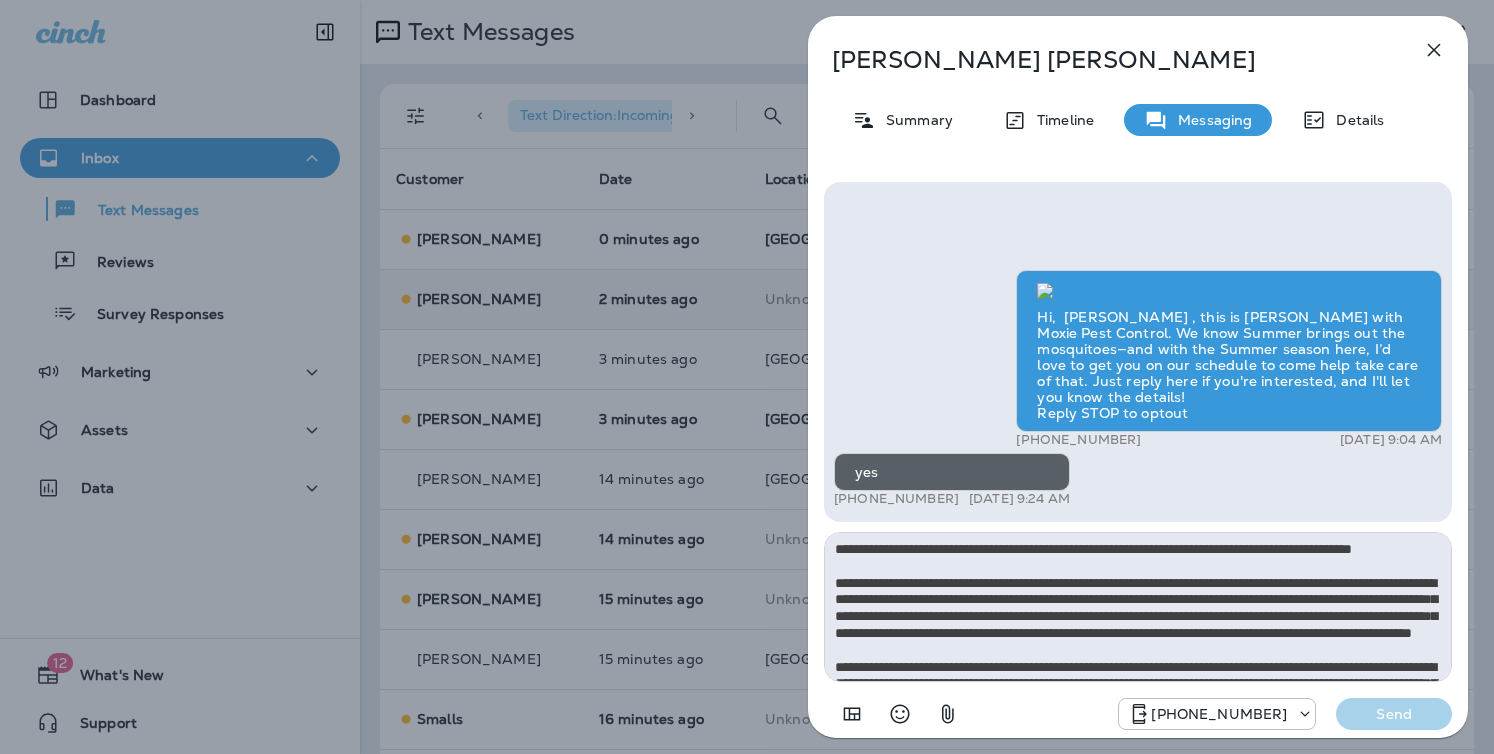 scroll, scrollTop: 112, scrollLeft: 0, axis: vertical 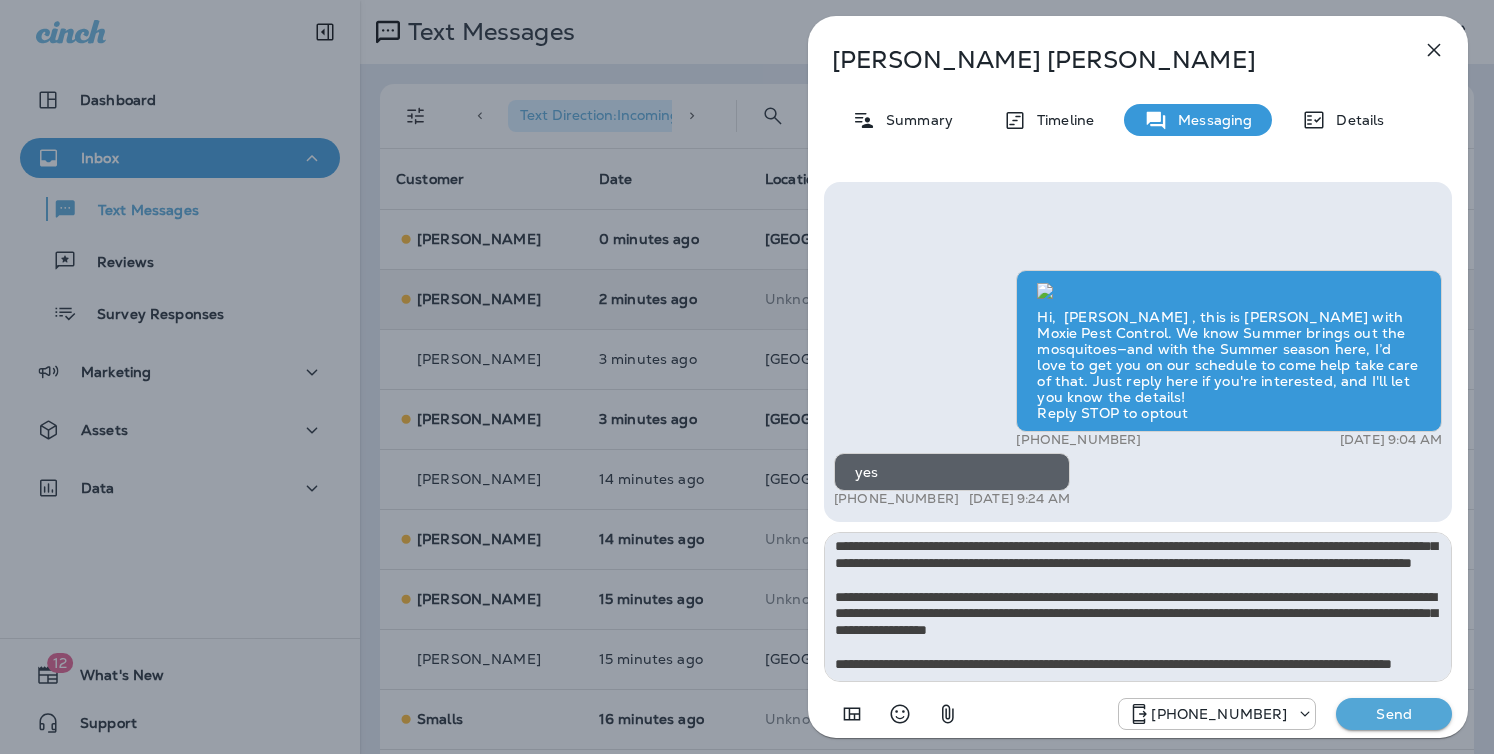 type on "**********" 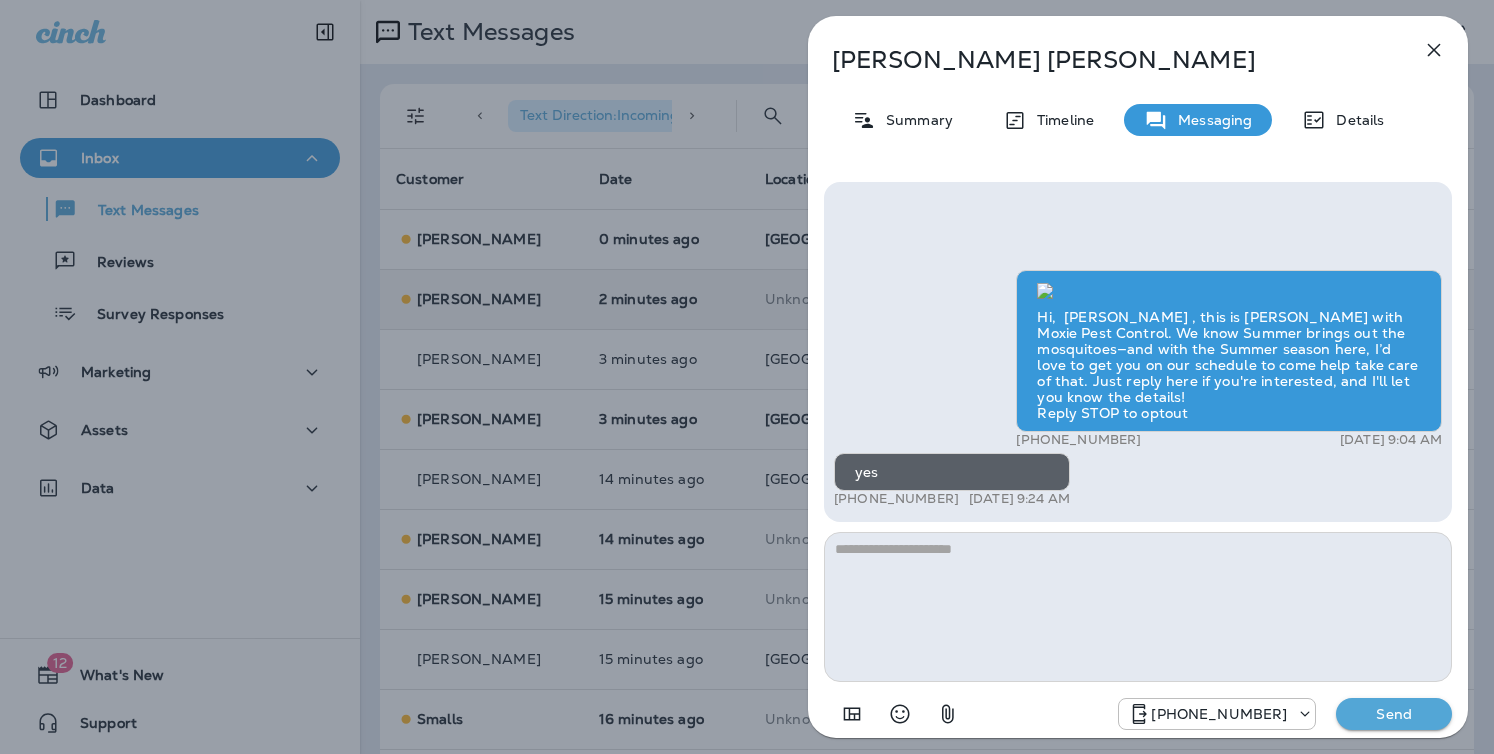 scroll, scrollTop: 0, scrollLeft: 0, axis: both 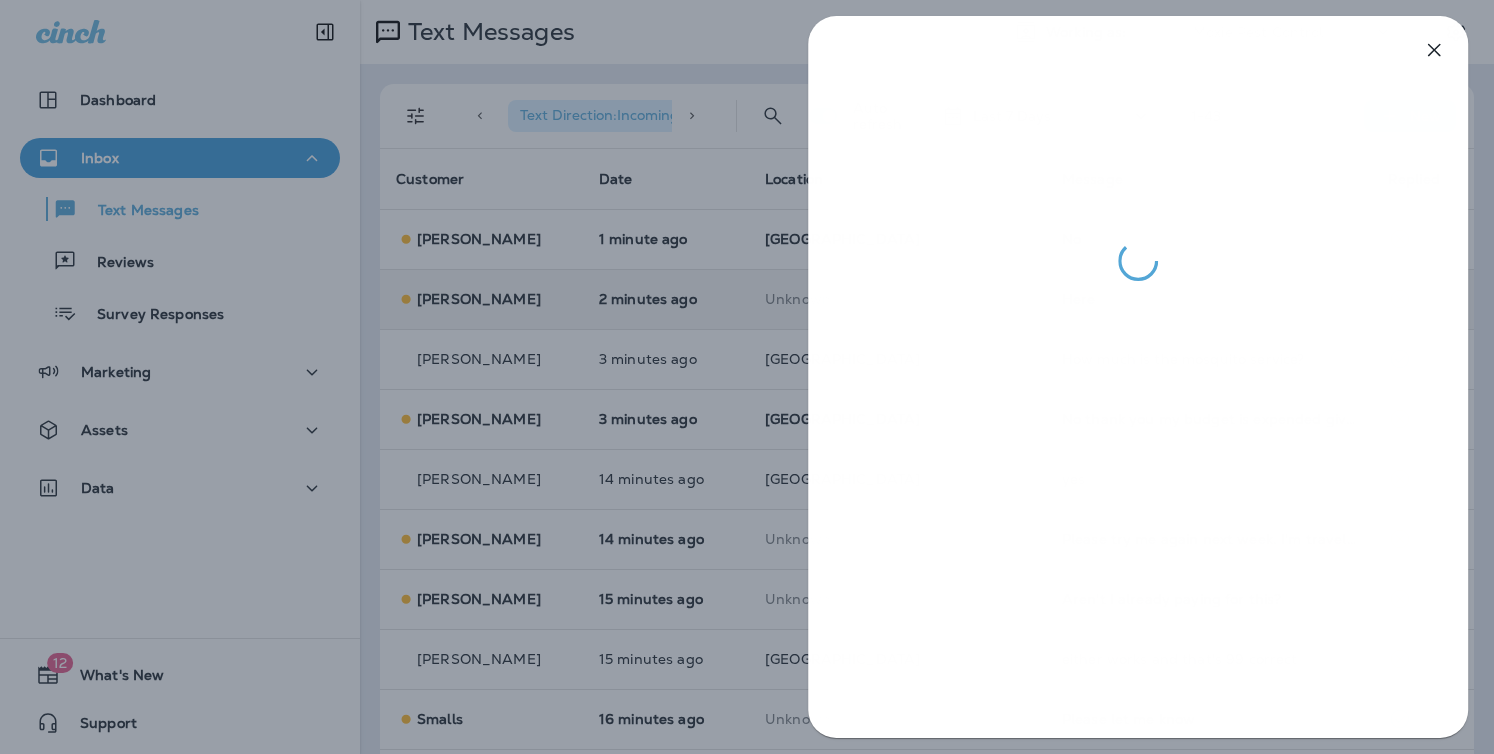 click at bounding box center (747, 377) 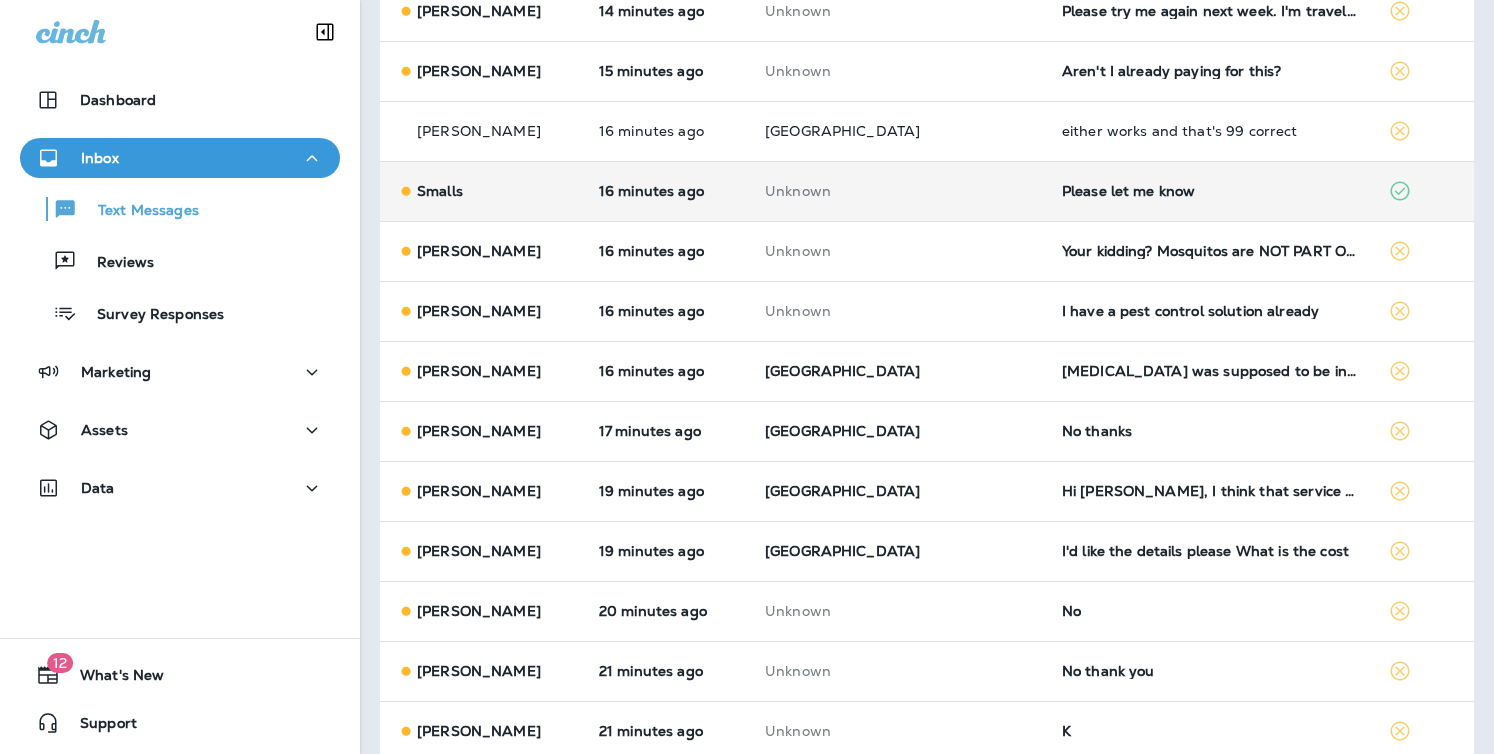 scroll, scrollTop: 534, scrollLeft: 0, axis: vertical 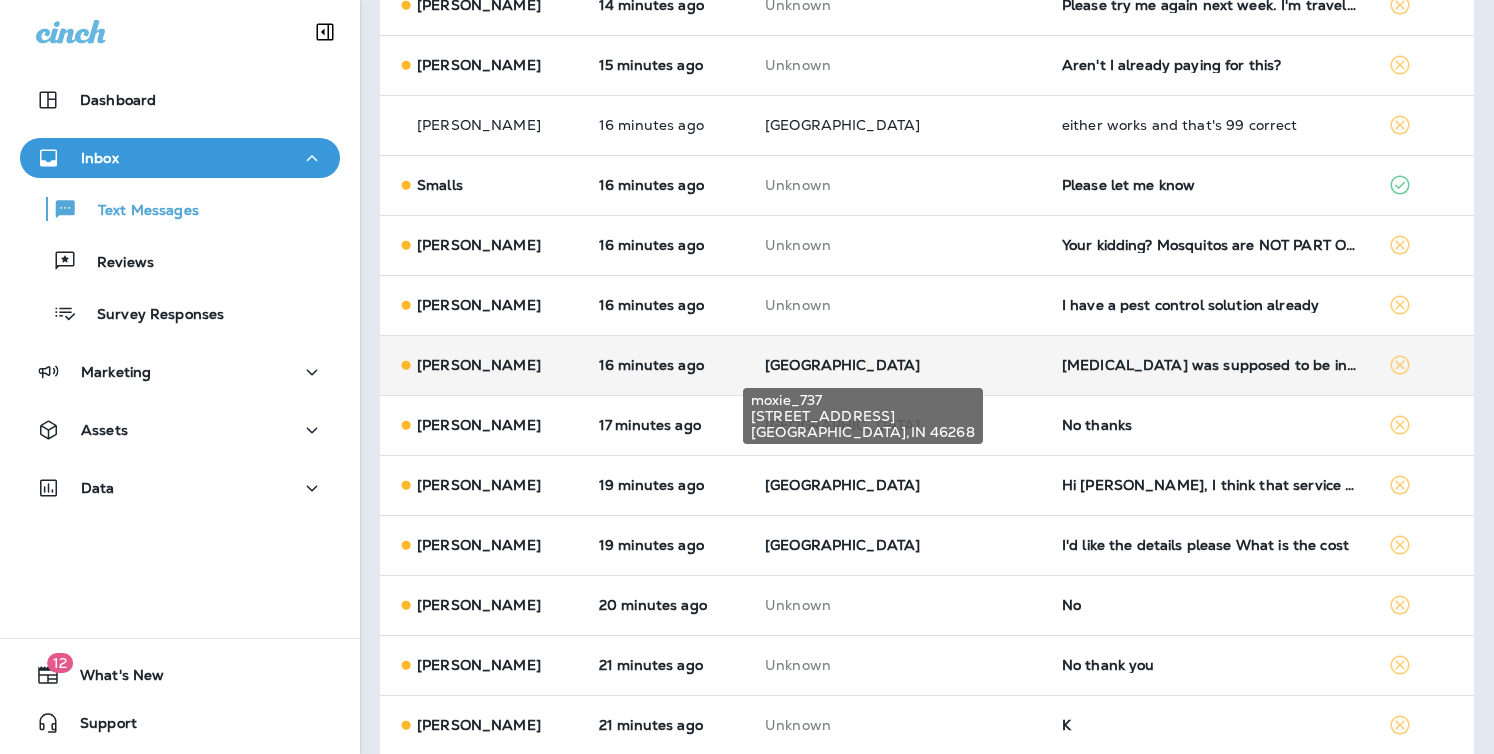 click on "[GEOGRAPHIC_DATA]" at bounding box center [842, 365] 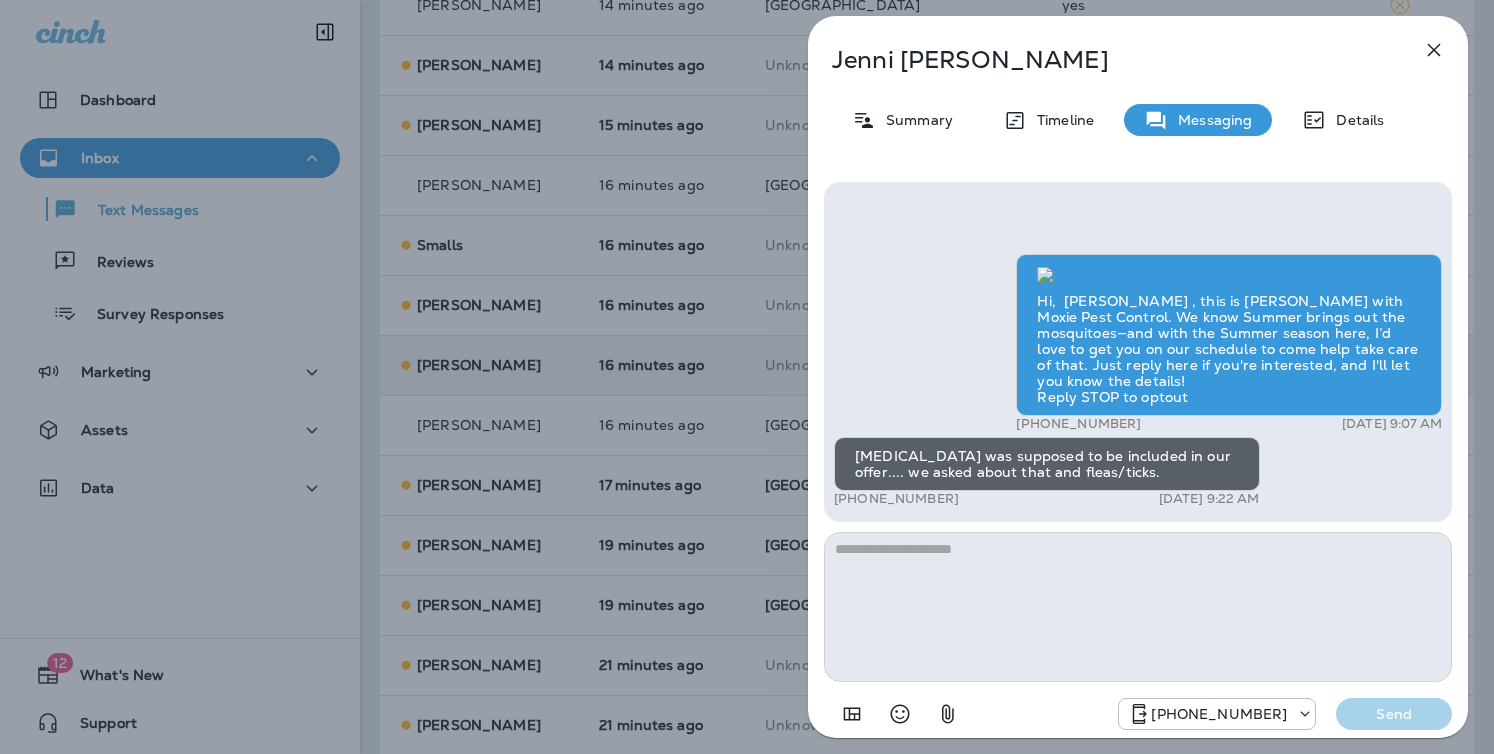 click on "Jenni   Ronk Summary   Timeline   Messaging   Details   Hi,  Jenni , this is Cameron with Moxie Pest Control. We know Summer brings out the mosquitoes—and with the Summer season here, I’d love to get you on our schedule to come help take care of that. Just reply here if you're interested, and I'll let you know the details!
Reply STOP to optout +18174823792 Jul 1, 2025 9:07 AM Mosquito control was supposed to be included in our offer.... we asked about that and fleas/ticks.  +1 (765) 461-7684 Jul 1, 2025 9:22 AM +18174823792 Send" at bounding box center (747, 377) 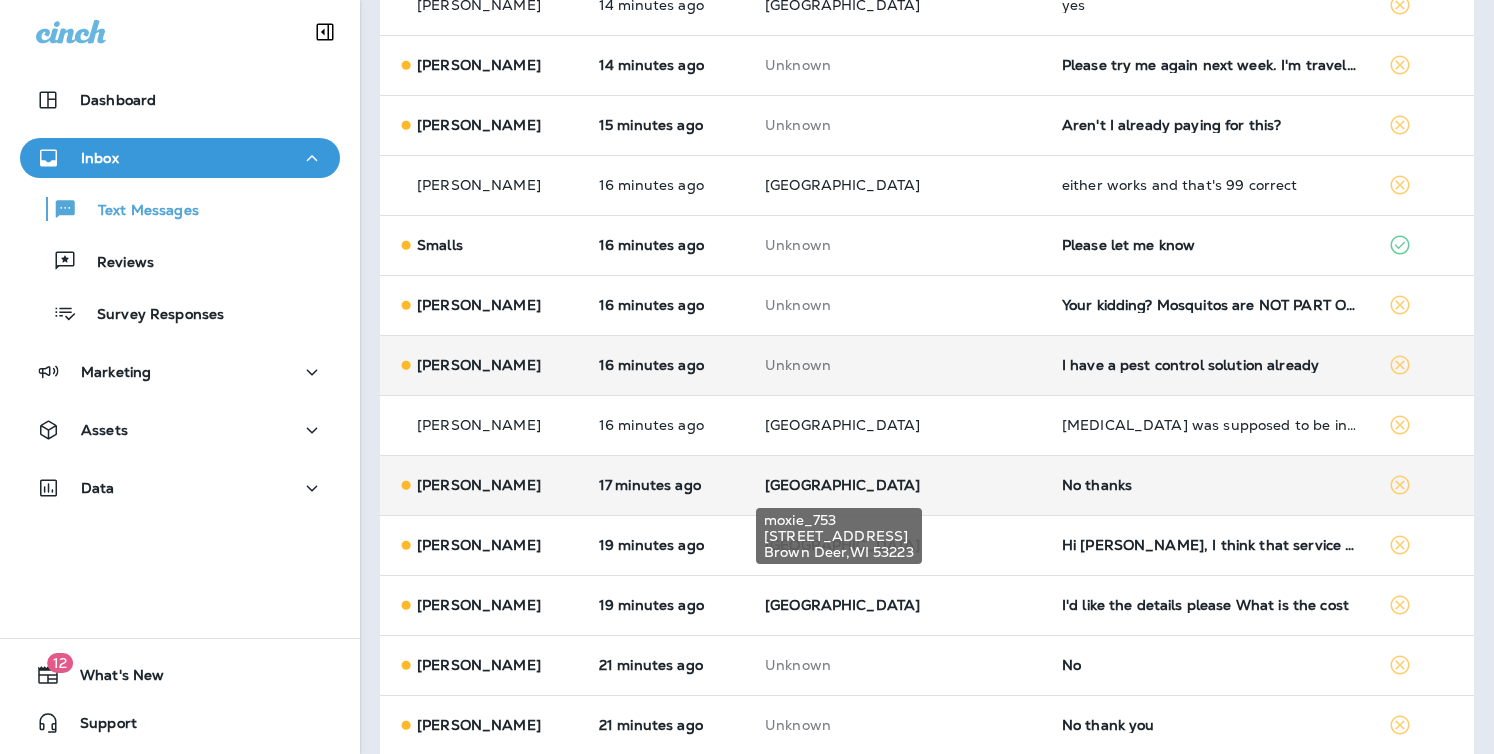 click on "[GEOGRAPHIC_DATA]" at bounding box center [842, 485] 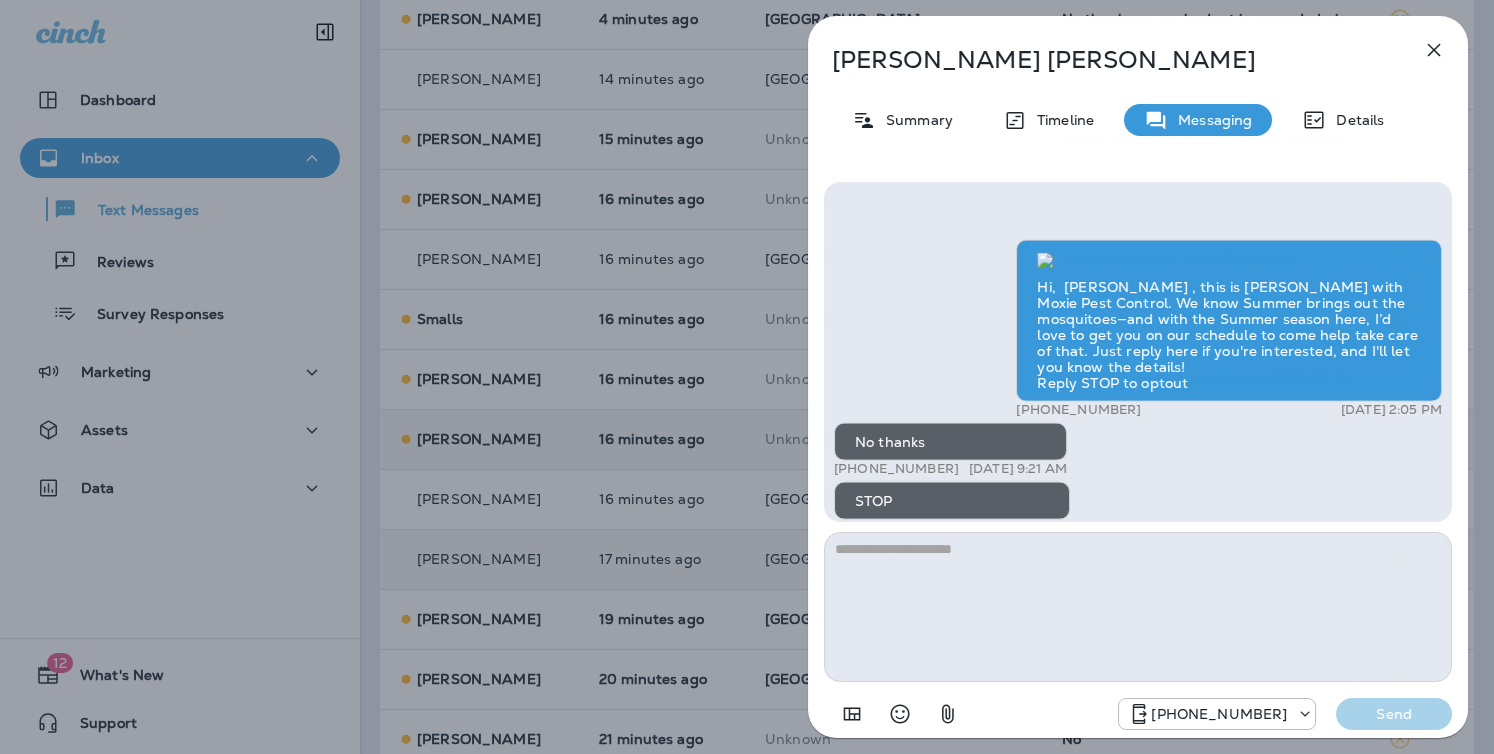 scroll, scrollTop: 458, scrollLeft: 0, axis: vertical 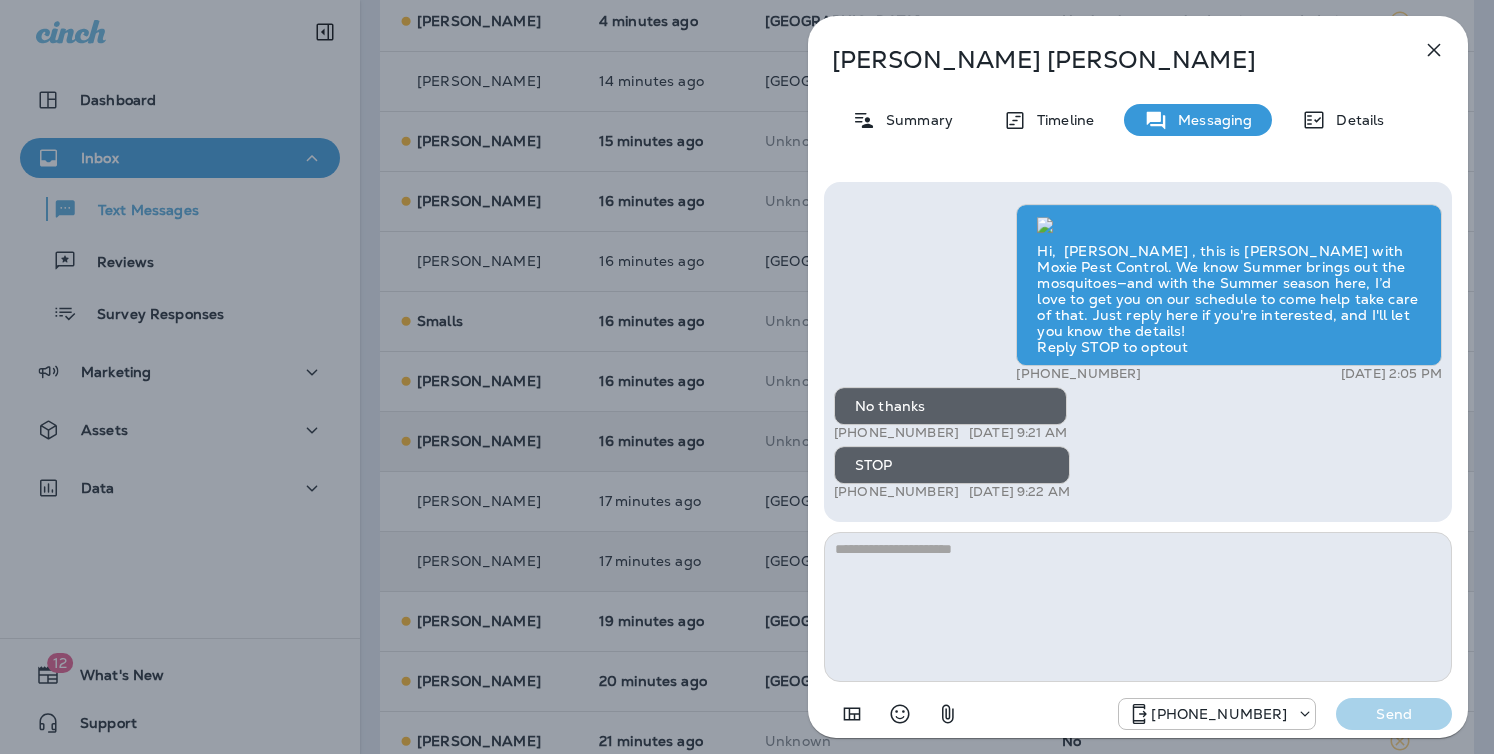 click on "Kathy   Fulton Summary   Timeline   Messaging   Details   Hi,  Kathy , this is Cameron with Moxie Pest Control. We know Summer brings out the mosquitoes—and with the Summer season here, I’d love to get you on our schedule to come help take care of that. Just reply here if you're interested, and I'll let you know the details!
Reply STOP to optout +18174823792 Jun 30, 2025 2:05 PM No thanks +1 (262) 244-5124 Jul 1, 2025 9:21 AM STOP +1 (262) 244-5124 Jul 1, 2025 9:22 AM +18174823792 Send" at bounding box center (747, 377) 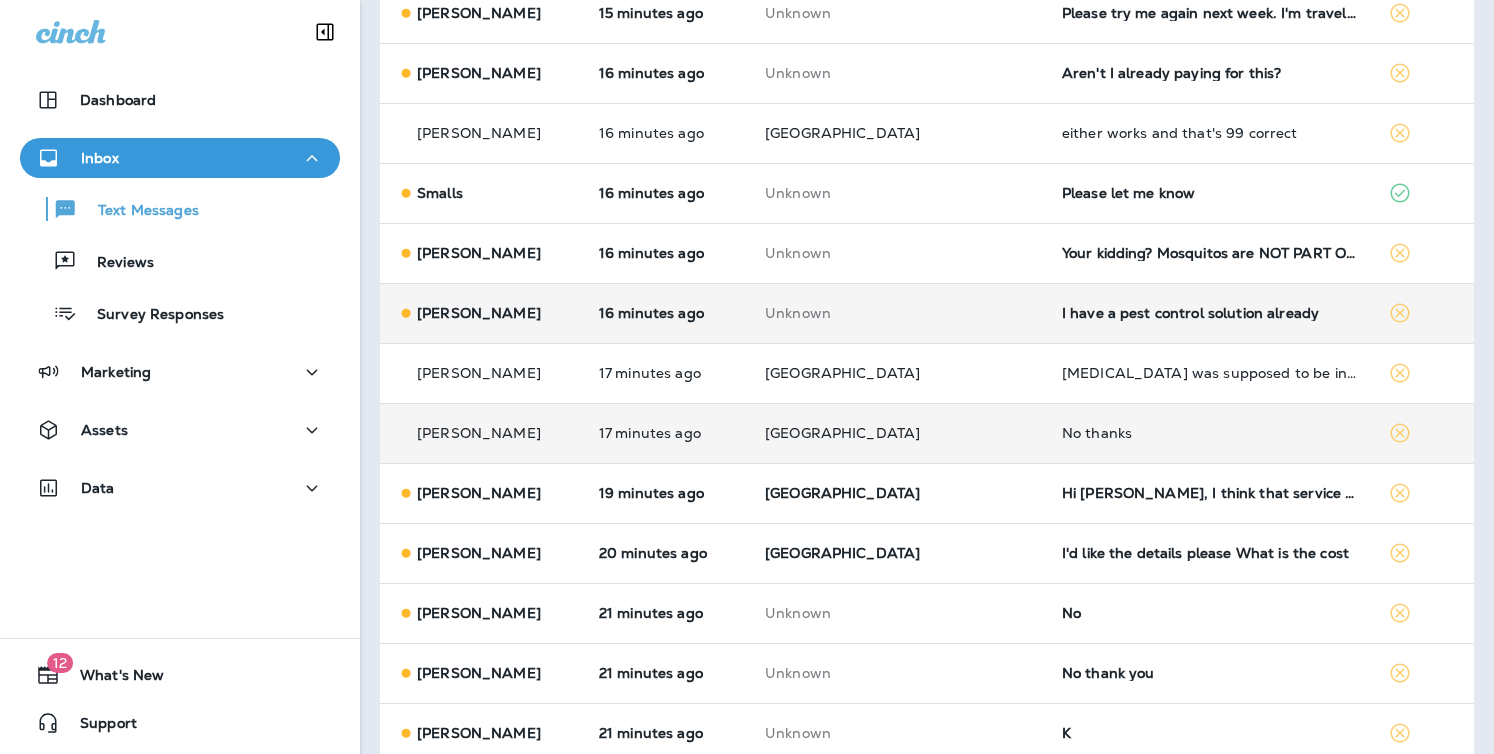 scroll, scrollTop: 628, scrollLeft: 0, axis: vertical 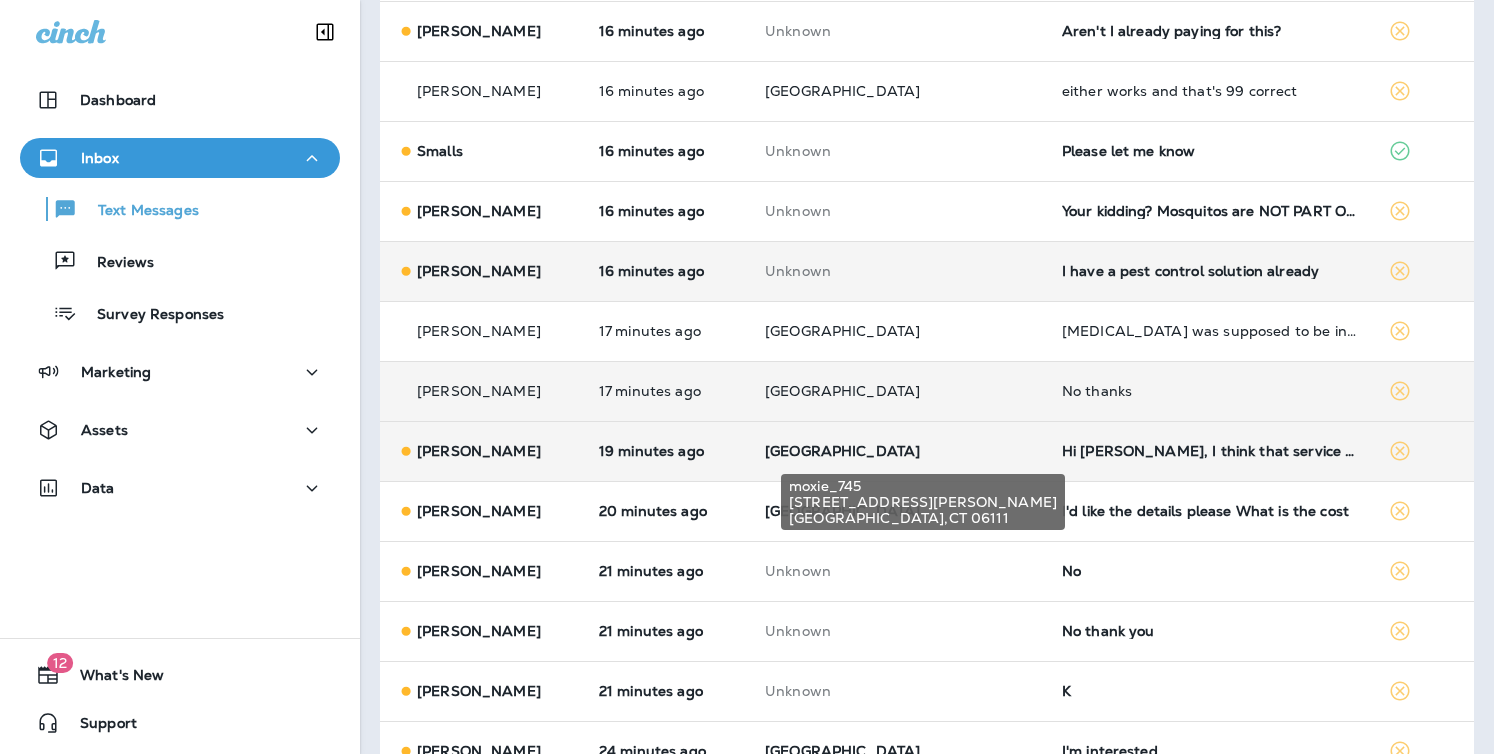 click on "[GEOGRAPHIC_DATA]" at bounding box center (842, 451) 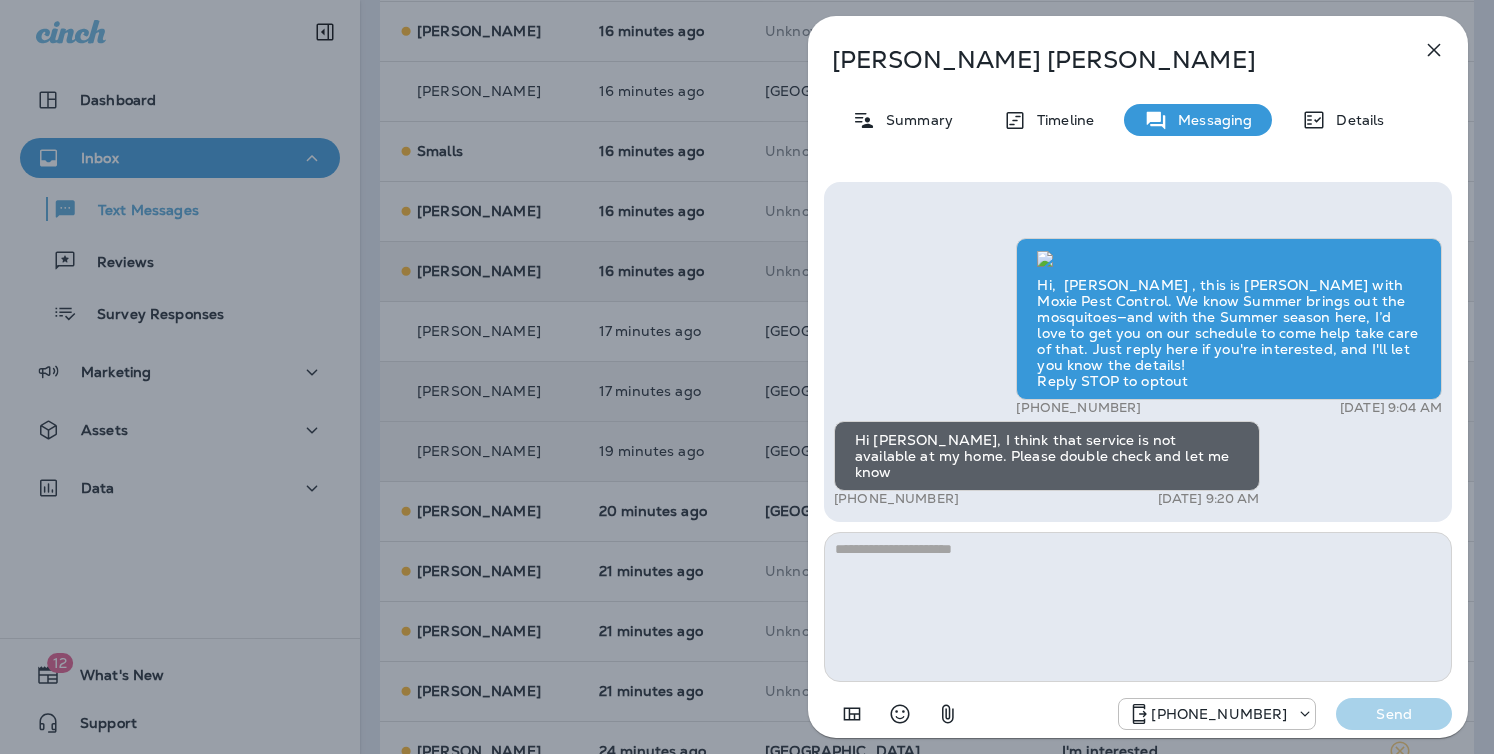click at bounding box center [1138, 607] 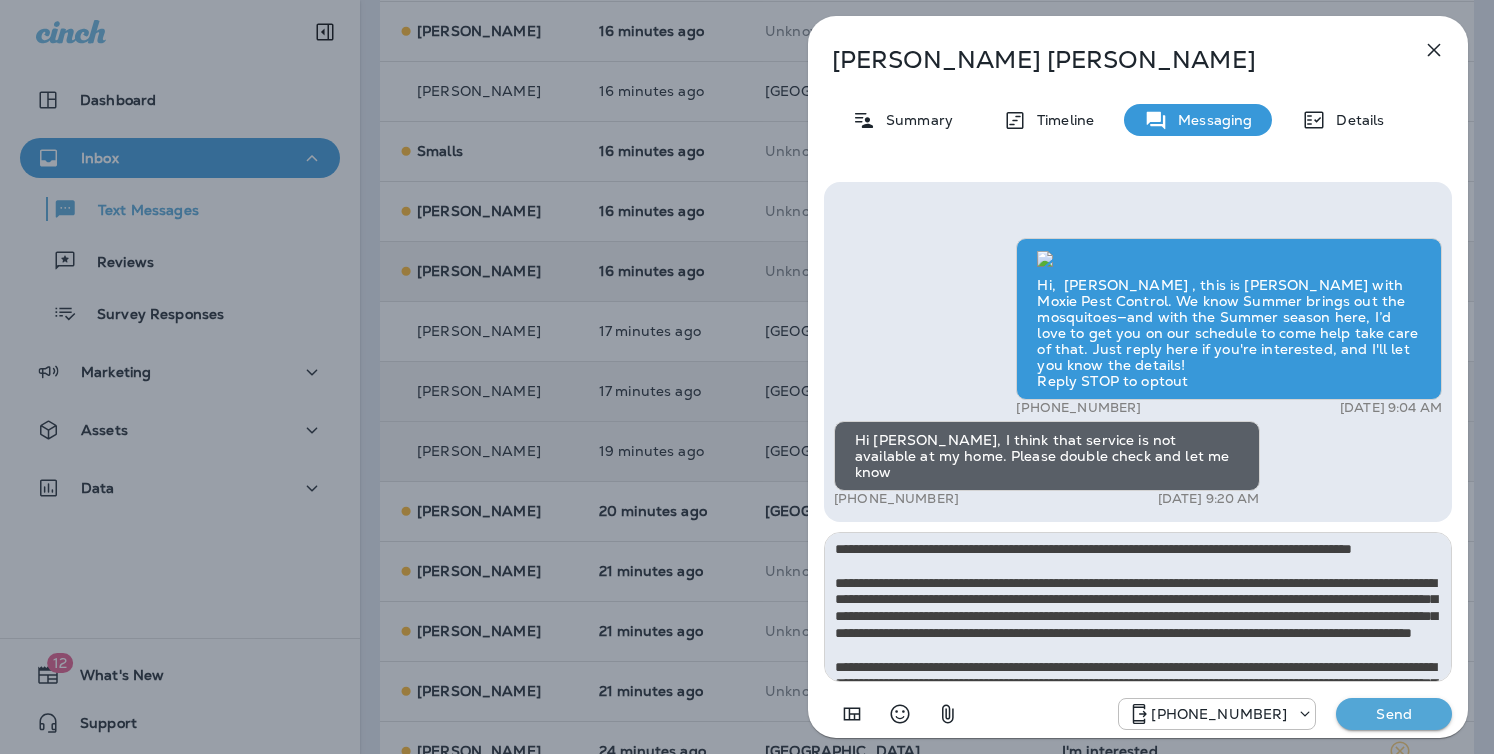 scroll, scrollTop: 112, scrollLeft: 0, axis: vertical 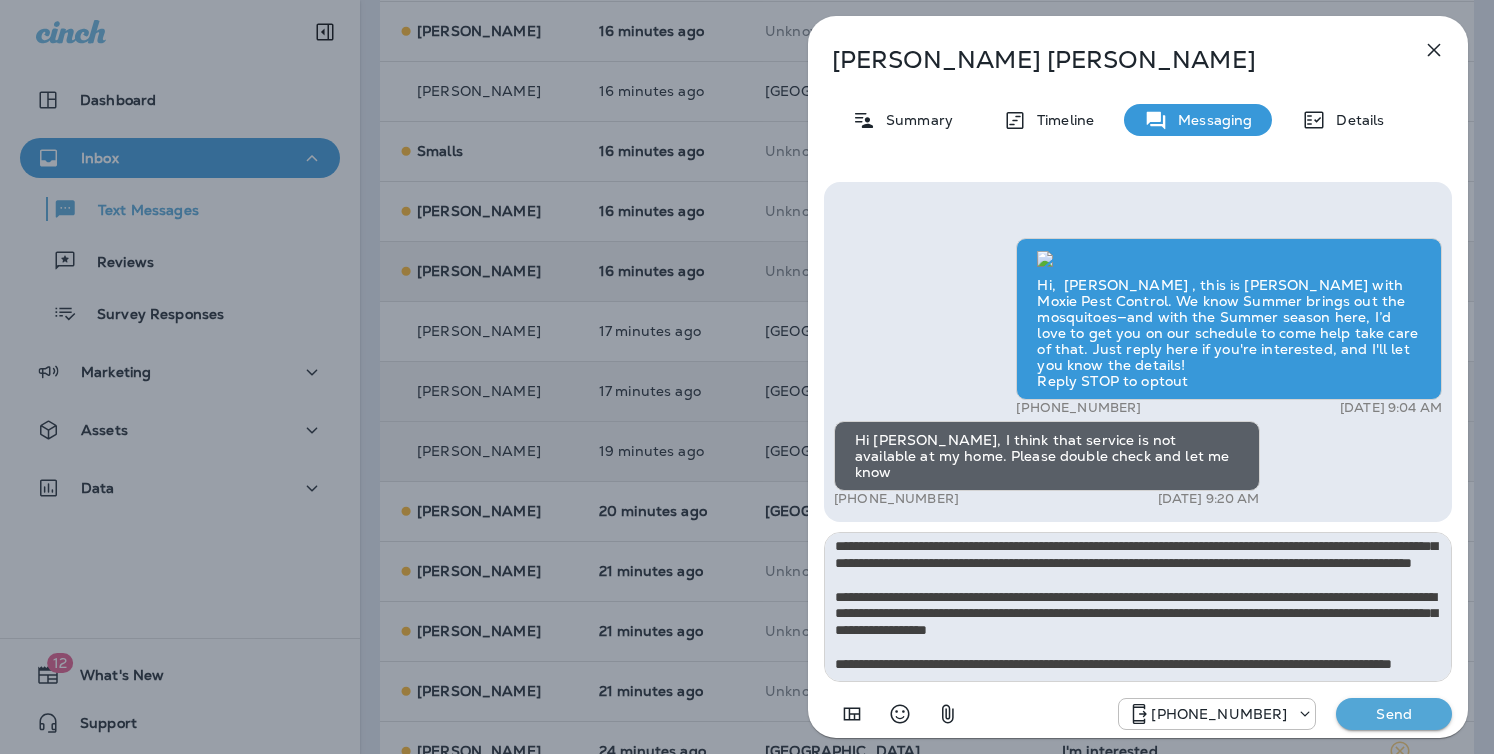 type on "**********" 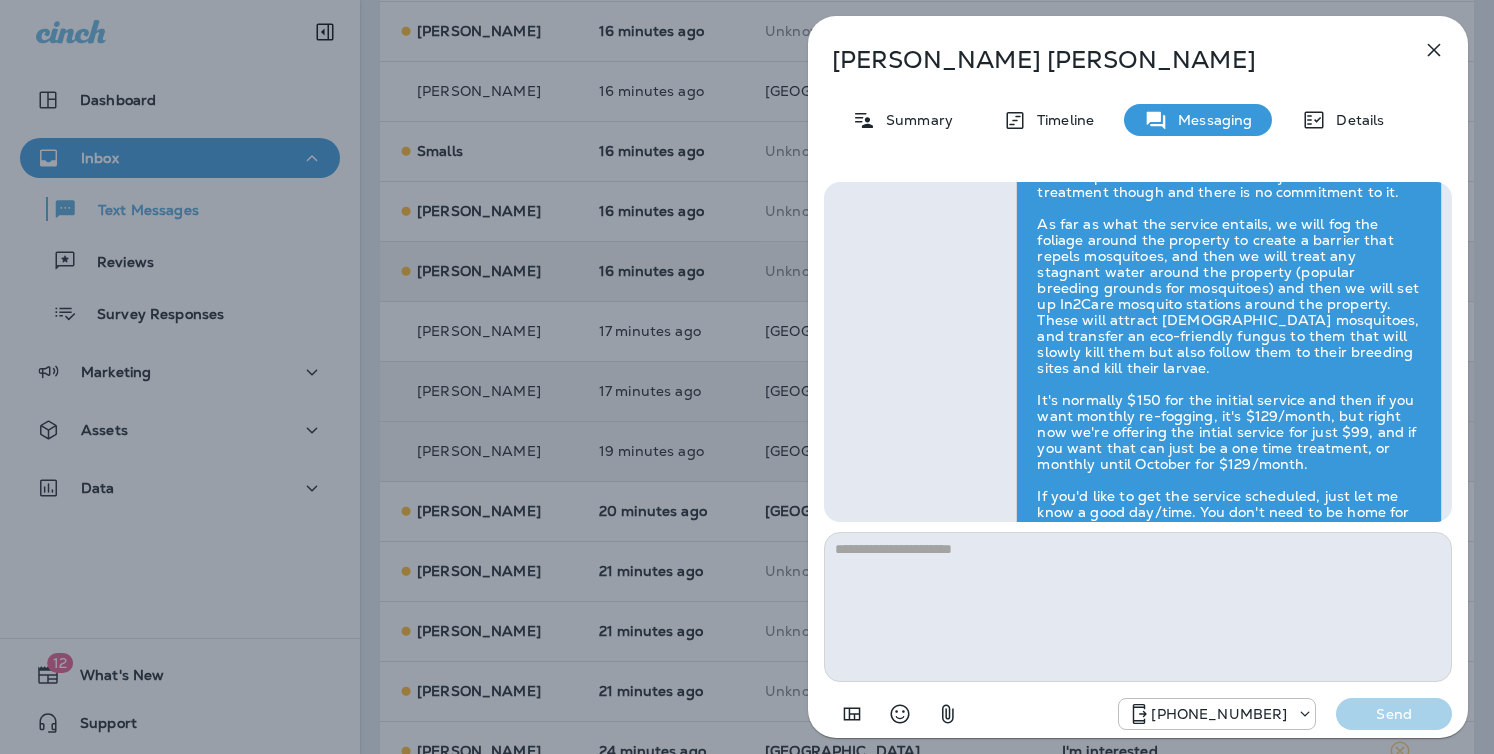 scroll, scrollTop: 0, scrollLeft: 0, axis: both 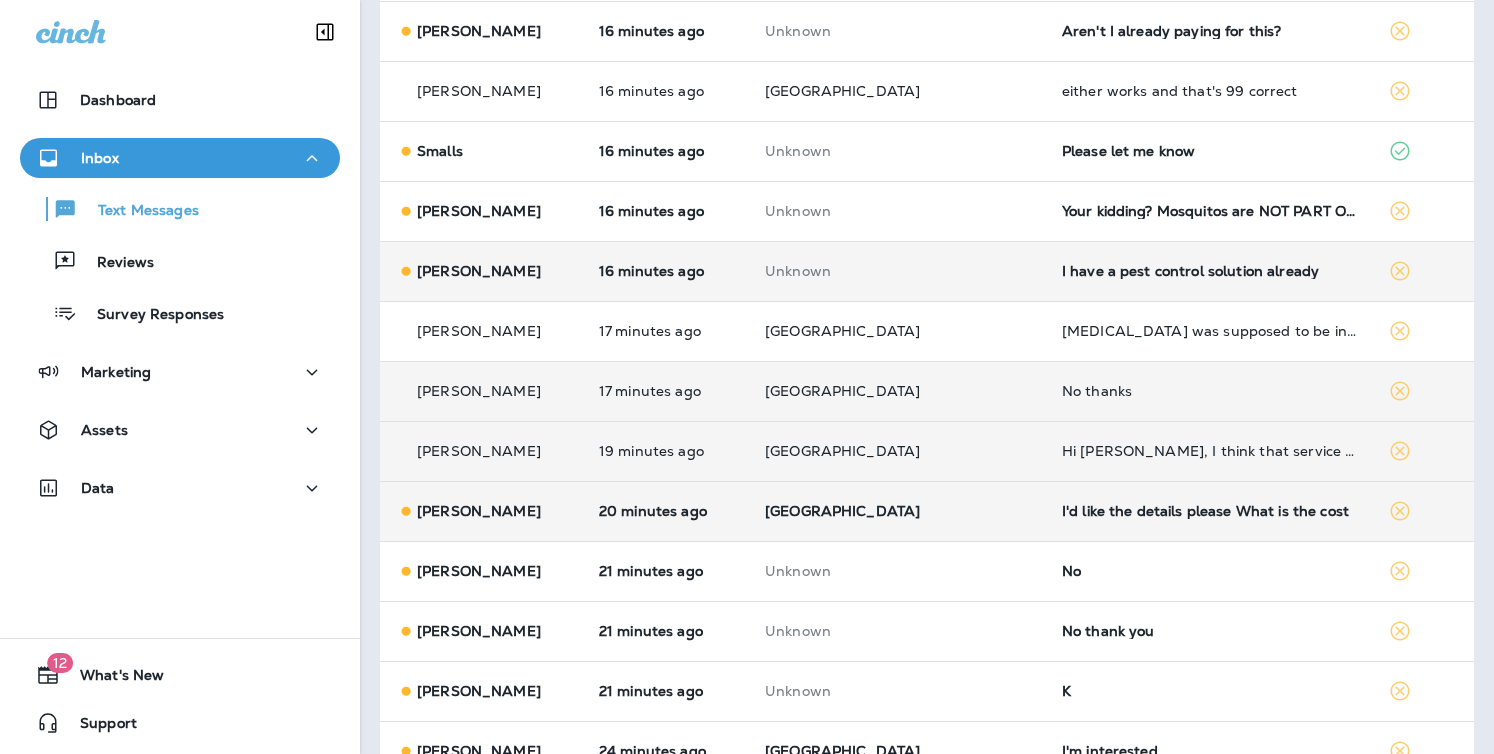 click on "[GEOGRAPHIC_DATA]" at bounding box center [897, 511] 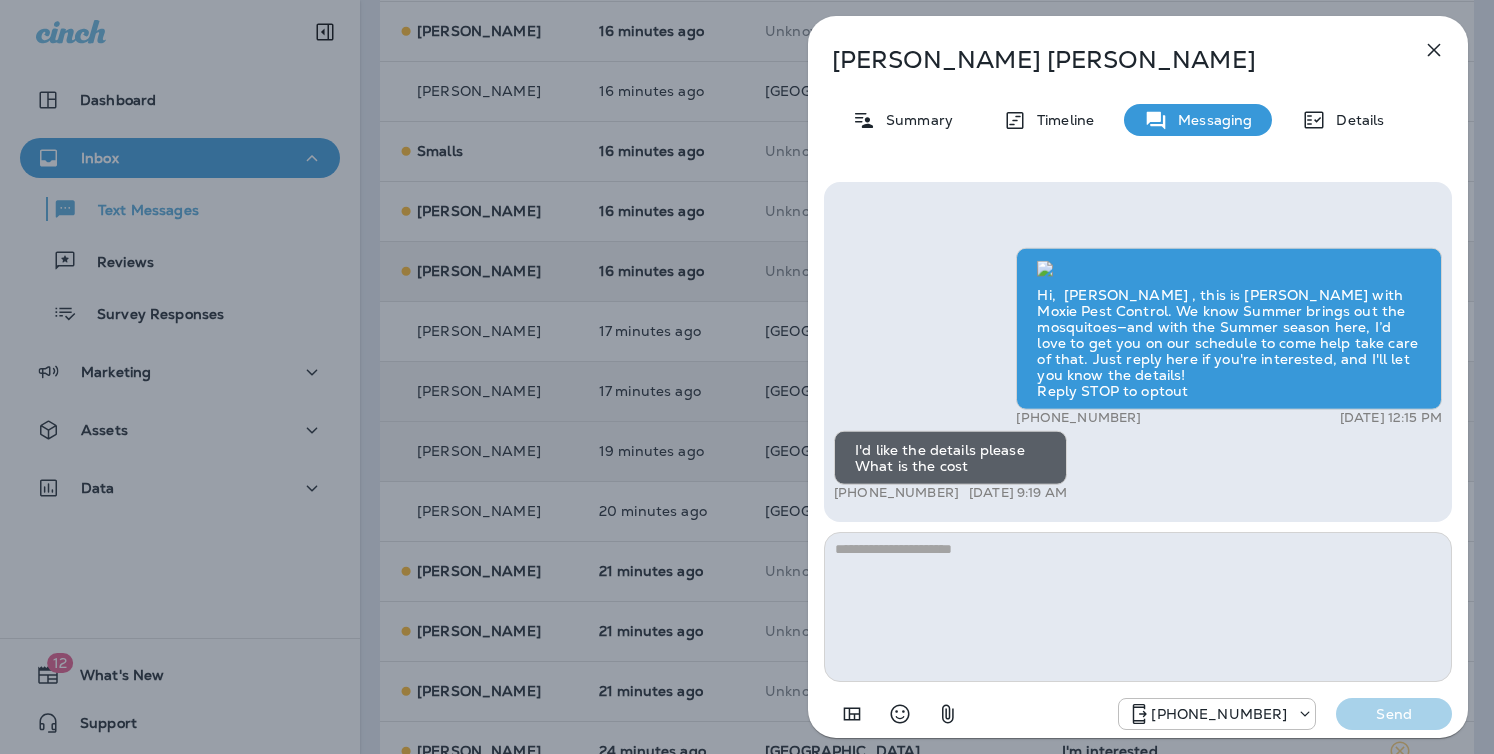 click at bounding box center [1138, 607] 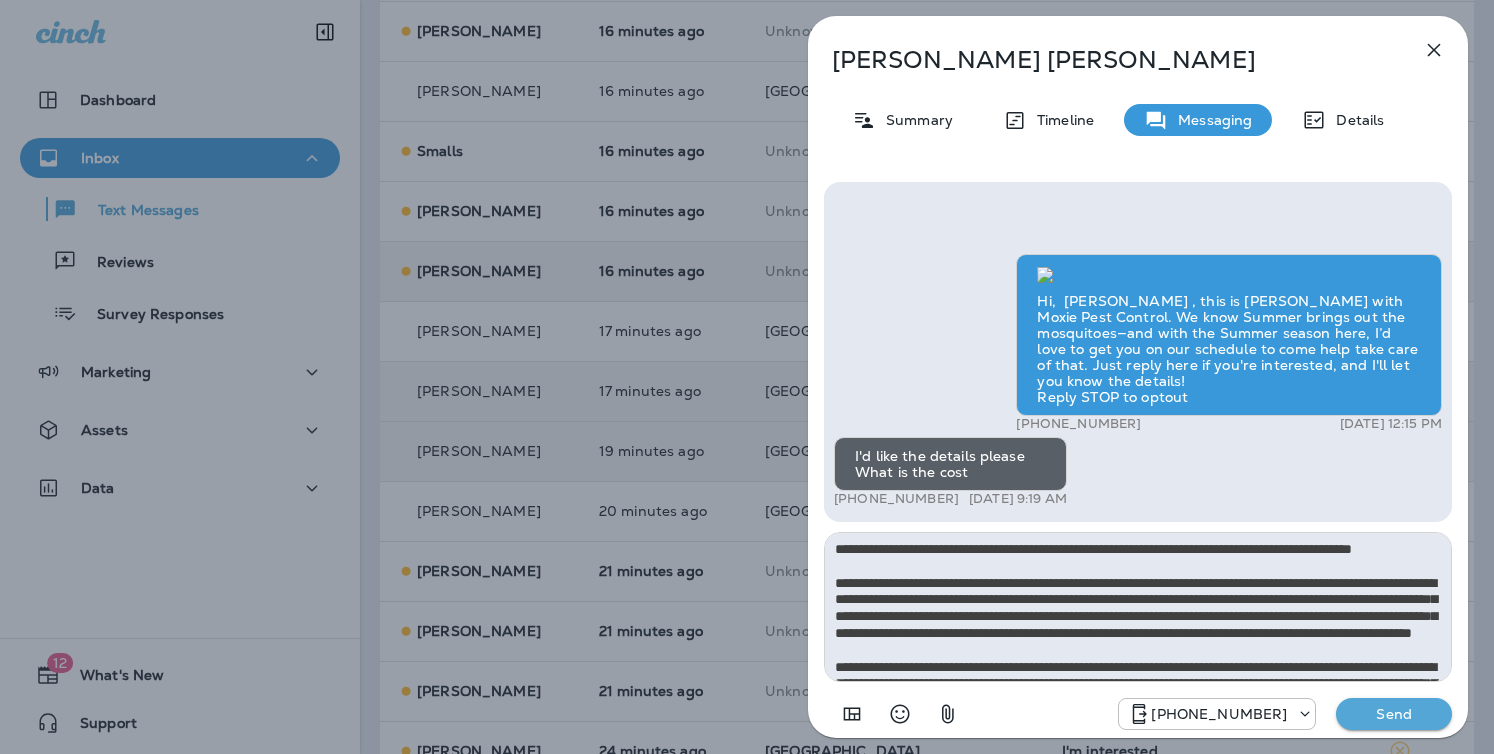 scroll, scrollTop: 112, scrollLeft: 0, axis: vertical 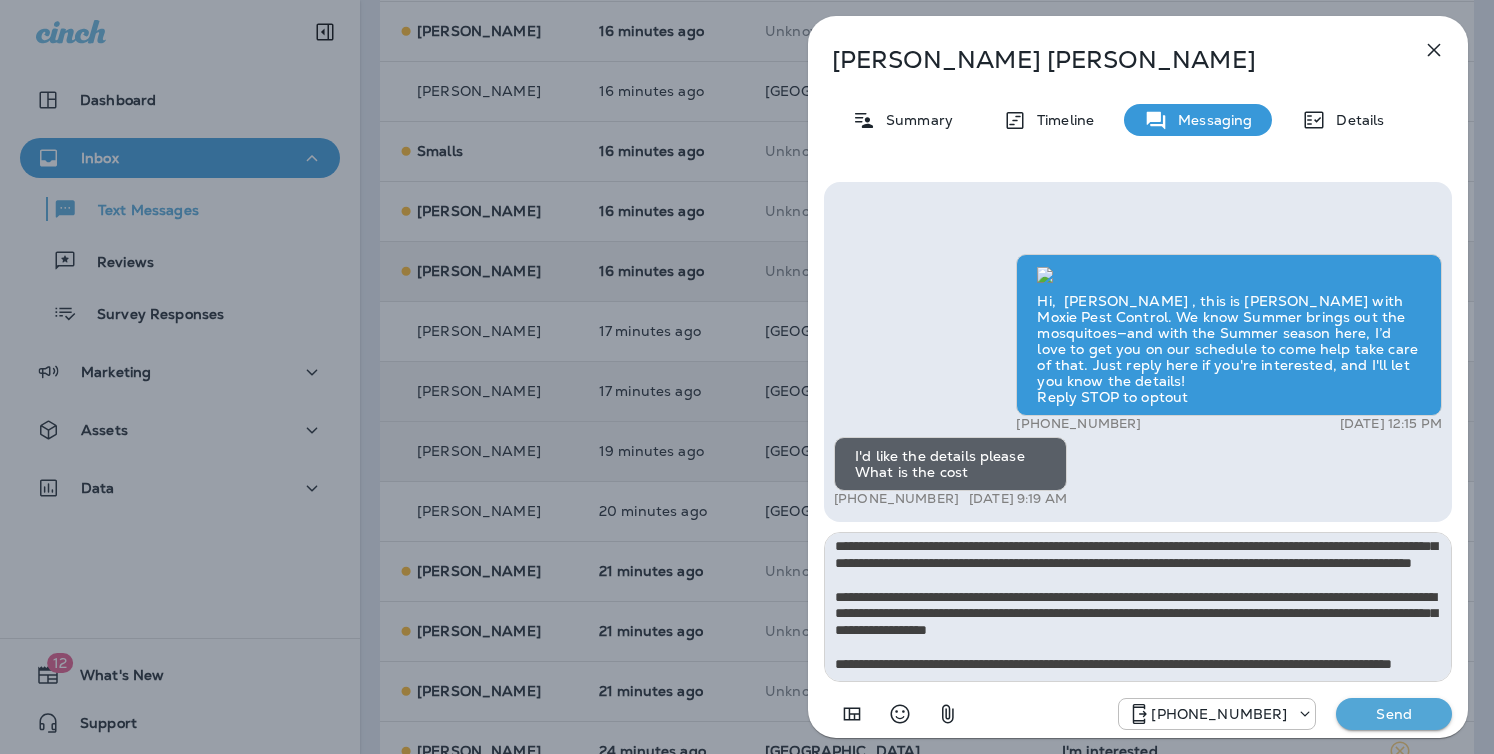 type on "**********" 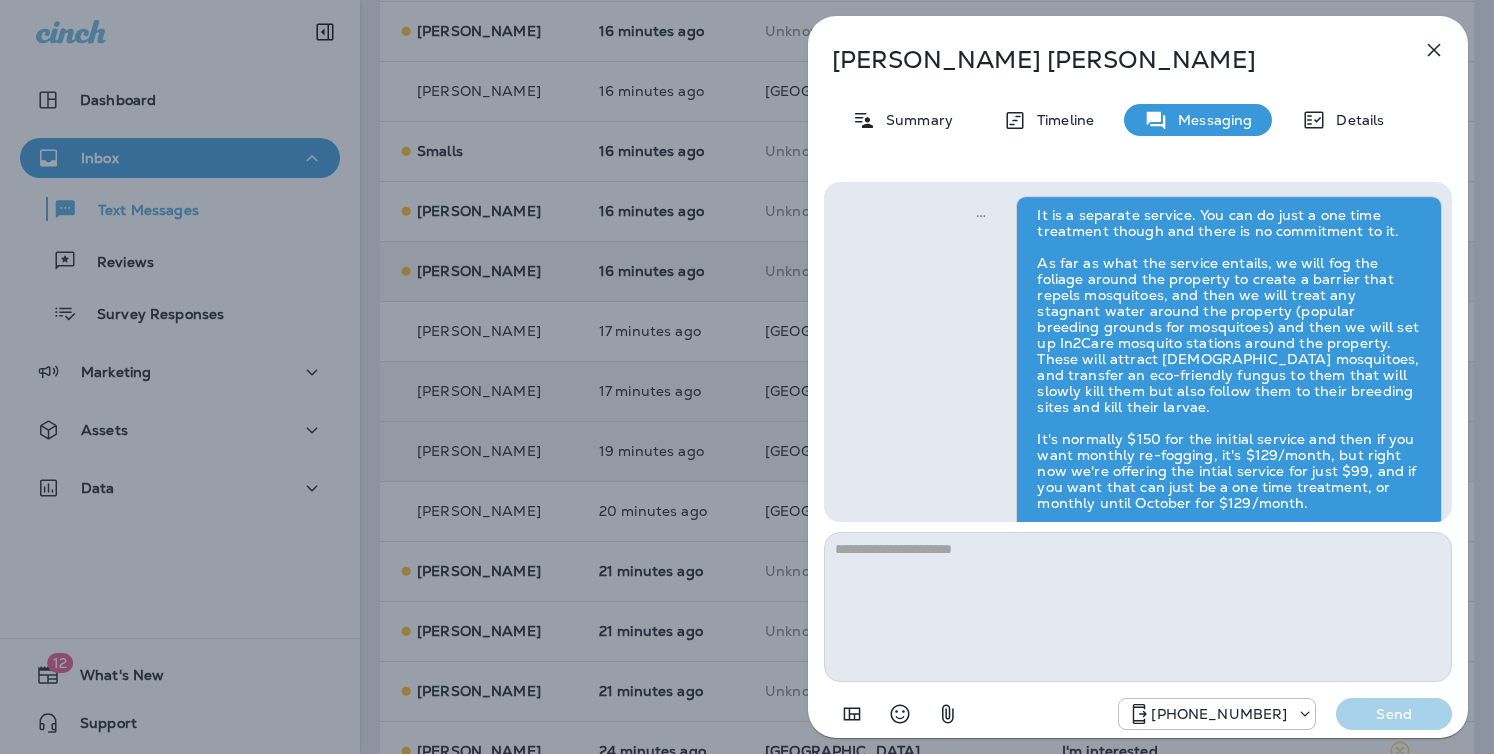 scroll, scrollTop: 0, scrollLeft: 0, axis: both 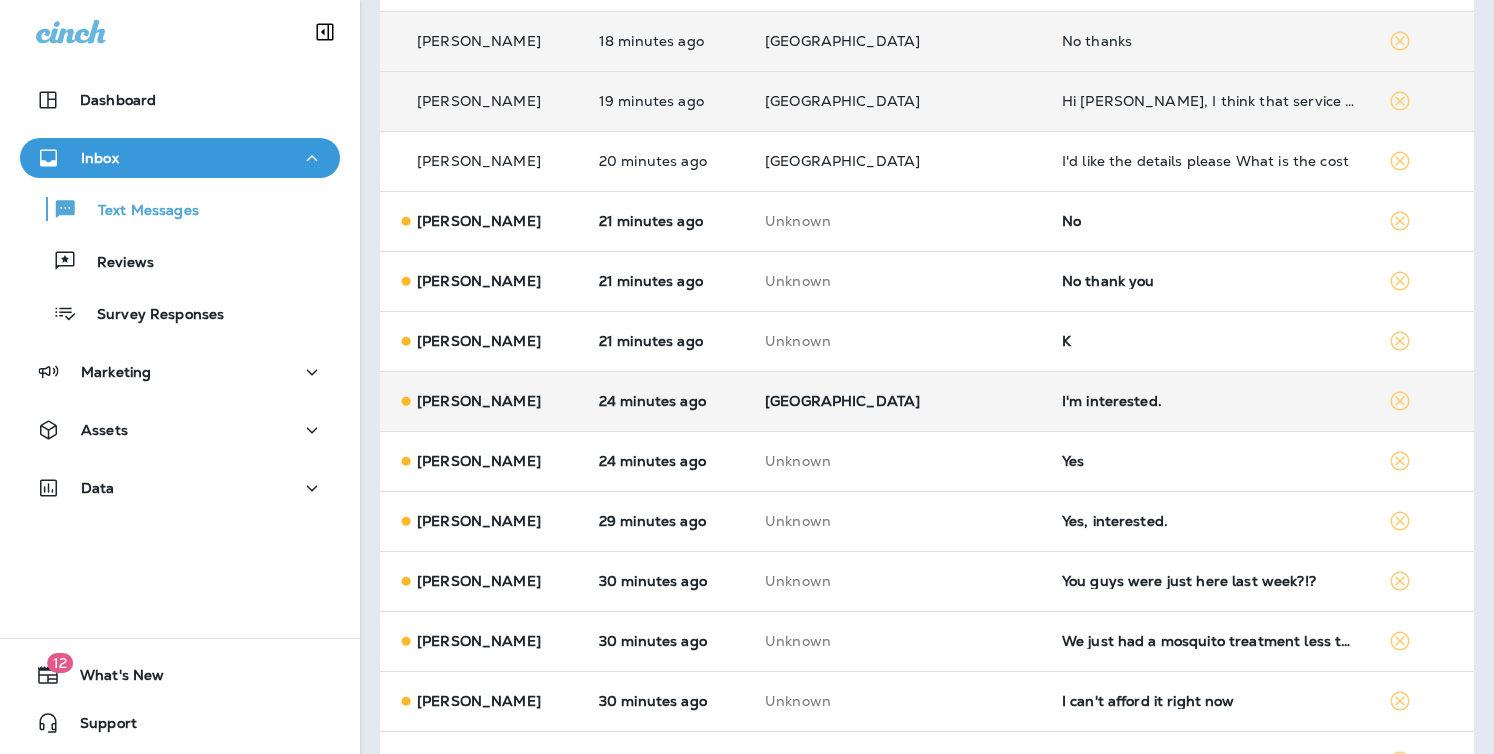 click on "[GEOGRAPHIC_DATA]" at bounding box center (897, 401) 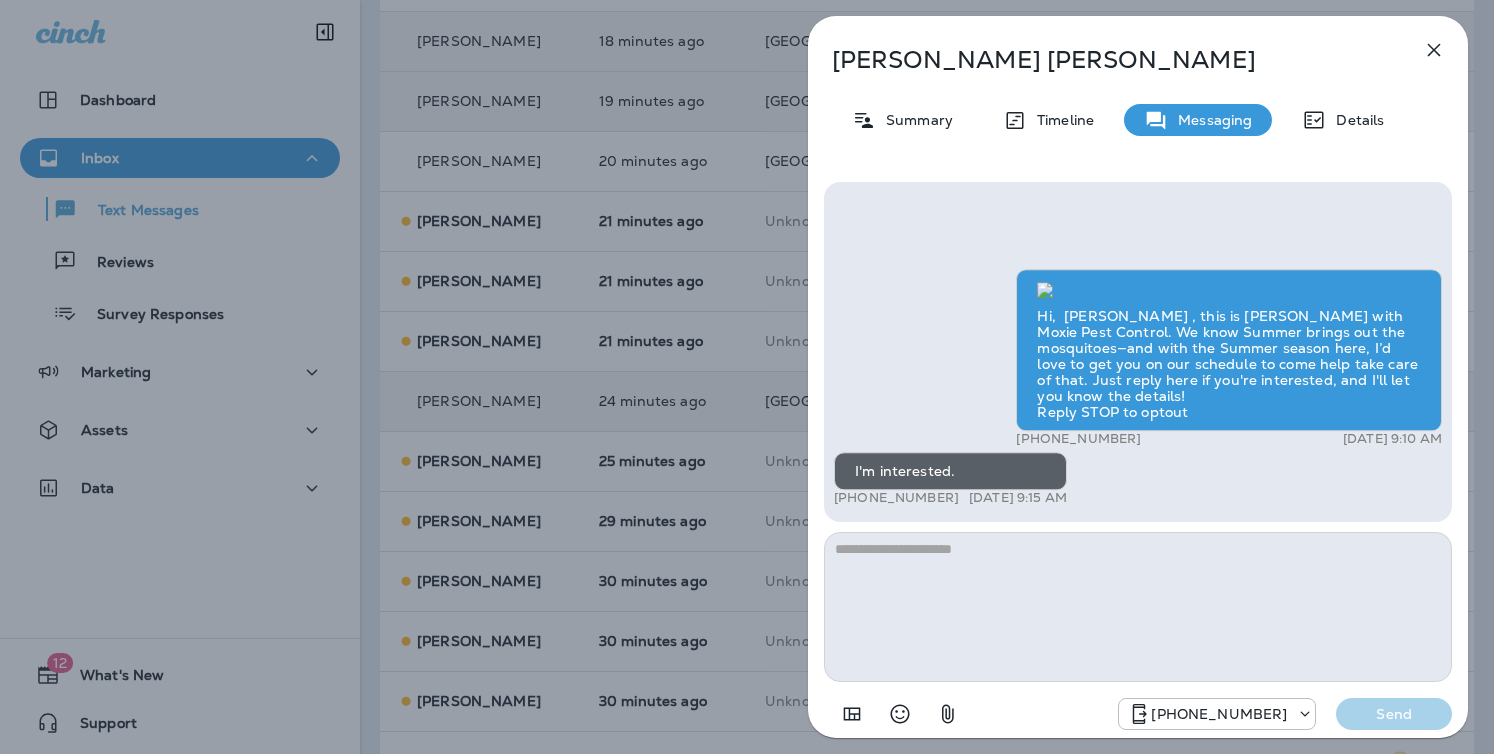 click at bounding box center [1138, 607] 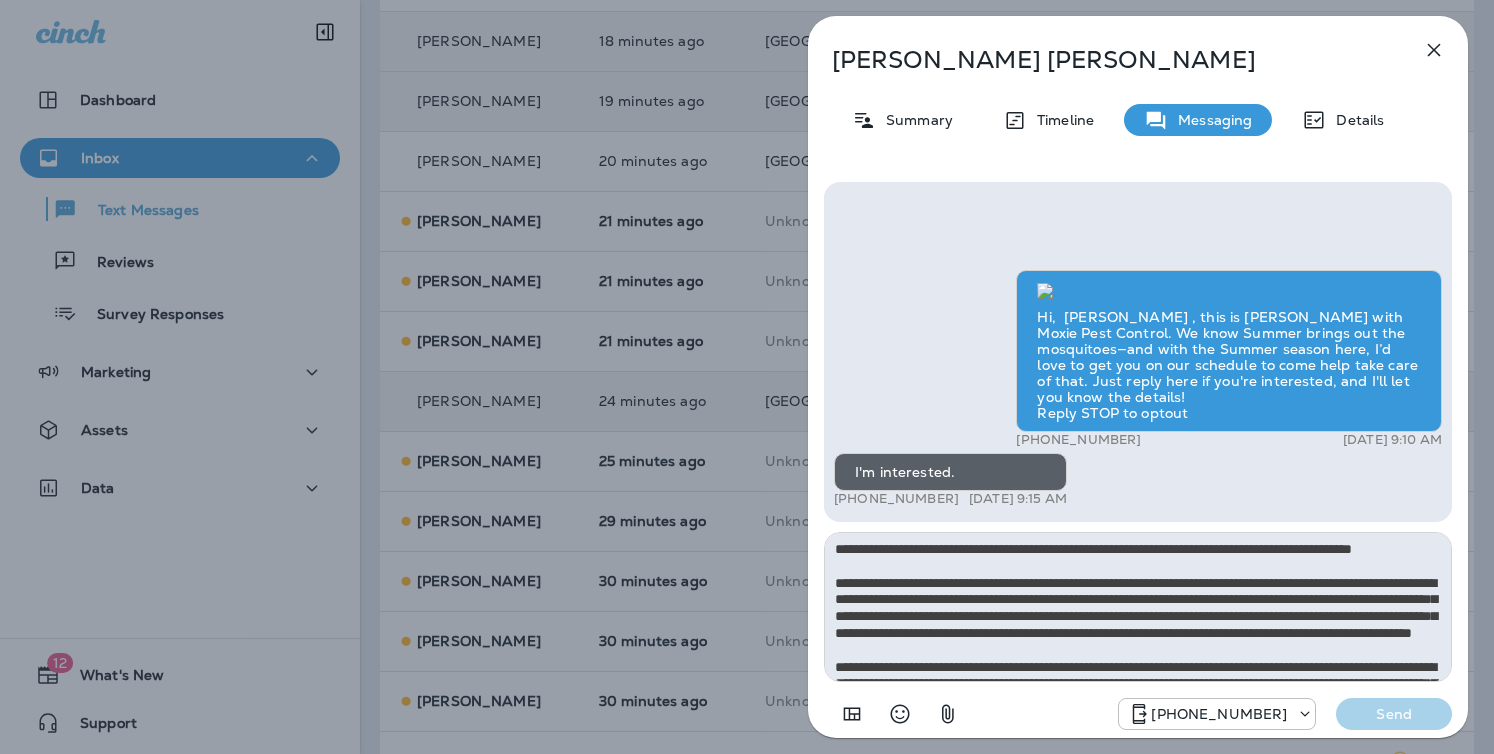 scroll, scrollTop: 112, scrollLeft: 0, axis: vertical 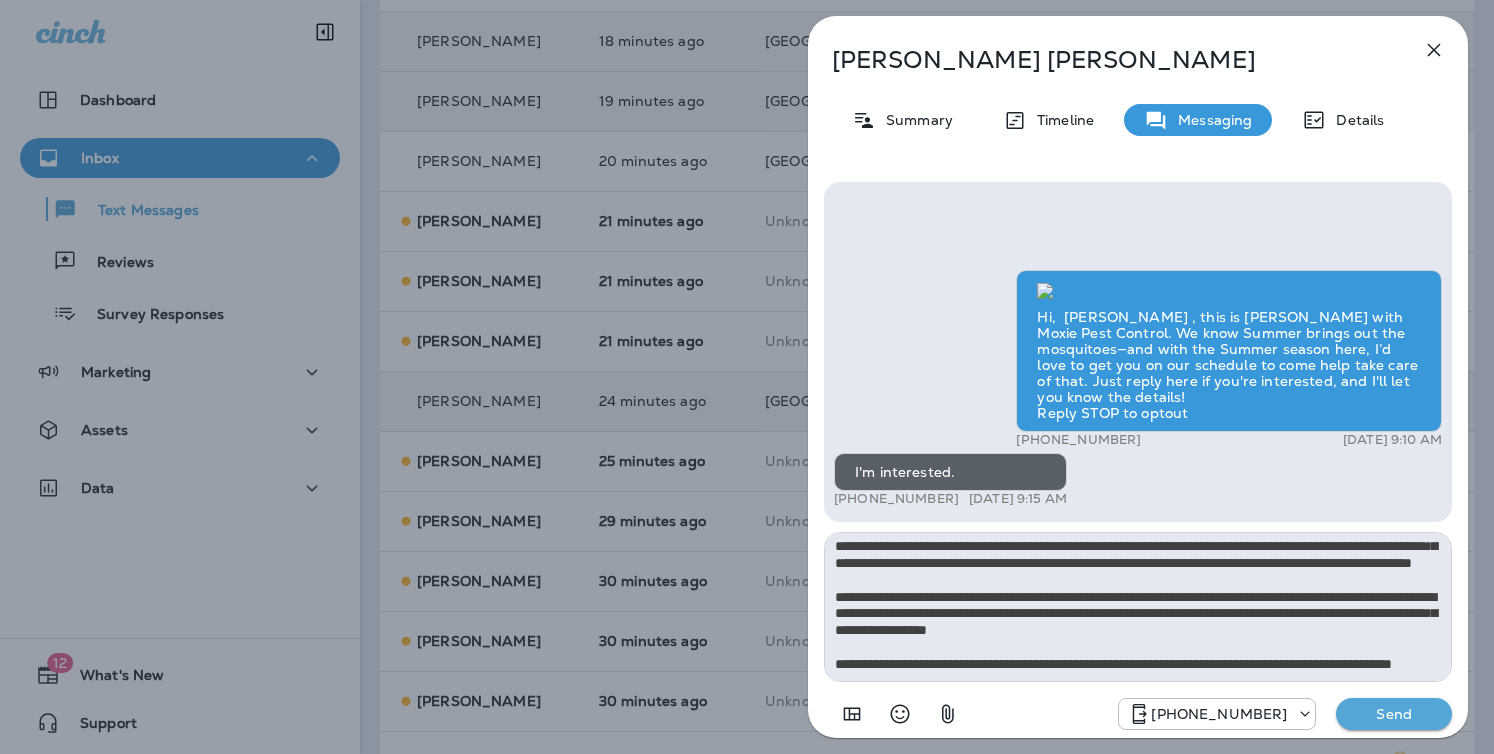 type on "**********" 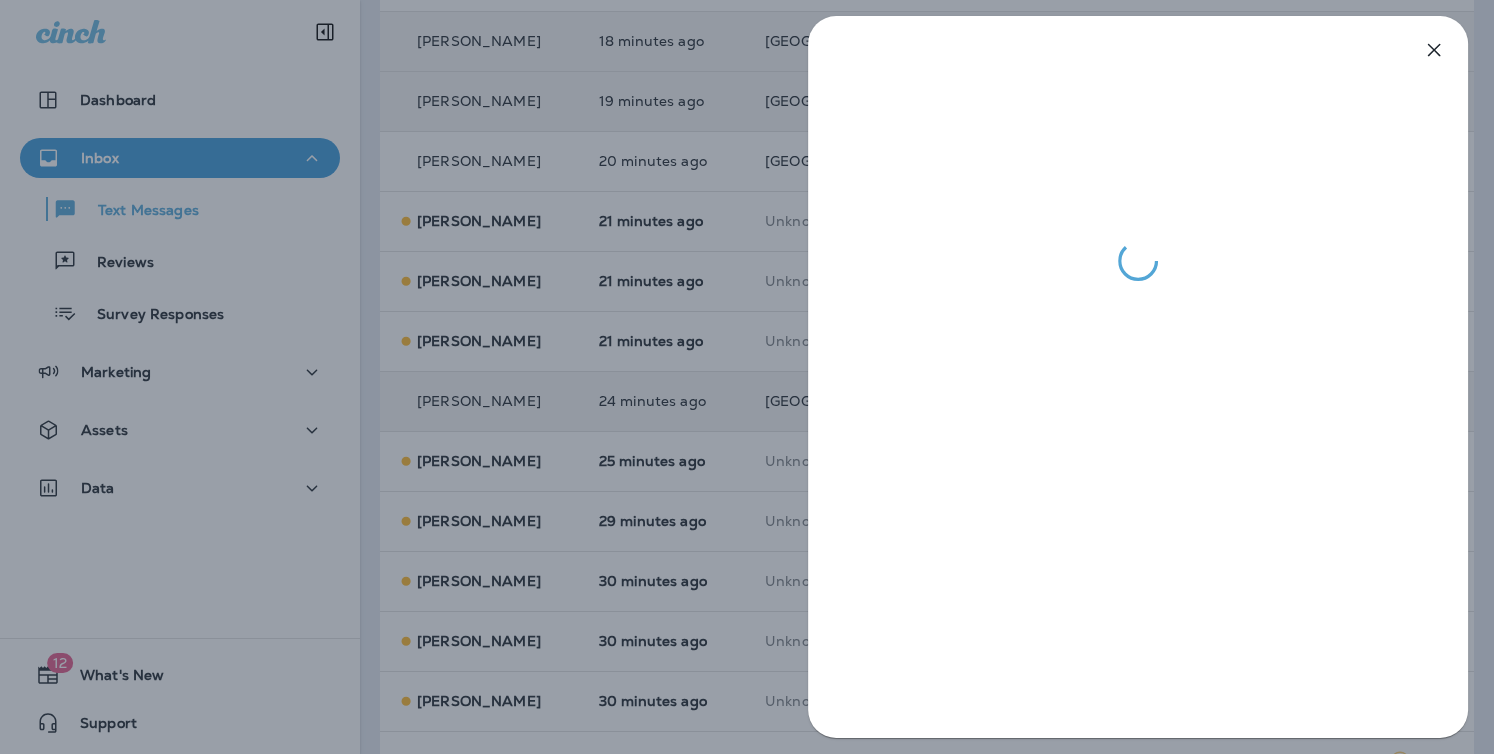 click at bounding box center [747, 377] 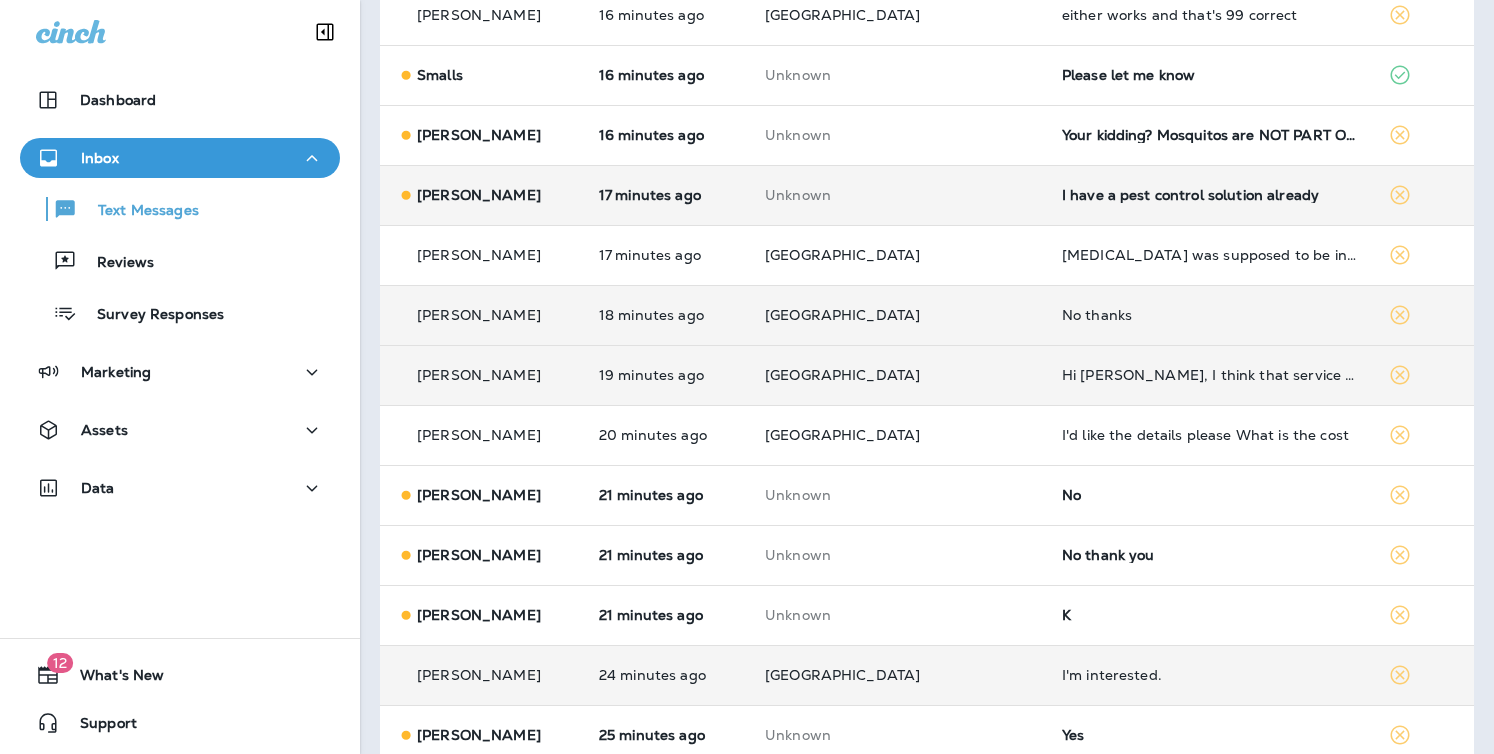scroll, scrollTop: 0, scrollLeft: 0, axis: both 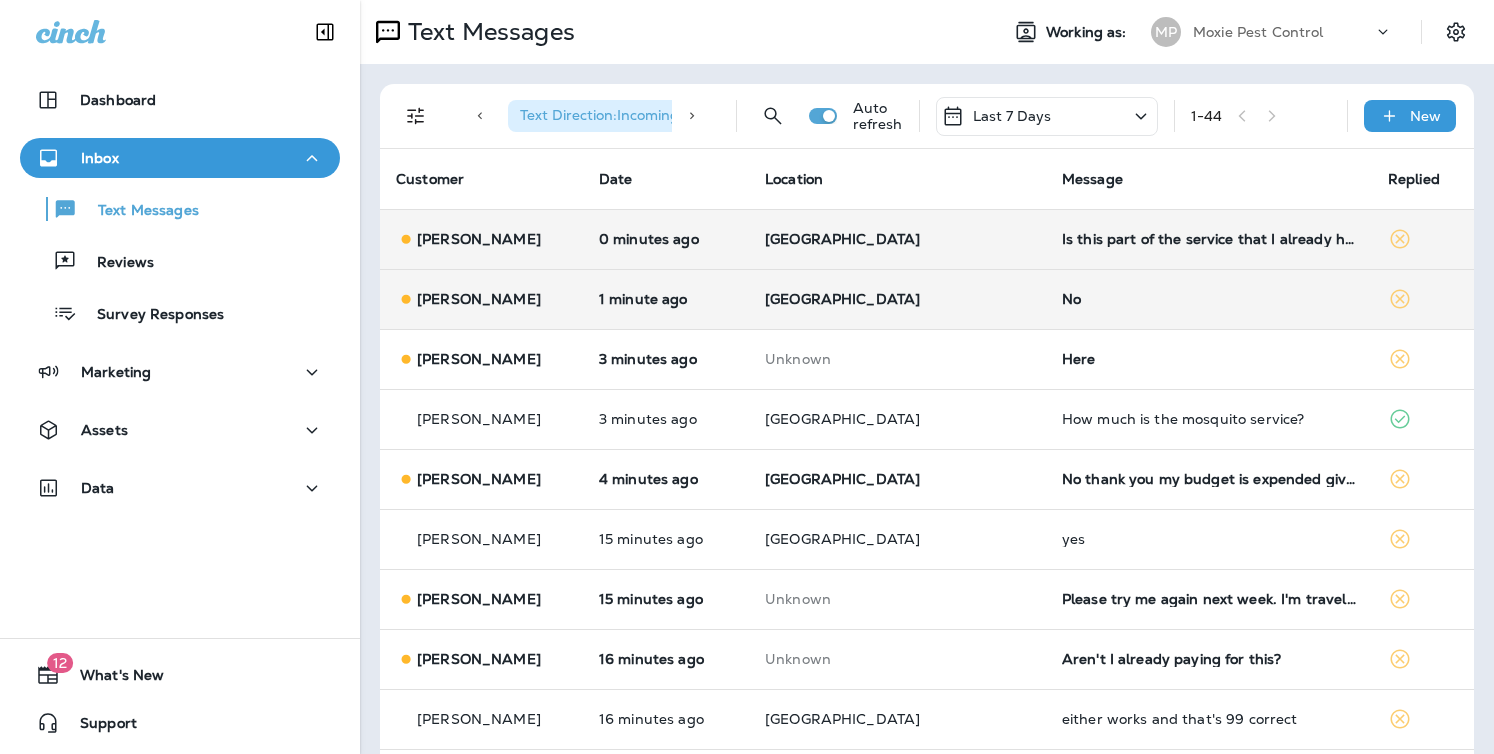 click on "Las Vegas" at bounding box center (897, 239) 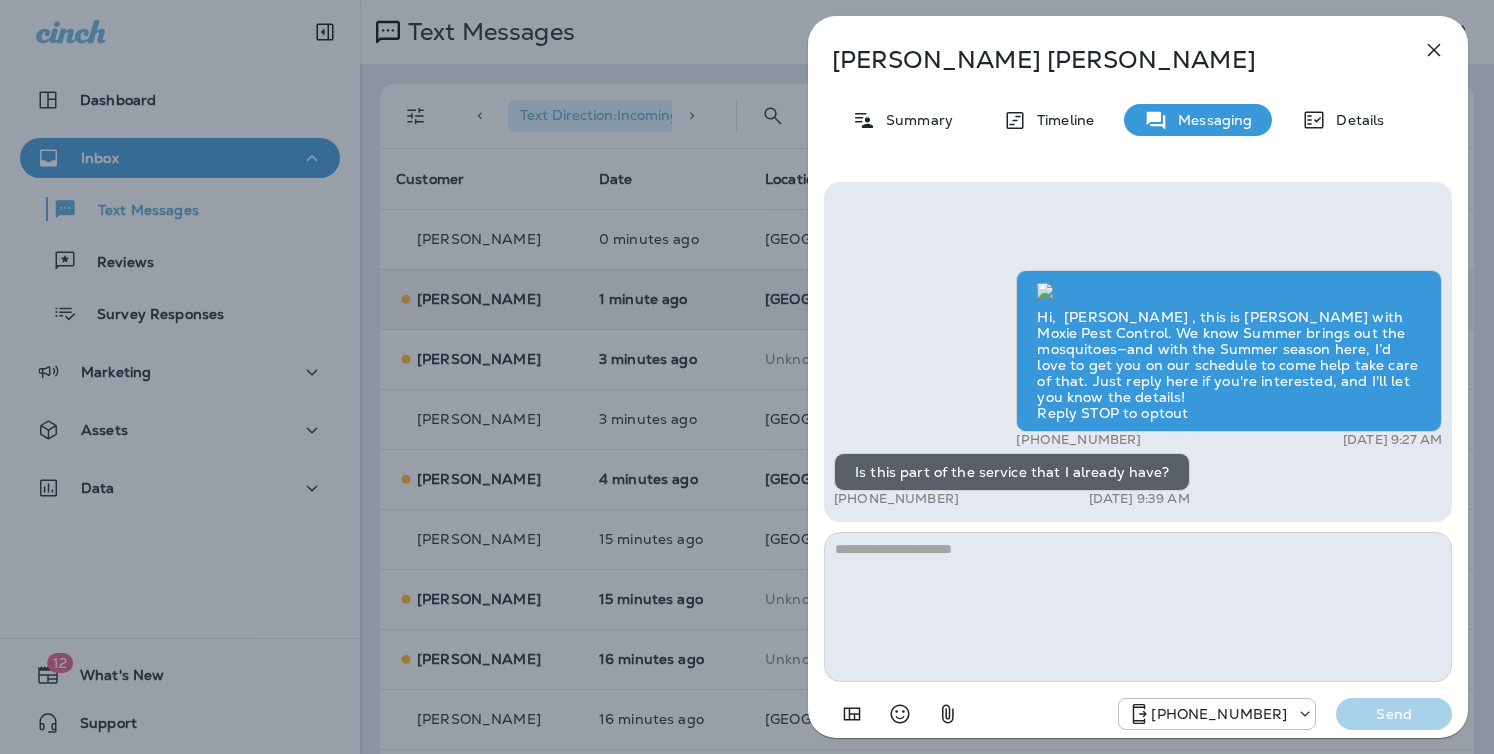 drag, startPoint x: 990, startPoint y: 572, endPoint x: 1005, endPoint y: 576, distance: 15.524175 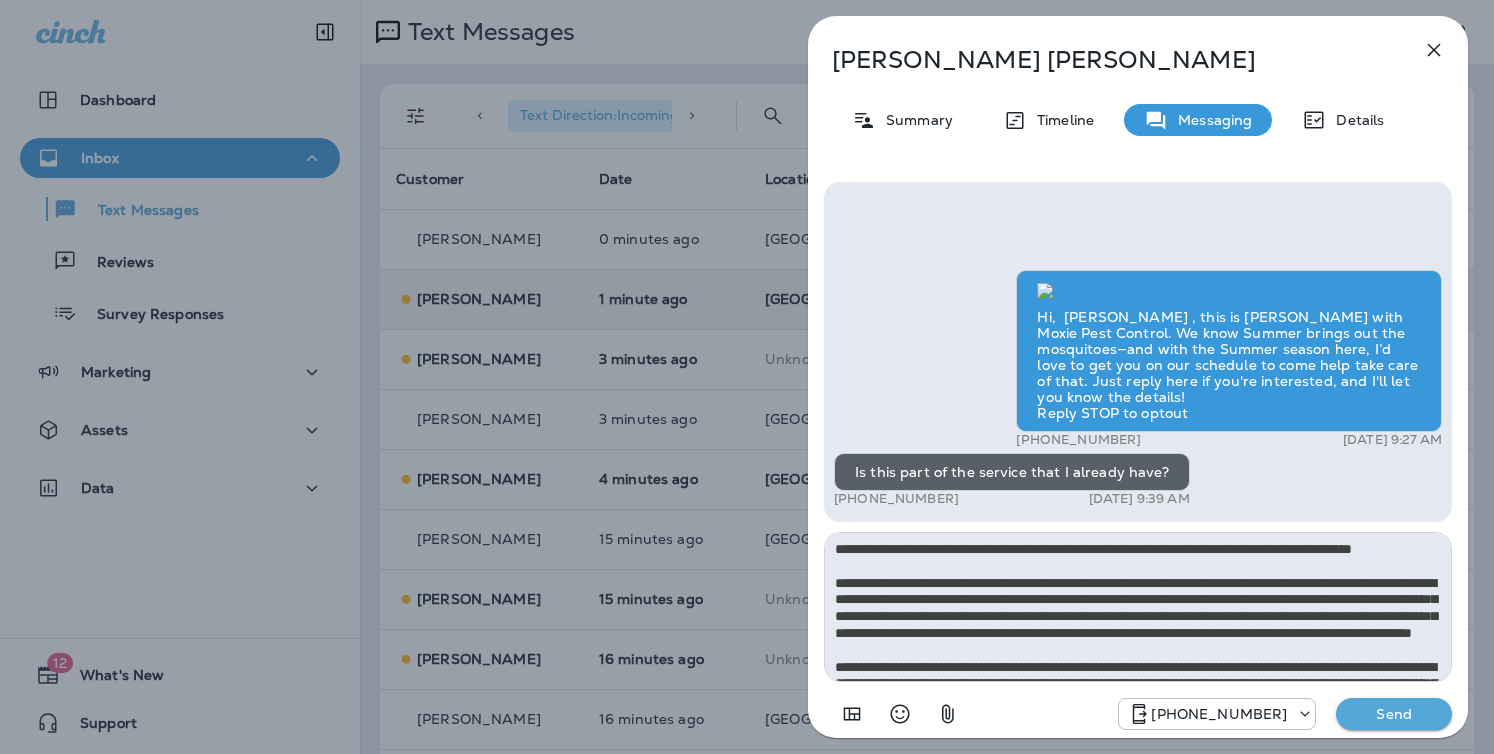 scroll, scrollTop: 112, scrollLeft: 0, axis: vertical 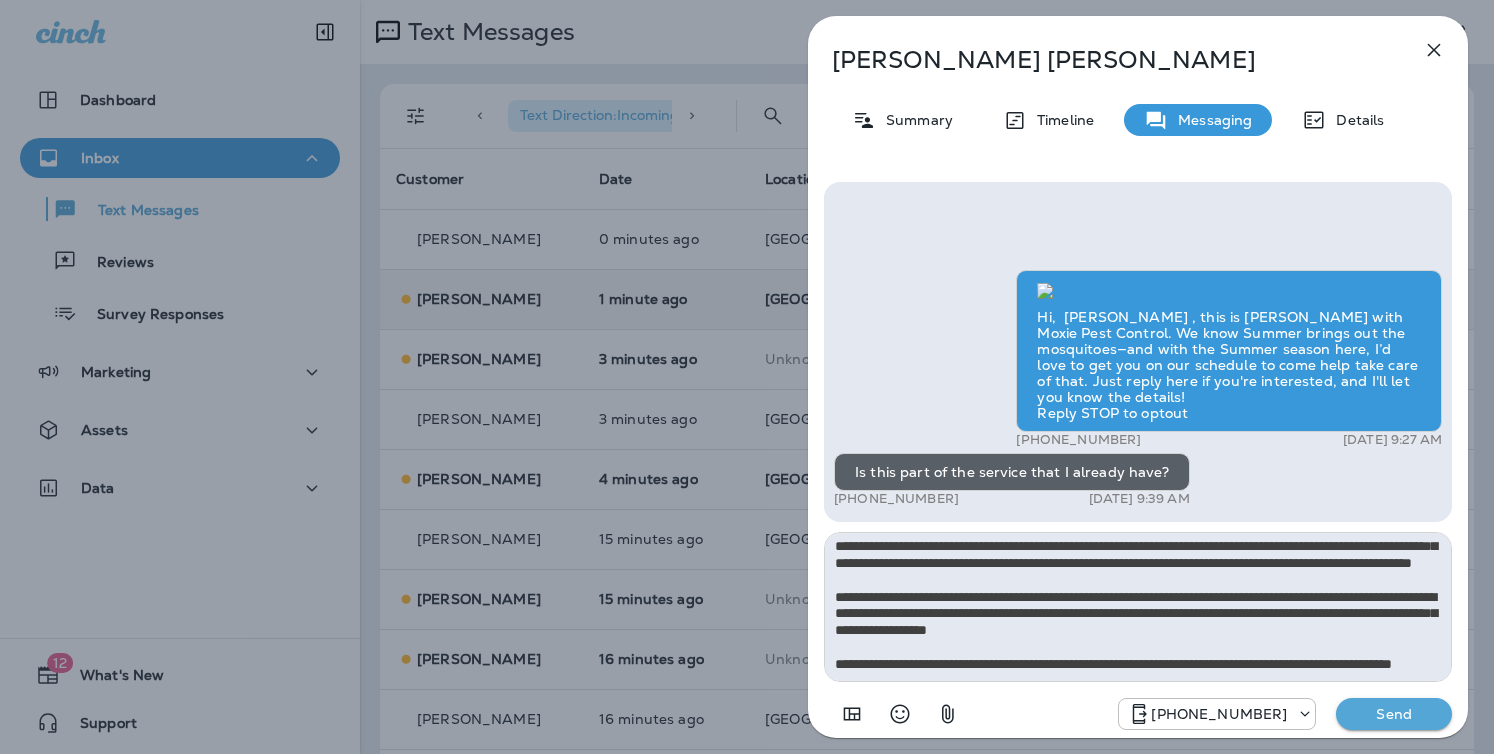type on "**********" 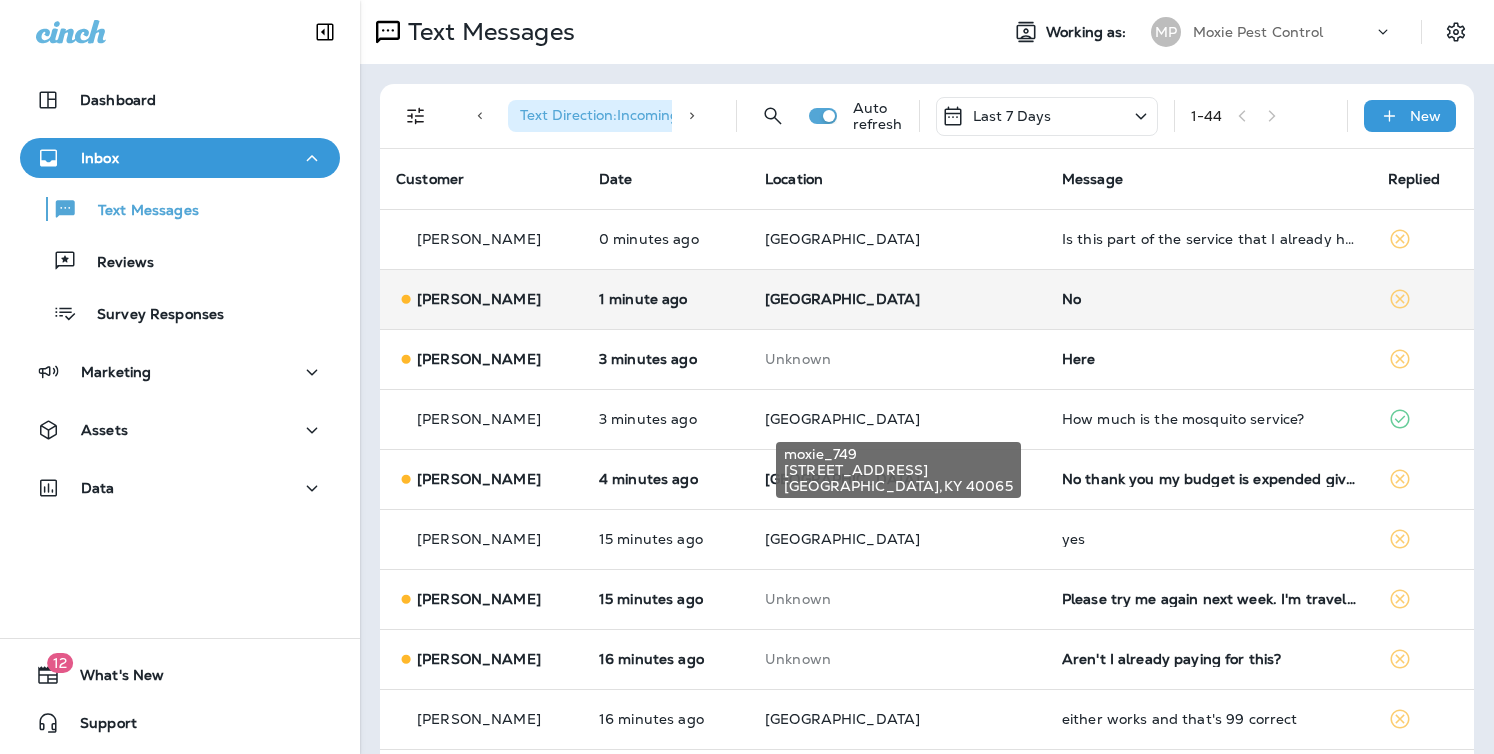 click on "Shelbyville ,  KY   40065" at bounding box center [898, 486] 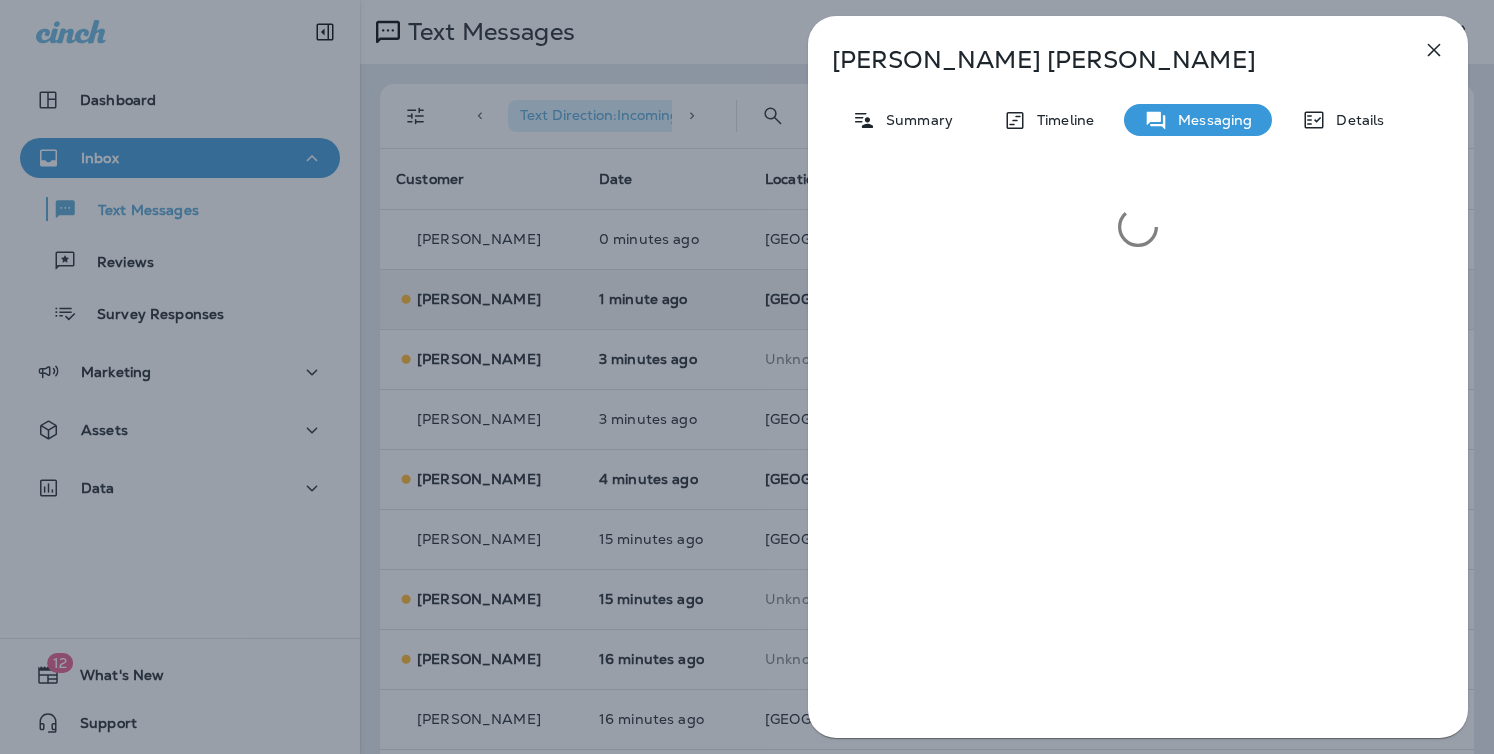 click on "Marie   Hobson Summary   Timeline   Messaging   Details" at bounding box center (747, 377) 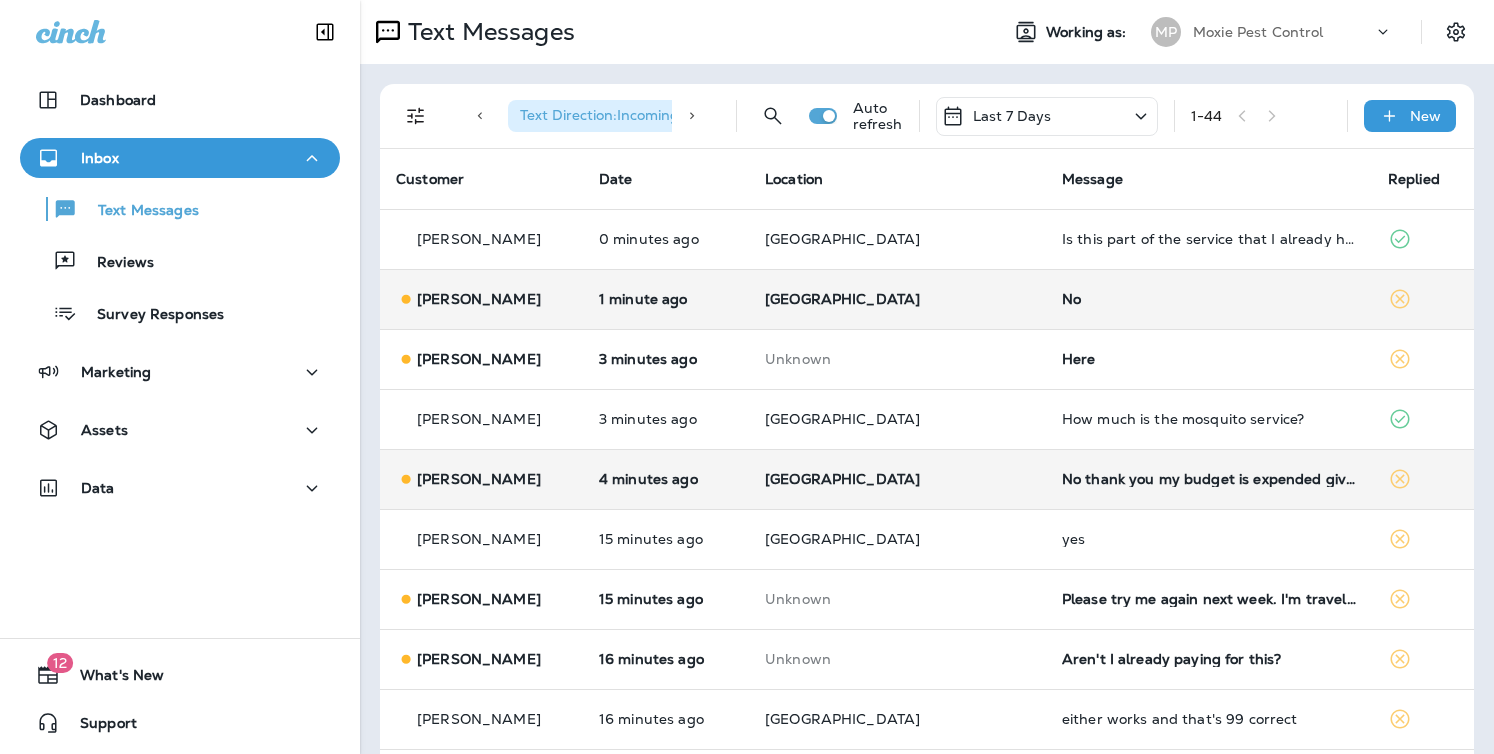 click at bounding box center (747, 377) 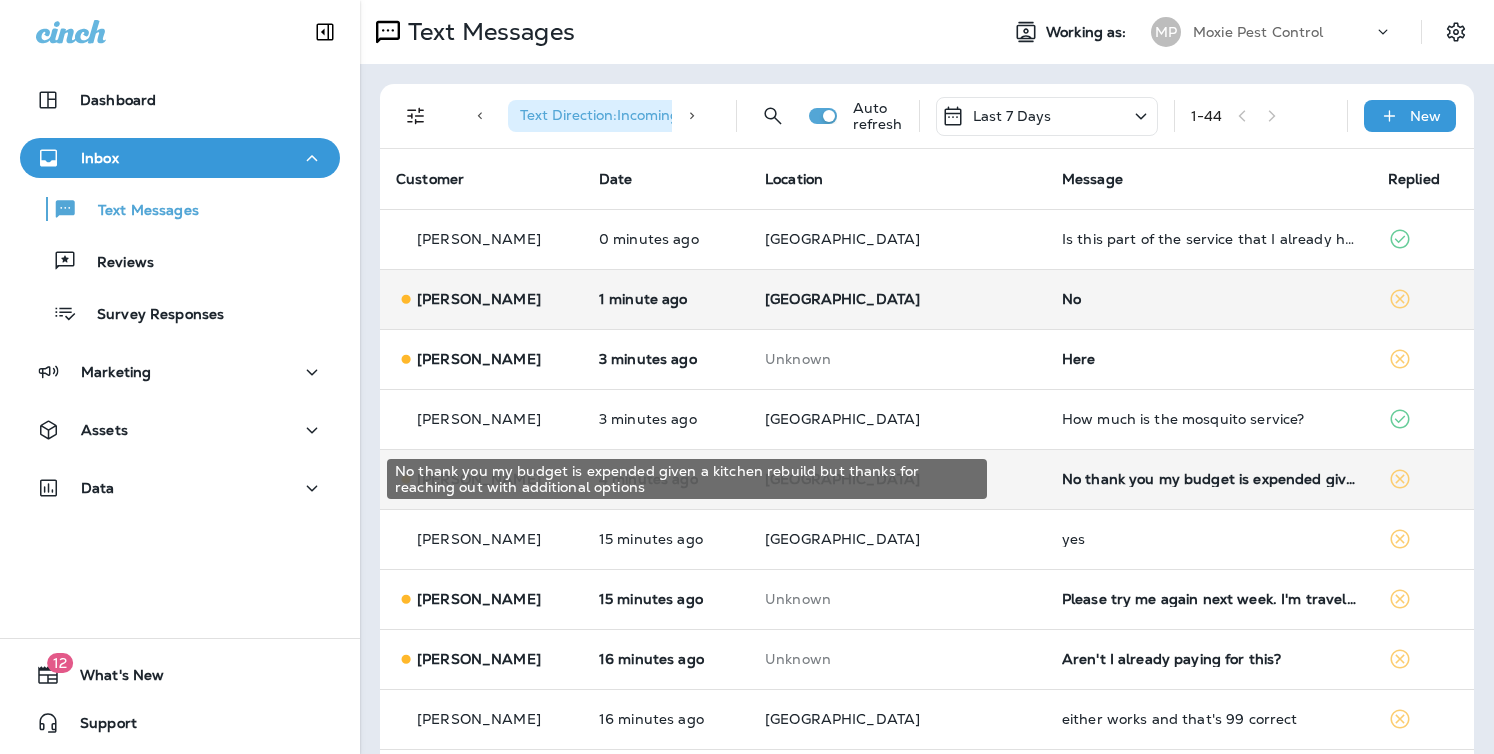 click on "No thank you my budget is expended given a kitchen rebuild but thanks for reaching out with additional options" at bounding box center [1209, 479] 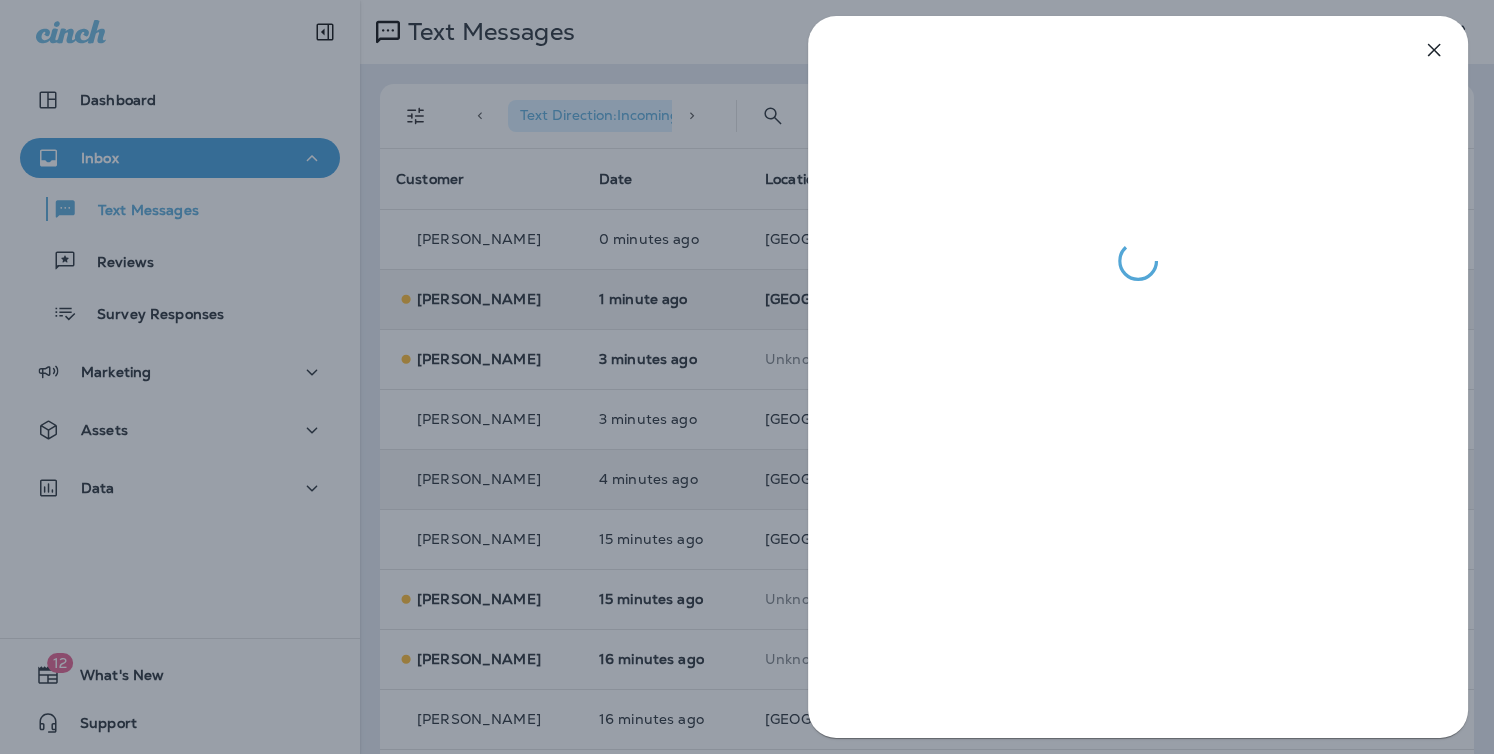 click at bounding box center [747, 377] 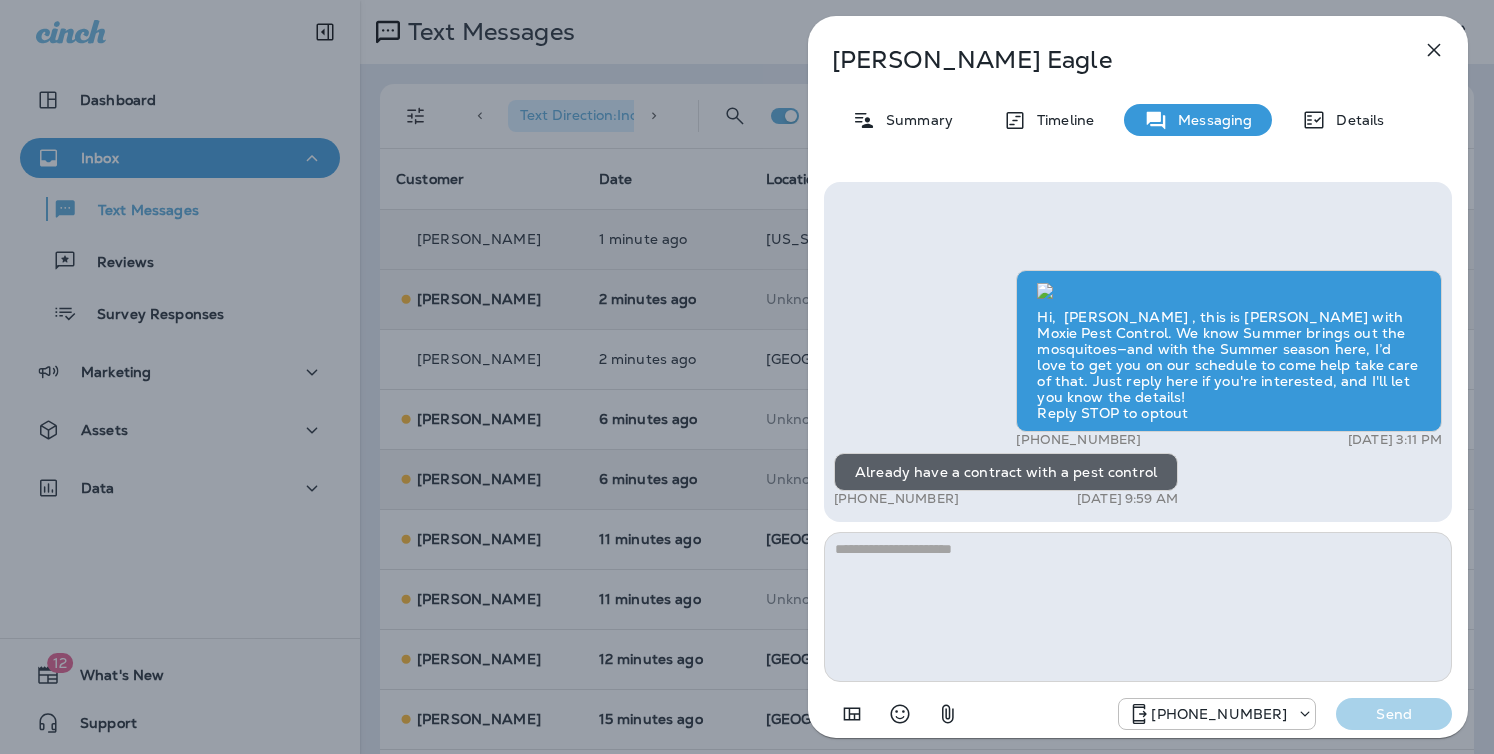 click on "Elizabeth   Eagle Summary   Timeline   Messaging   Details   Hi,  Elizabeth , this is Cameron with Moxie Pest Control. We know Summer brings out the mosquitoes—and with the Summer season here, I’d love to get you on our schedule to come help take care of that. Just reply here if you're interested, and I'll let you know the details!
Reply STOP to optout +18174823792 Jun 30, 2025 3:11 PM Already have a contract with a pest control  +1 (816) 519-5980 Jul 1, 2025 9:59 AM +18174823792 Send" at bounding box center (747, 377) 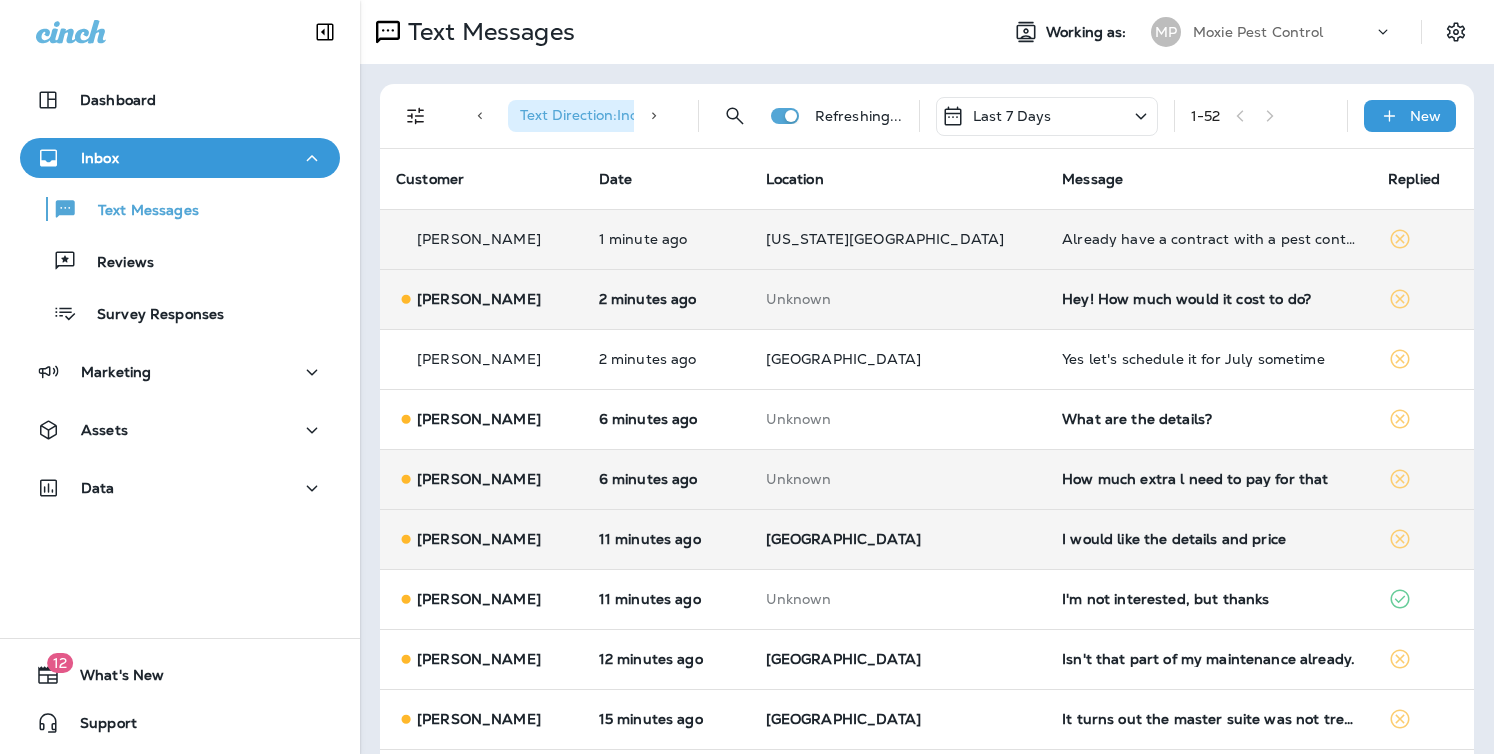 click on "Las Vegas" at bounding box center [898, 539] 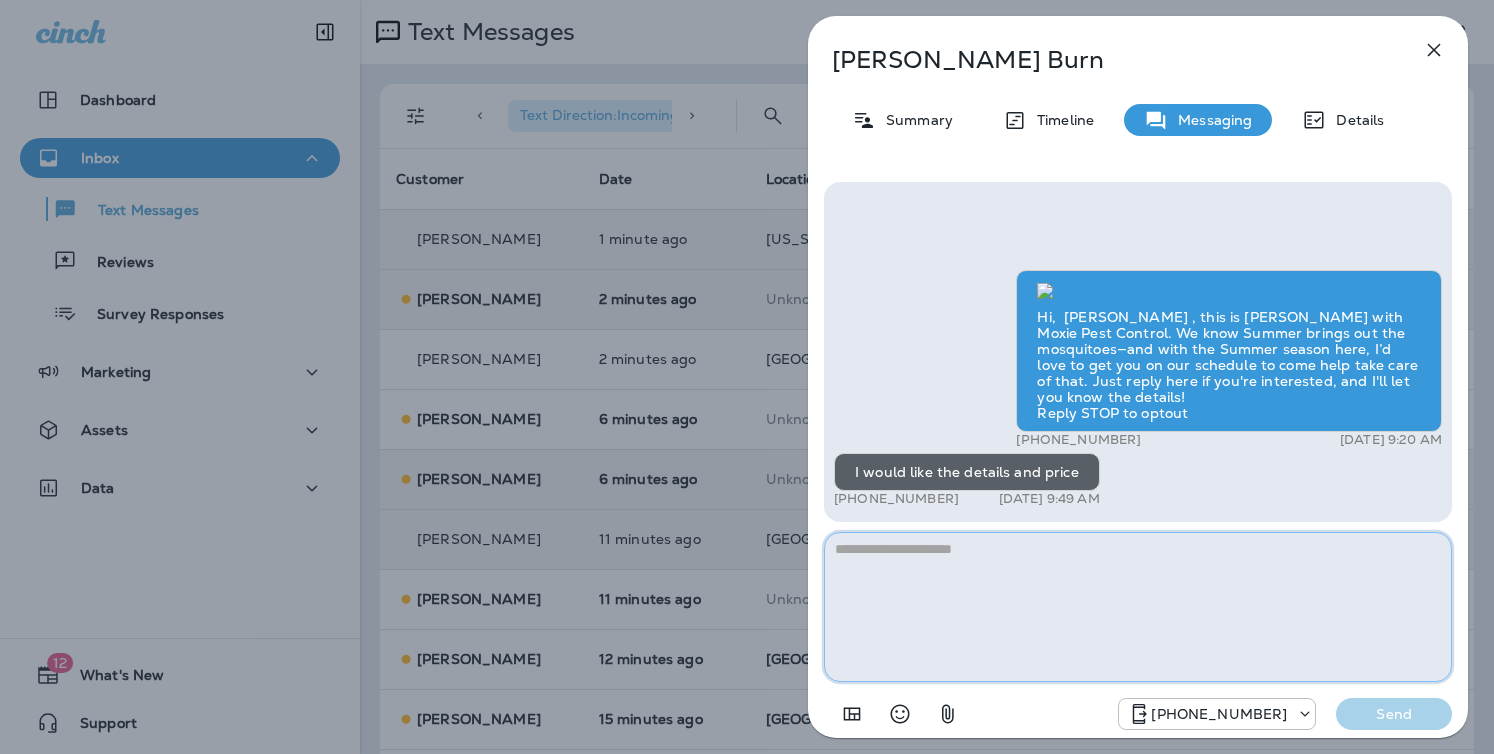 paste on "**********" 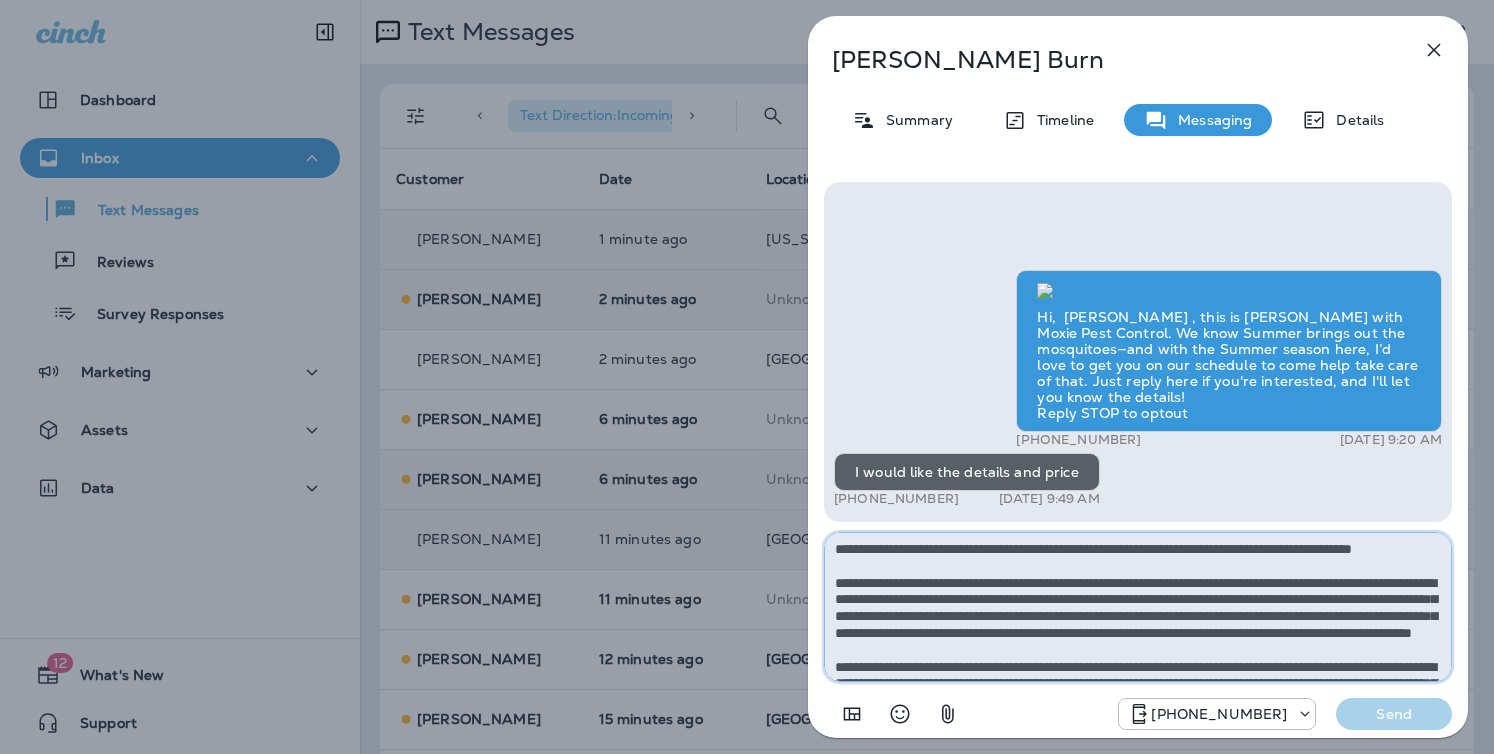 scroll, scrollTop: 112, scrollLeft: 0, axis: vertical 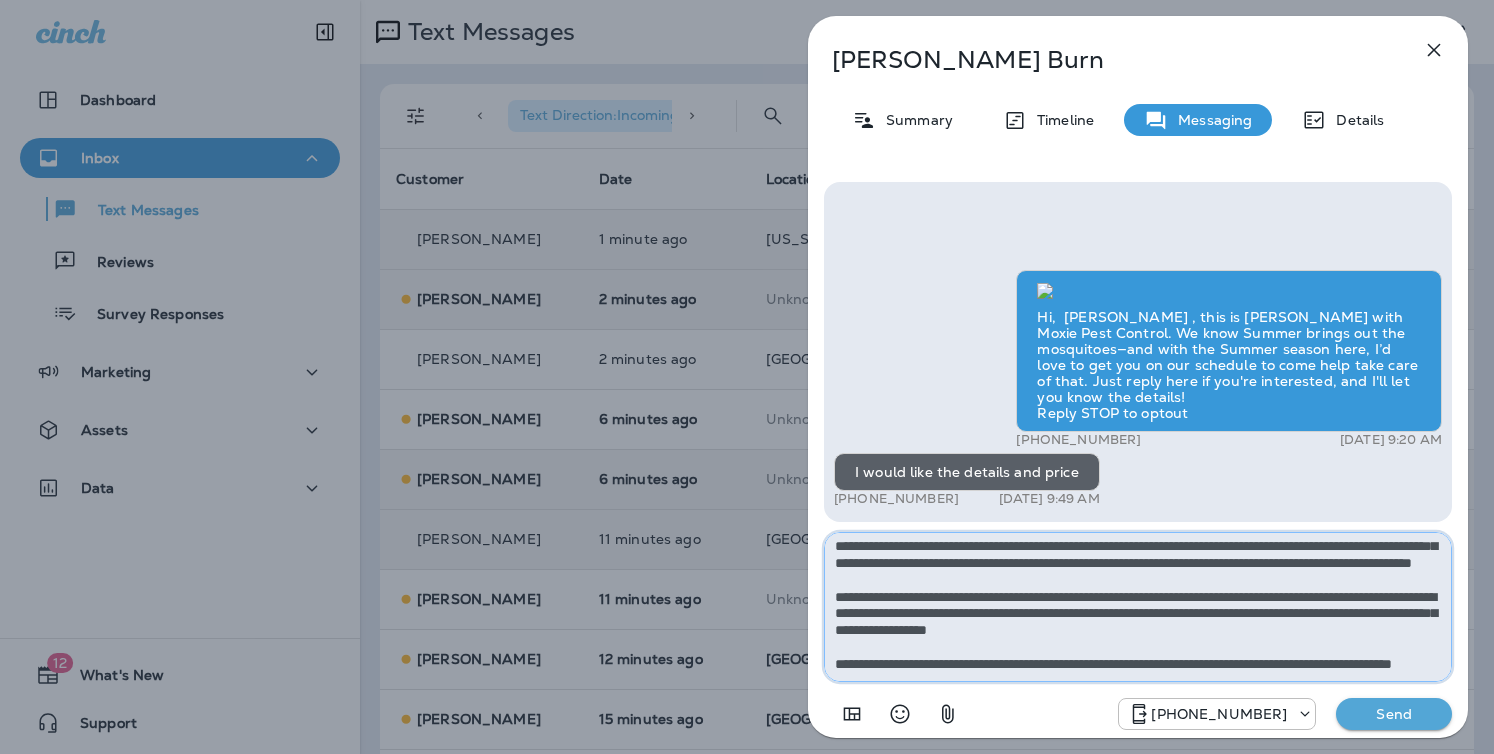 type on "**********" 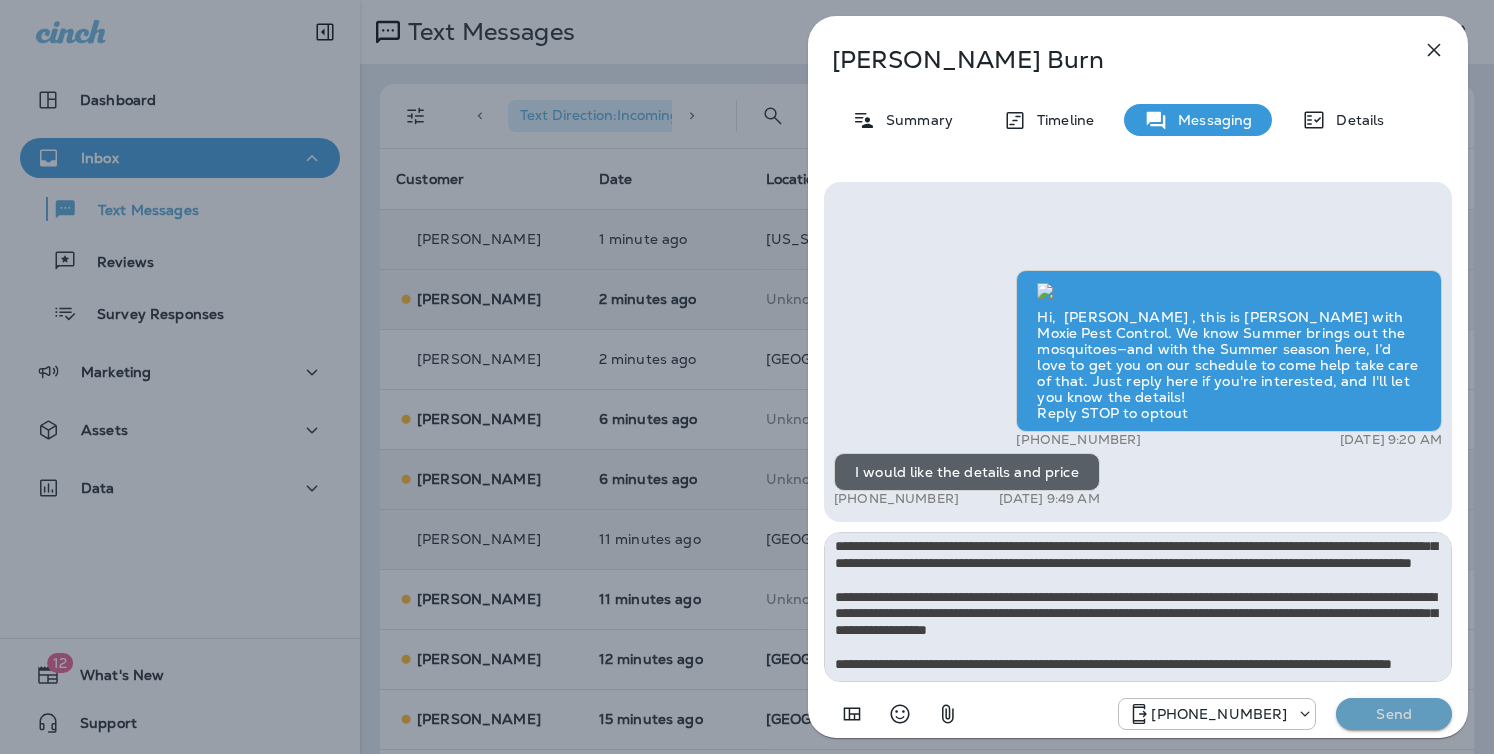 click on "Send" at bounding box center (1394, 714) 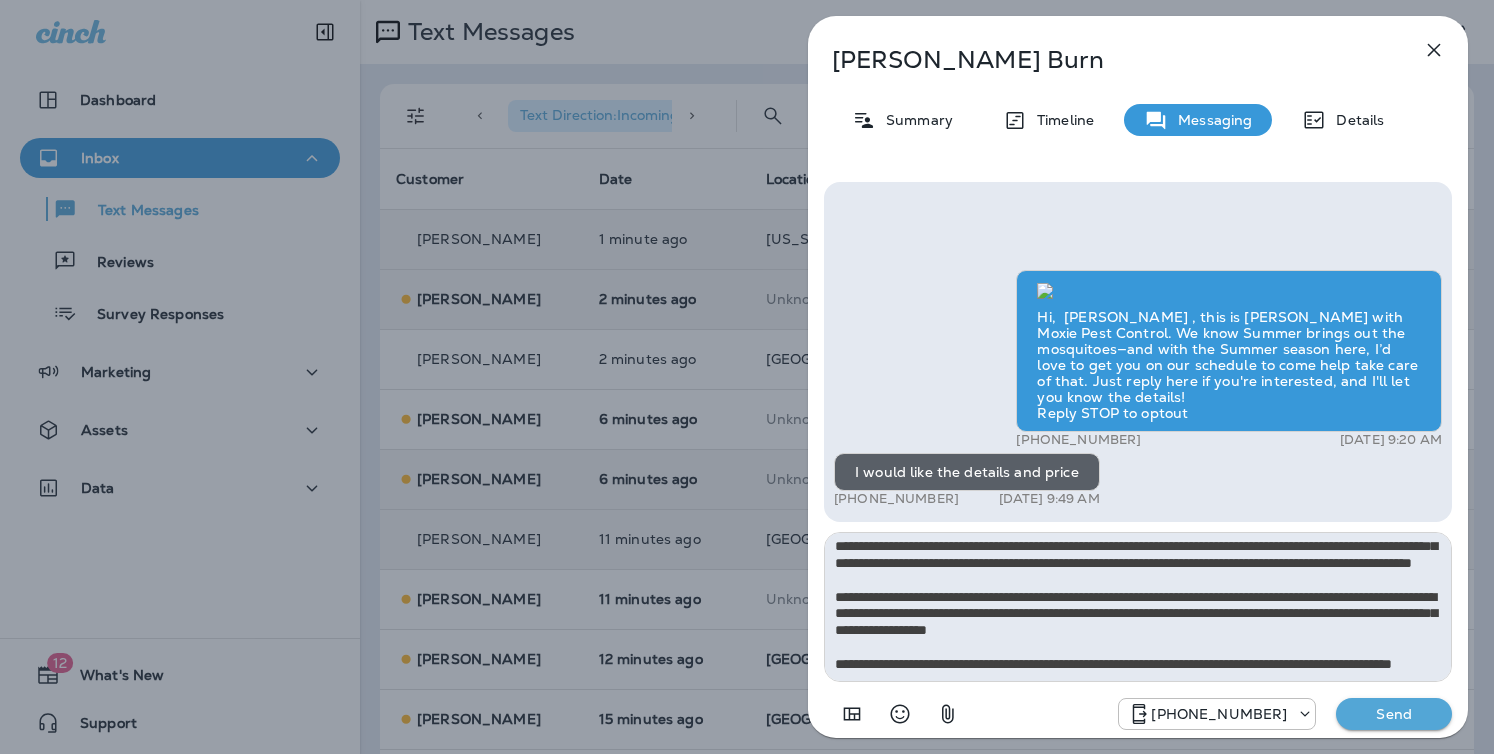 click on "Send" at bounding box center [1394, 714] 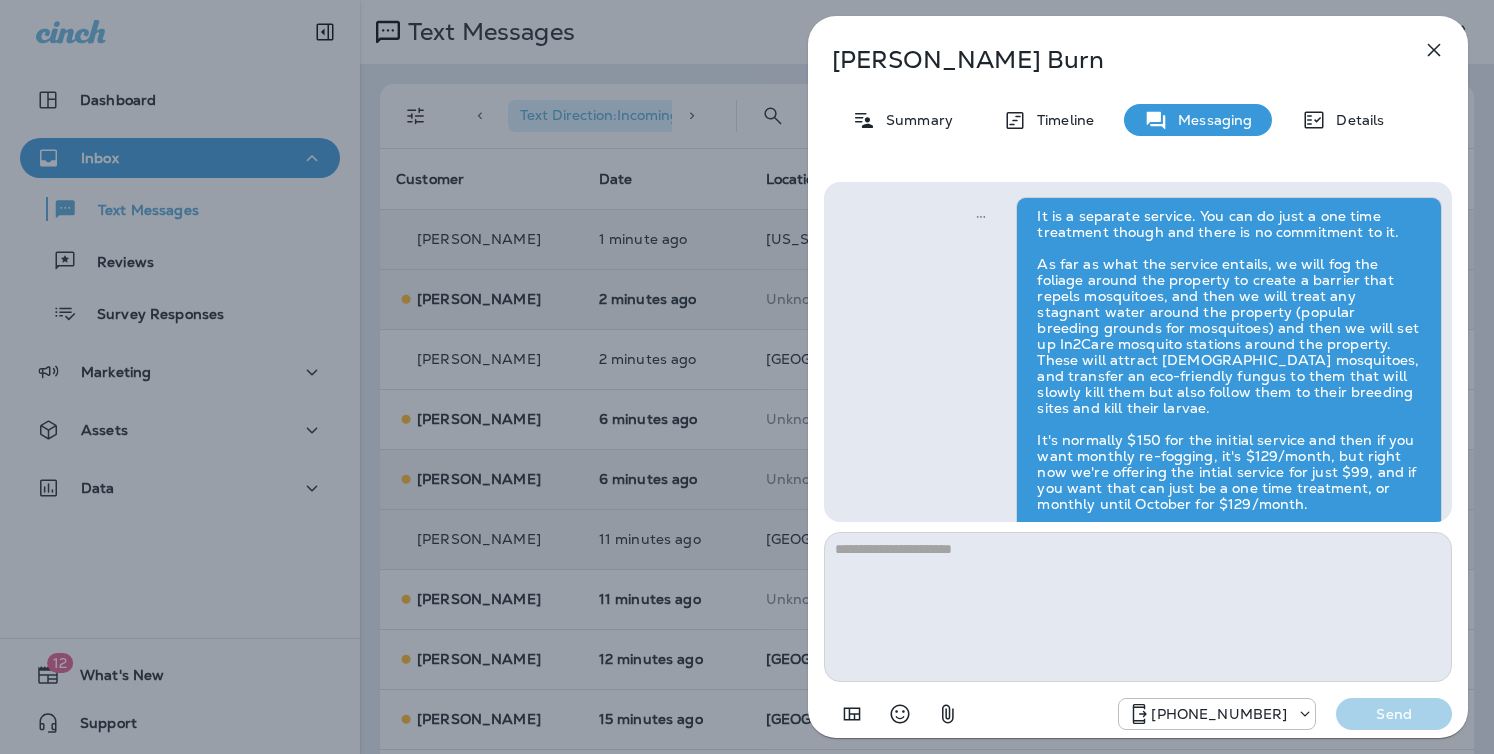 scroll, scrollTop: 0, scrollLeft: 0, axis: both 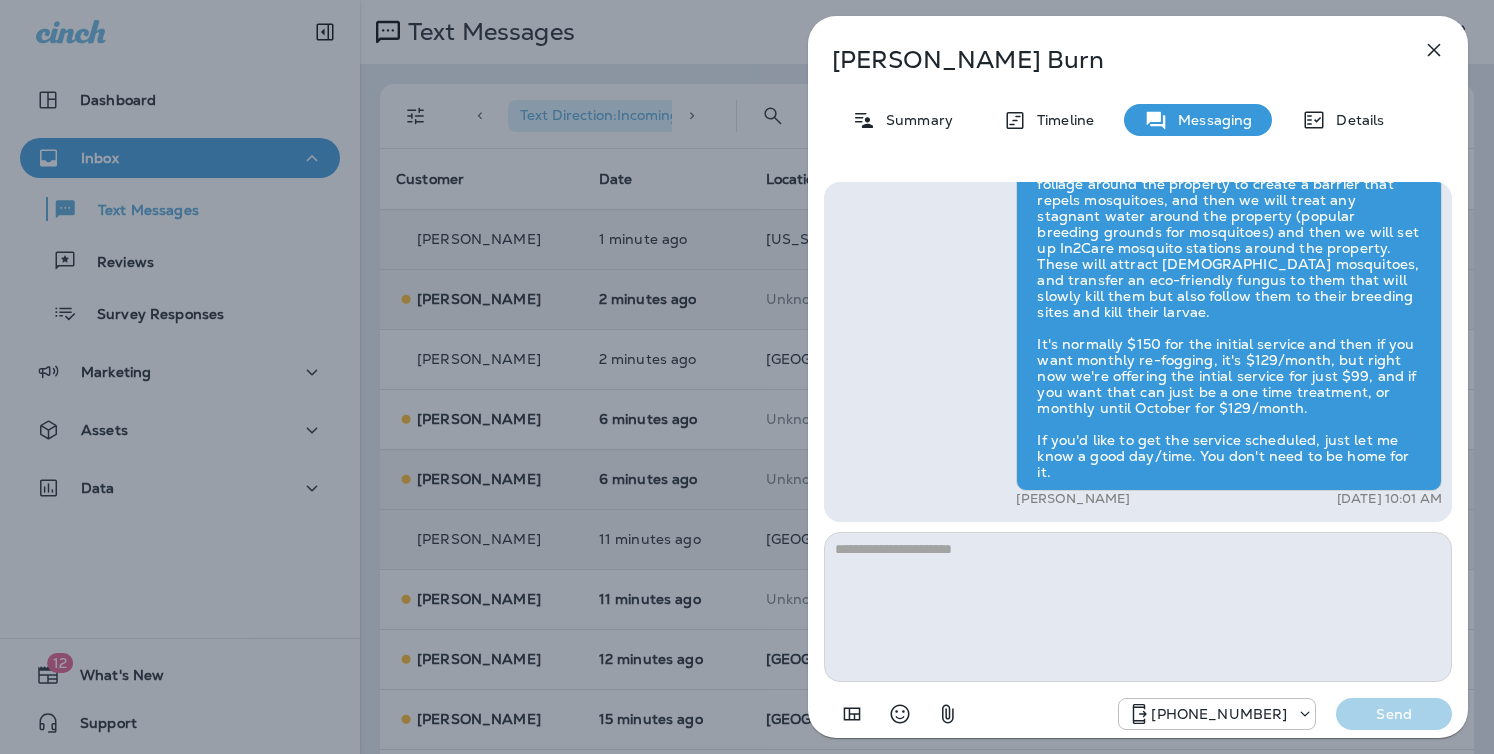 click on "Evelyn   Burn Summary   Timeline   Messaging   Details   Hi,  Evelyn , this is Cameron with Moxie Pest Control. We know Summer brings out the mosquitoes—and with the Summer season here, I’d love to get you on our schedule to come help take care of that. Just reply here if you're interested, and I'll let you know the details!
Reply STOP to optout +18174823792 Jul 1, 2025 9:20 AM I would like the details and price  +1 (951) 675-0575 Jul 1, 2025 9:49 AM   Bradley Bobisink Jul 1, 2025 10:01 AM +18174823792 Send" at bounding box center (747, 377) 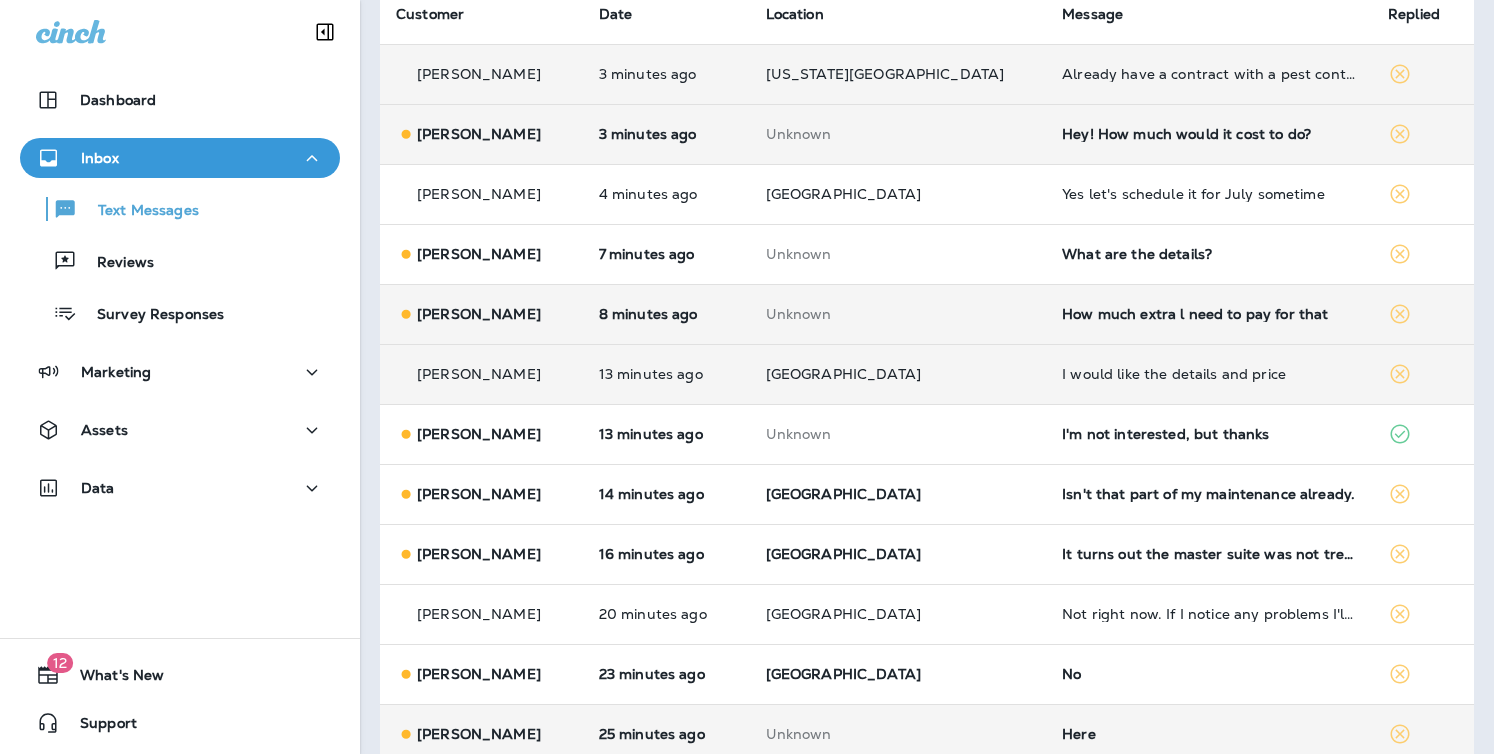 scroll, scrollTop: 269, scrollLeft: 0, axis: vertical 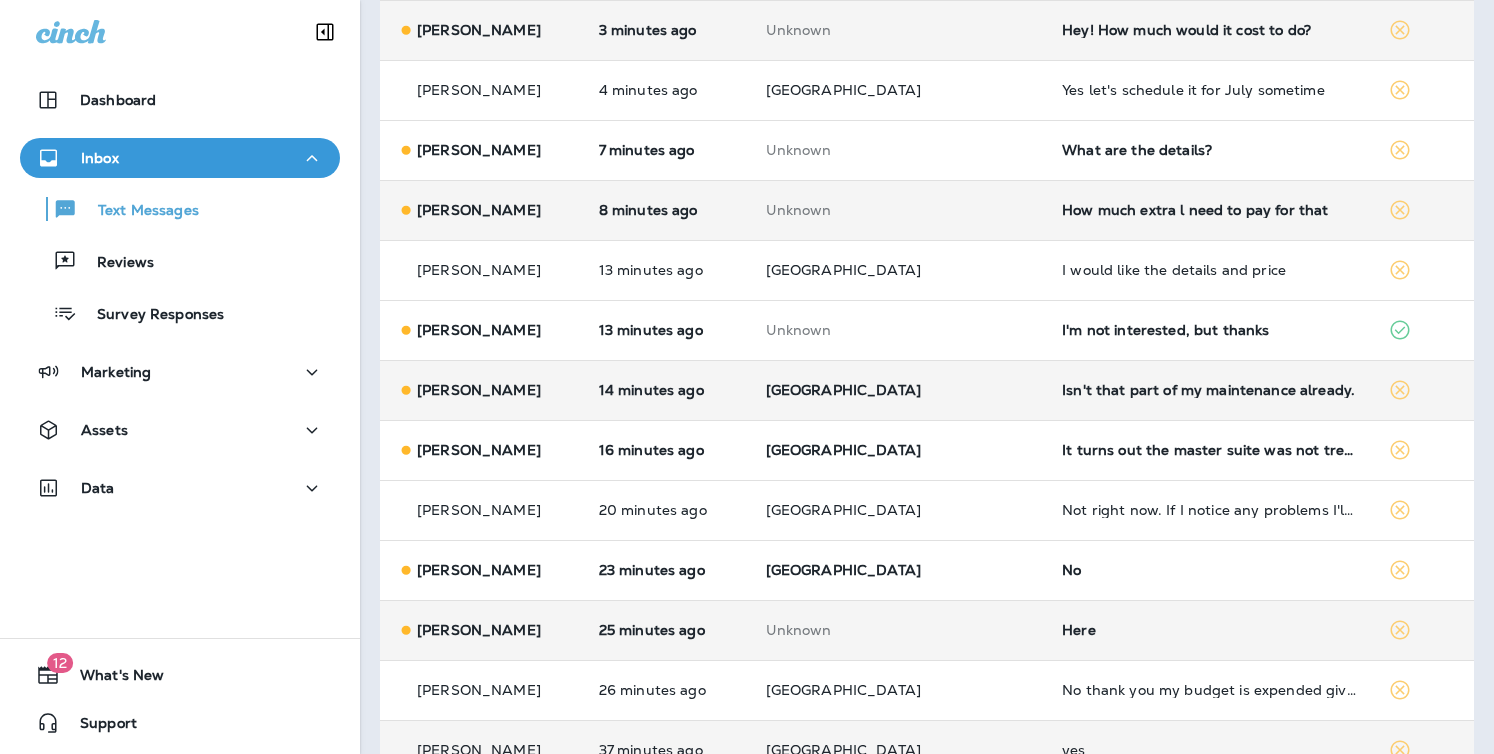 click on "Isn't that part of my maintenance already." at bounding box center [1209, 390] 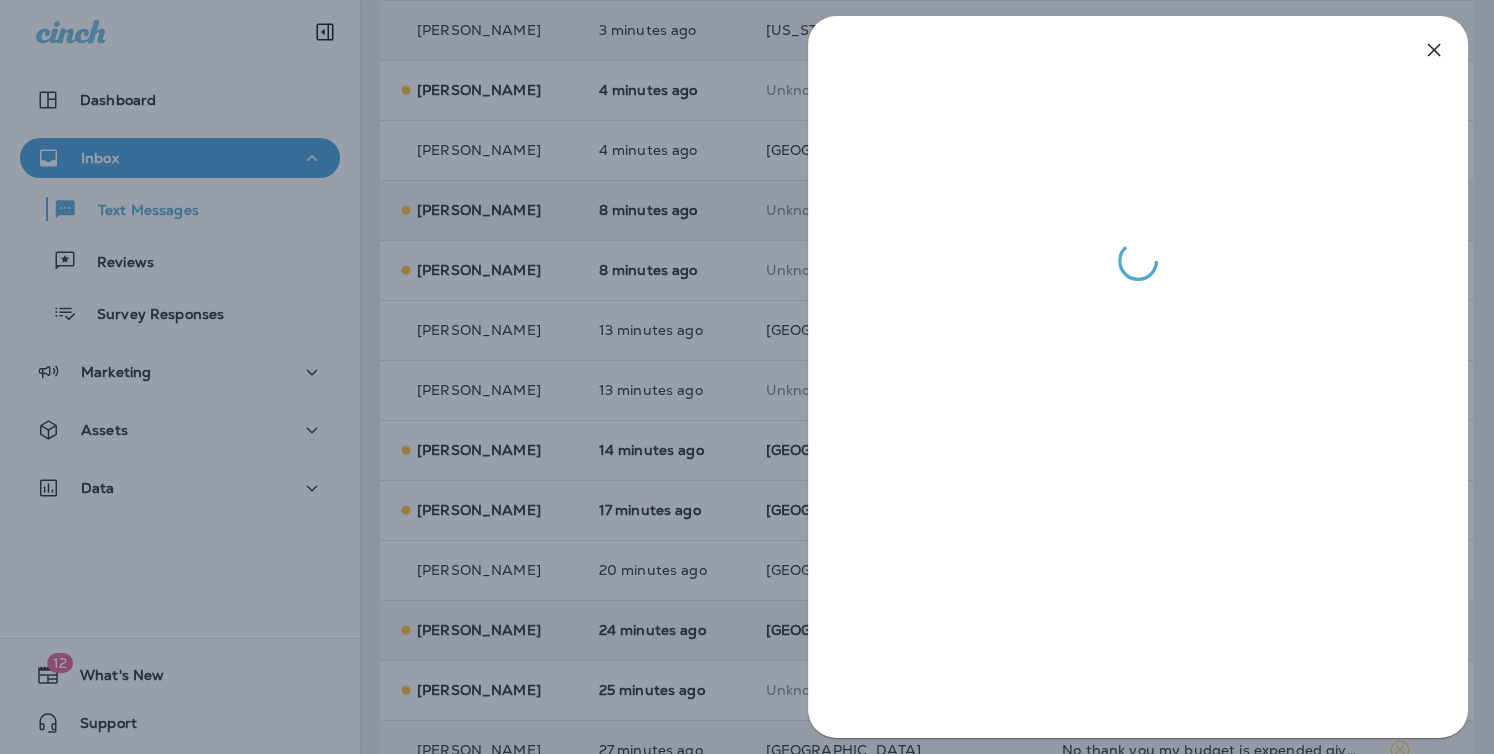 click at bounding box center [747, 377] 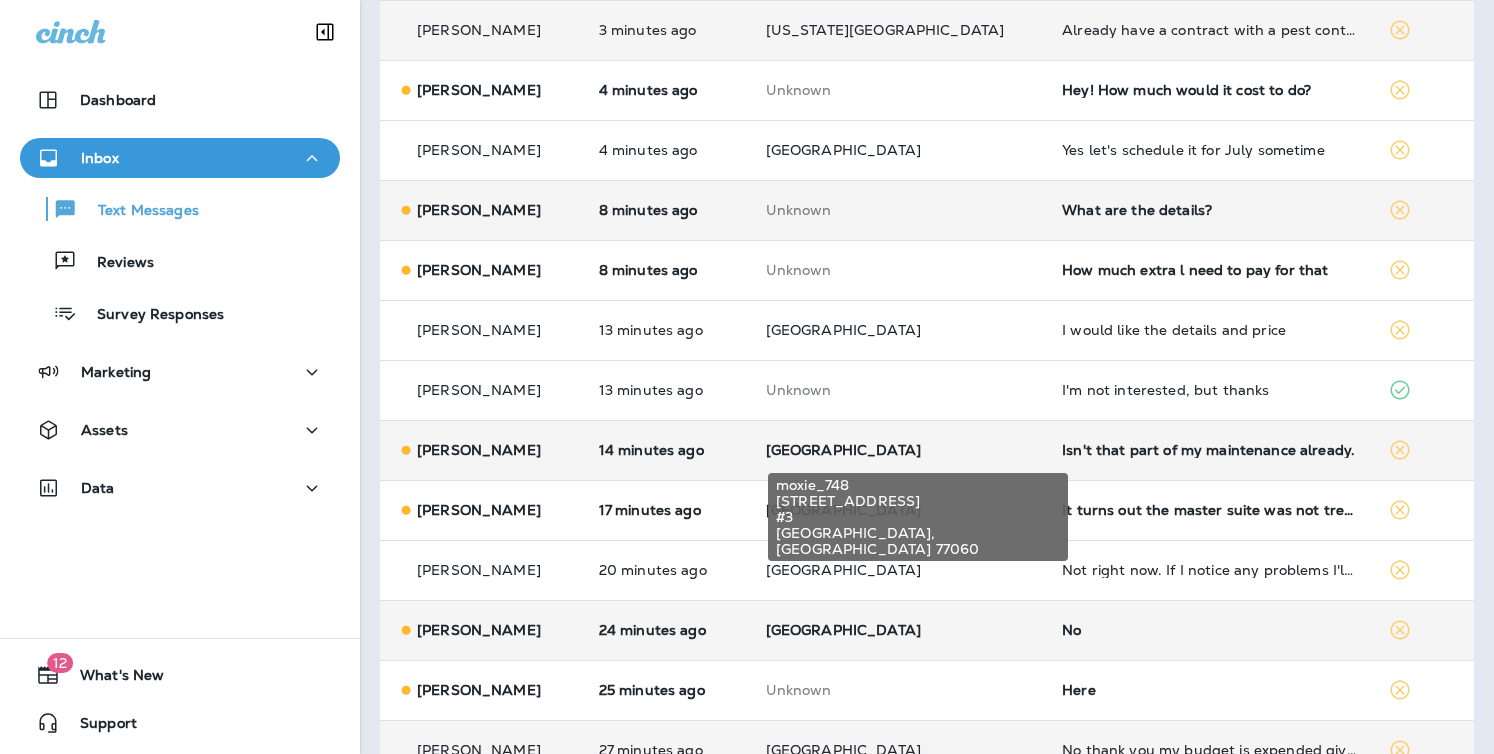 click on "[GEOGRAPHIC_DATA]" at bounding box center [843, 450] 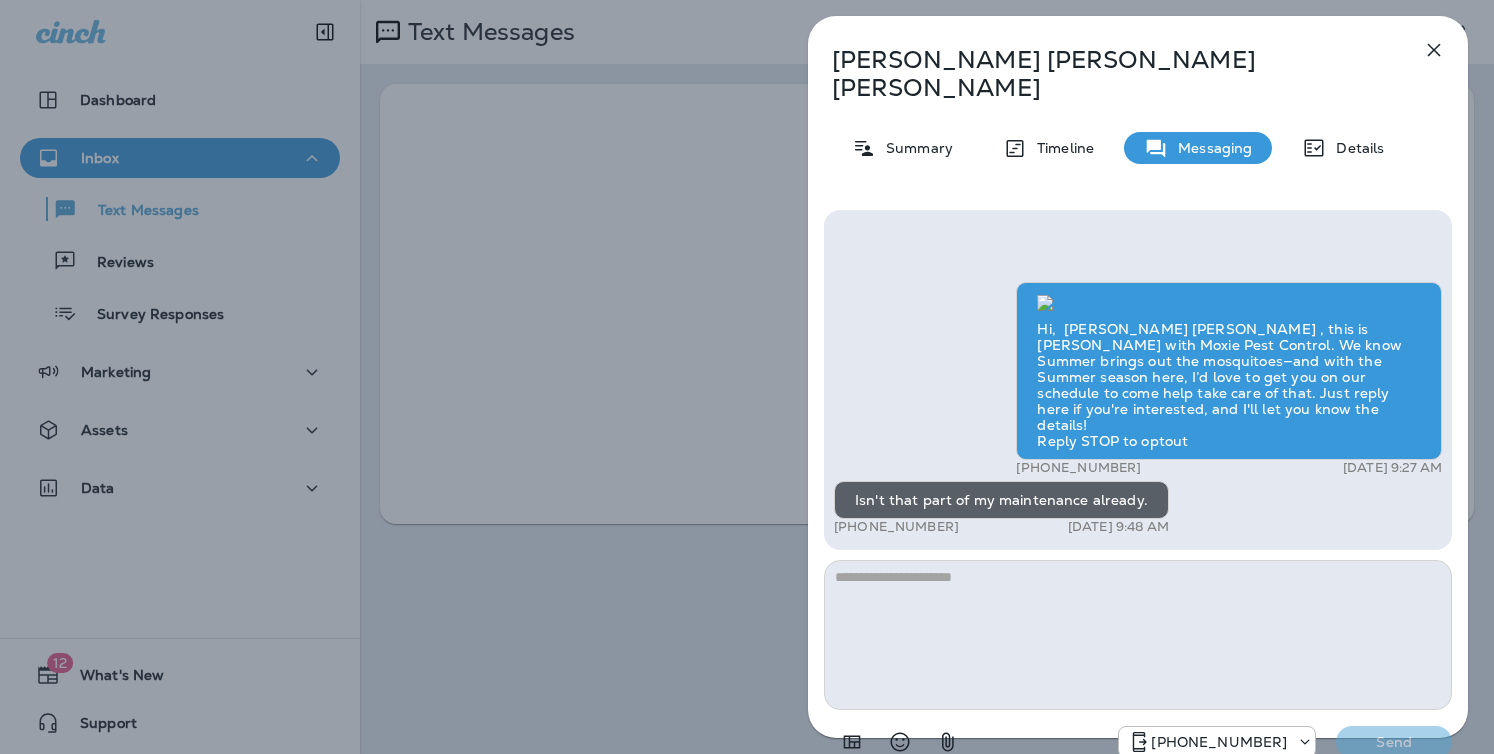 scroll, scrollTop: 0, scrollLeft: 0, axis: both 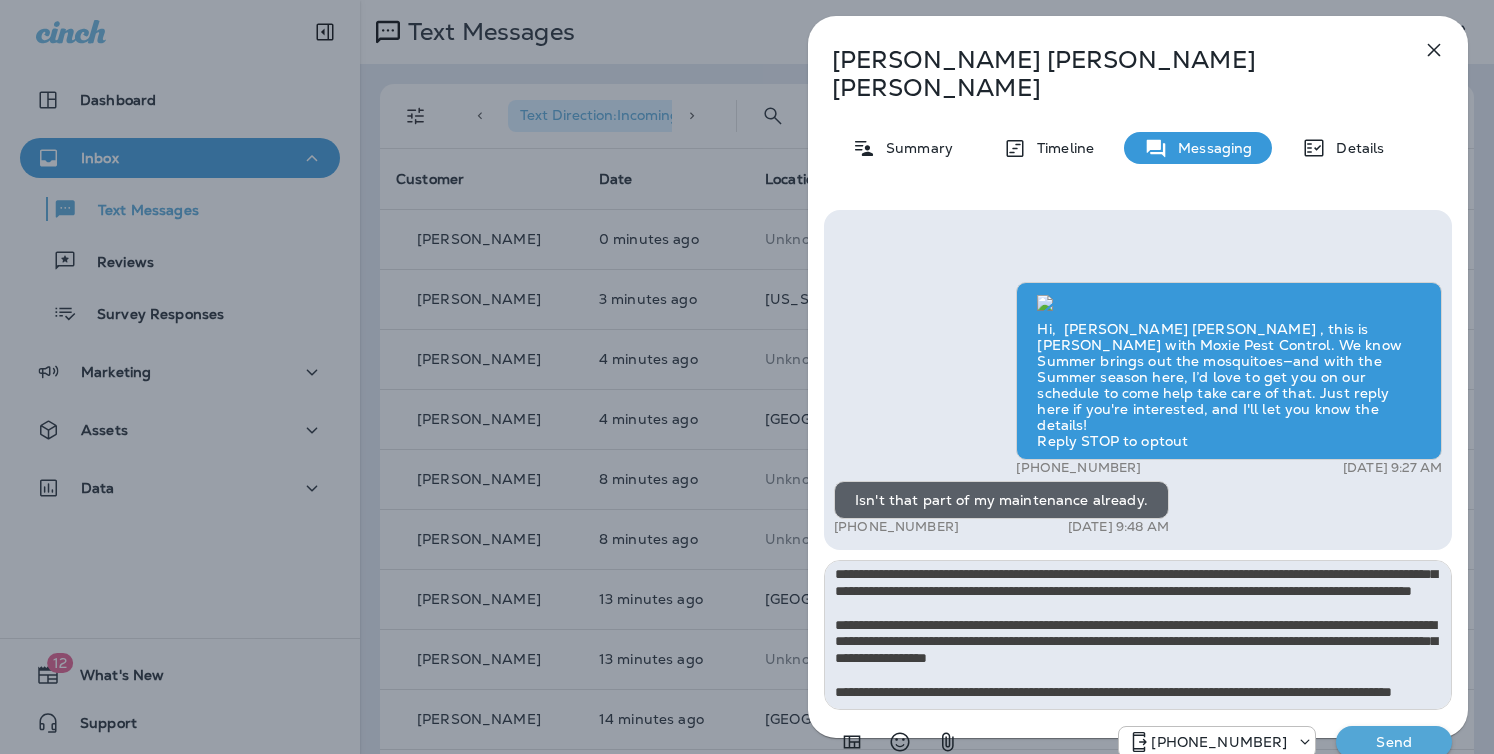 type on "**********" 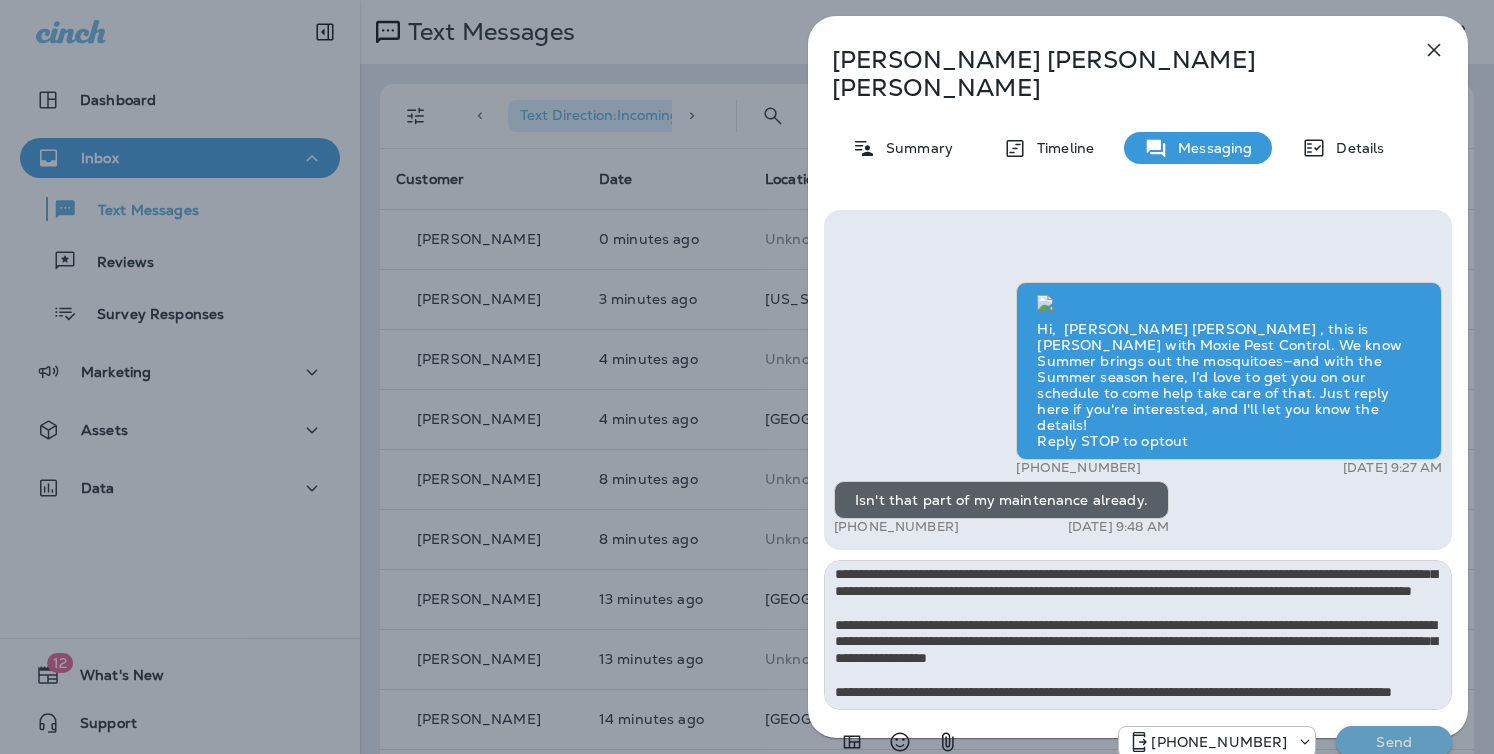 click on "Send" at bounding box center [1394, 742] 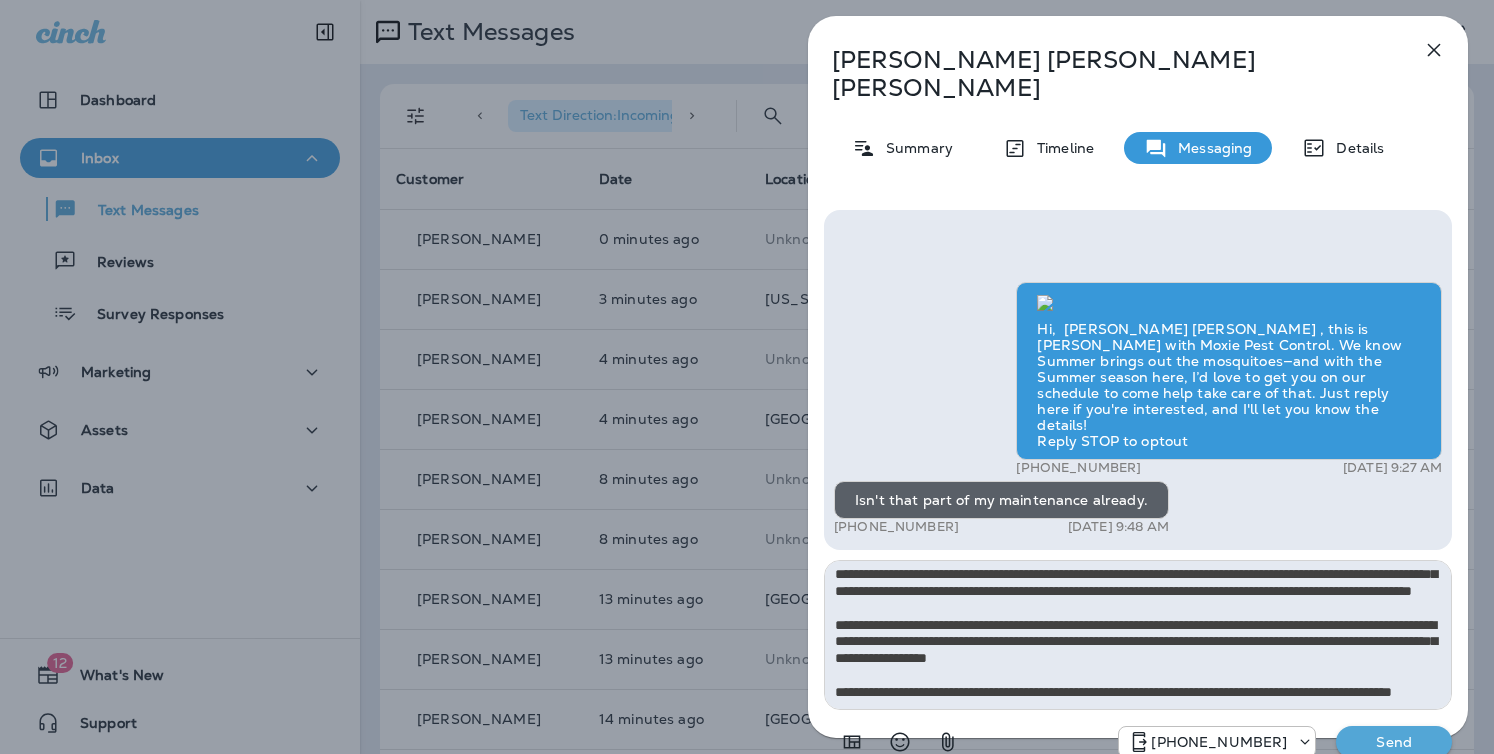 scroll, scrollTop: 0, scrollLeft: 0, axis: both 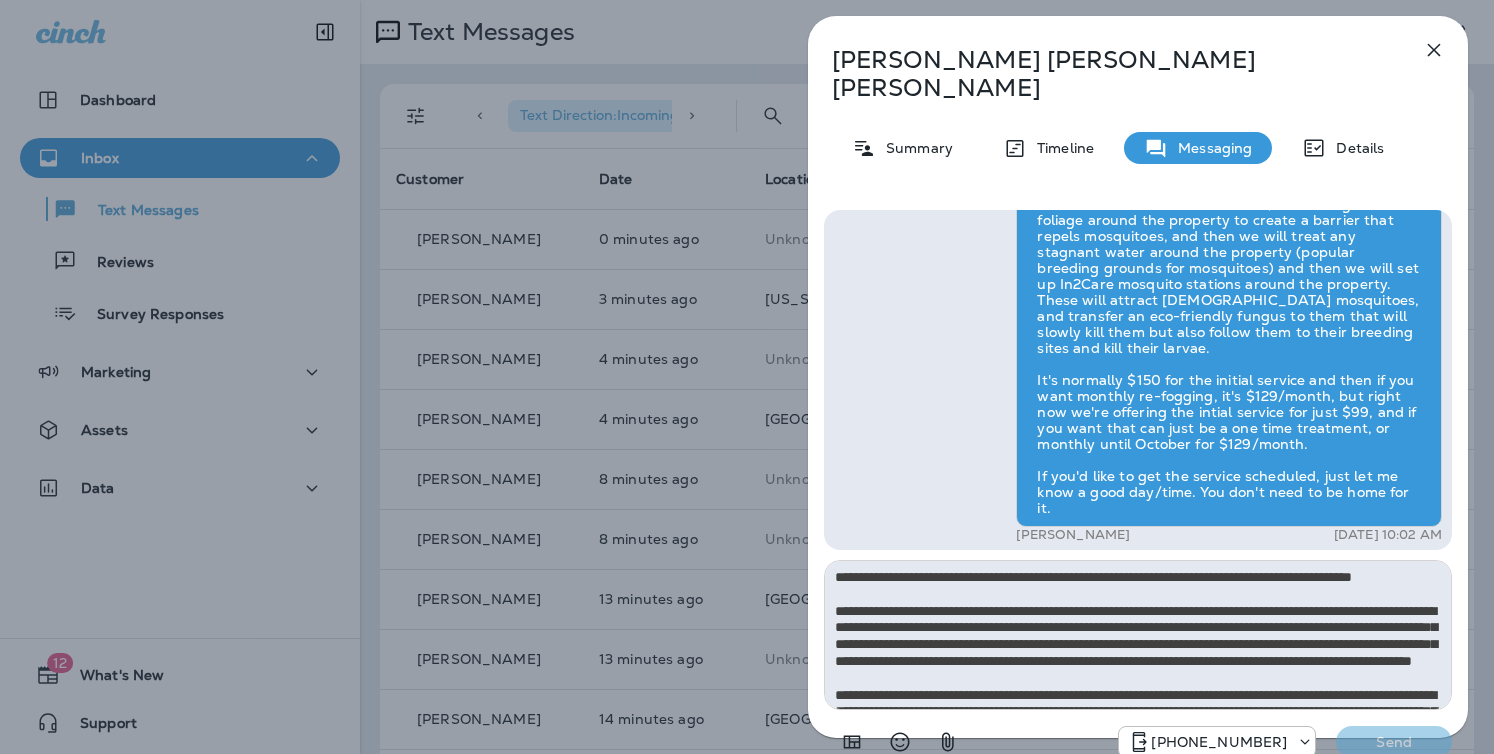 click on "Ida Mae   Moehle Summary   Timeline   Messaging   Details   Hi,  Ida Mae , this is Cameron with Moxie Pest Control. We know Summer brings out the mosquitoes—and with the Summer season here, I’d love to get you on our schedule to come help take care of that. Just reply here if you're interested, and I'll let you know the details!
Reply STOP to optout +18174823792 Jul 1, 2025 9:27 AM
Isn't that part of my maintenance already. +1 (713) 302-1068 Jul 1, 2025 9:48 AM   Bradley Bobisink Jul 1, 2025 10:02 AM +18174823792 Send" at bounding box center [747, 377] 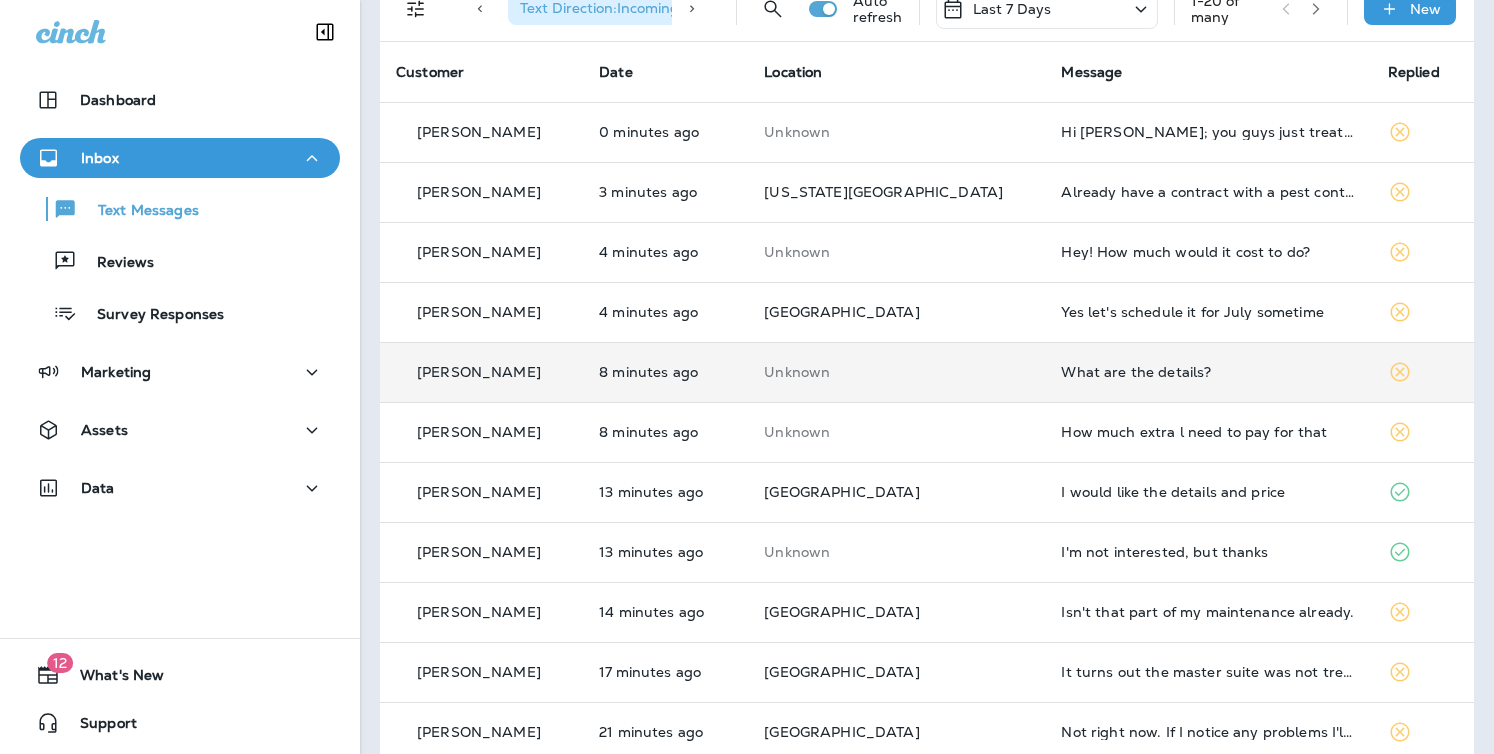 scroll, scrollTop: 0, scrollLeft: 0, axis: both 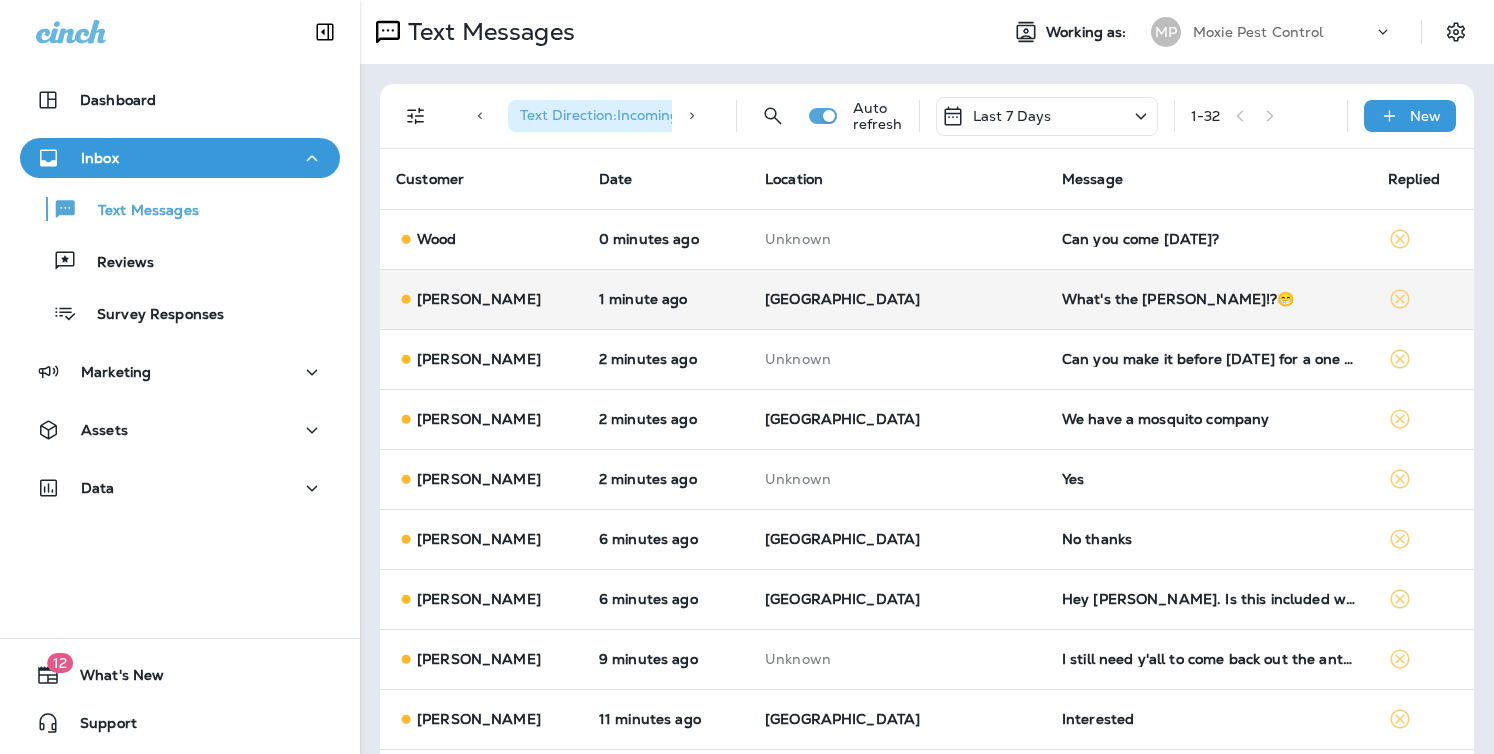 click on "[GEOGRAPHIC_DATA]" at bounding box center (897, 299) 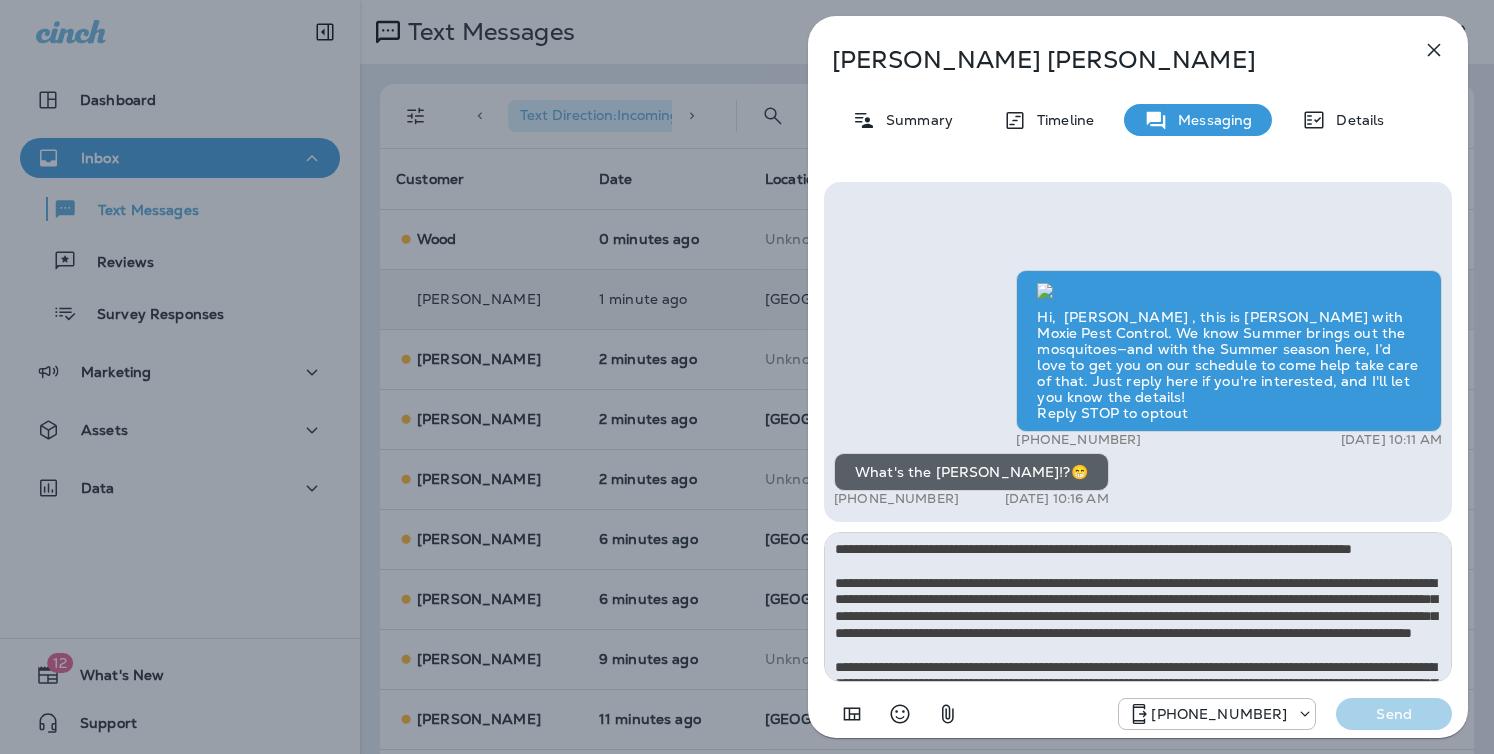 scroll, scrollTop: 112, scrollLeft: 0, axis: vertical 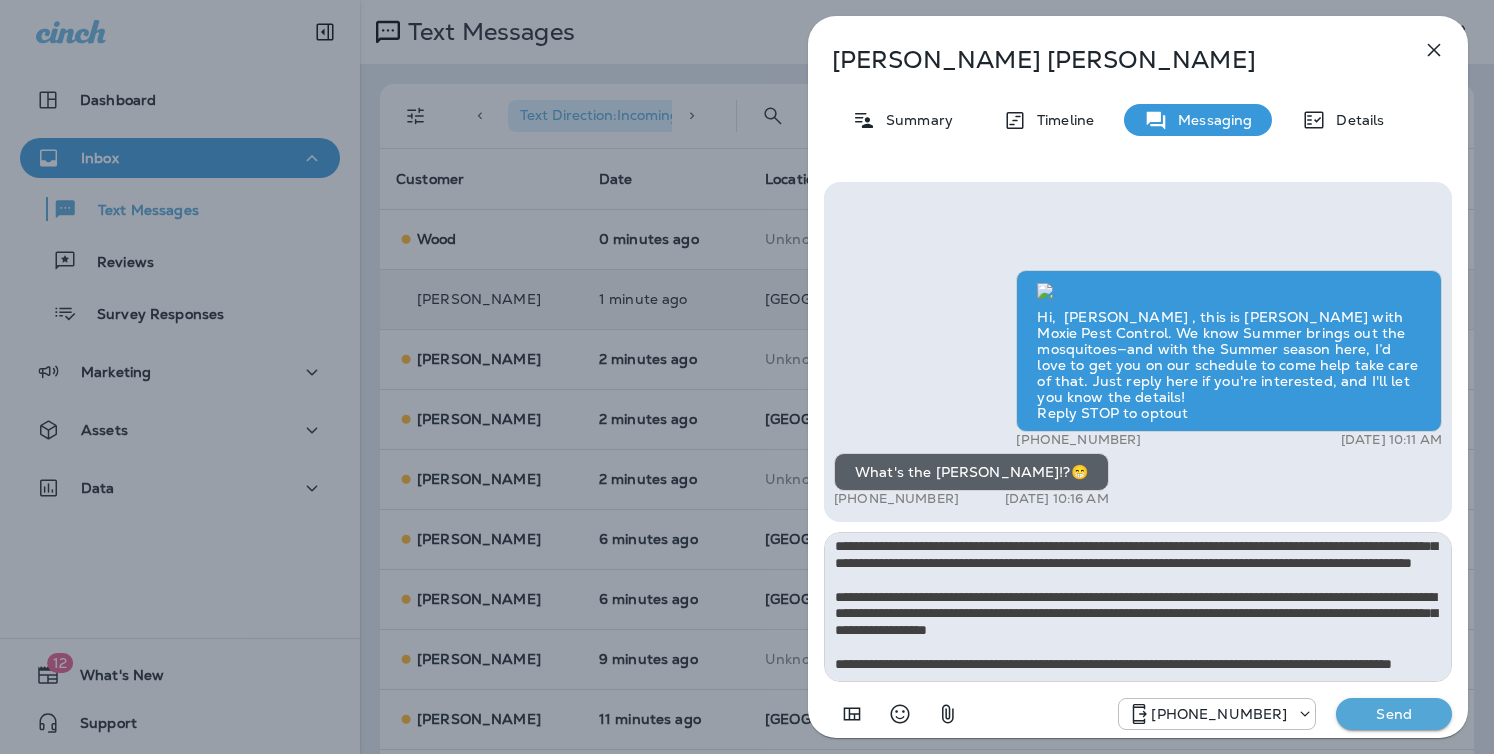 type on "**********" 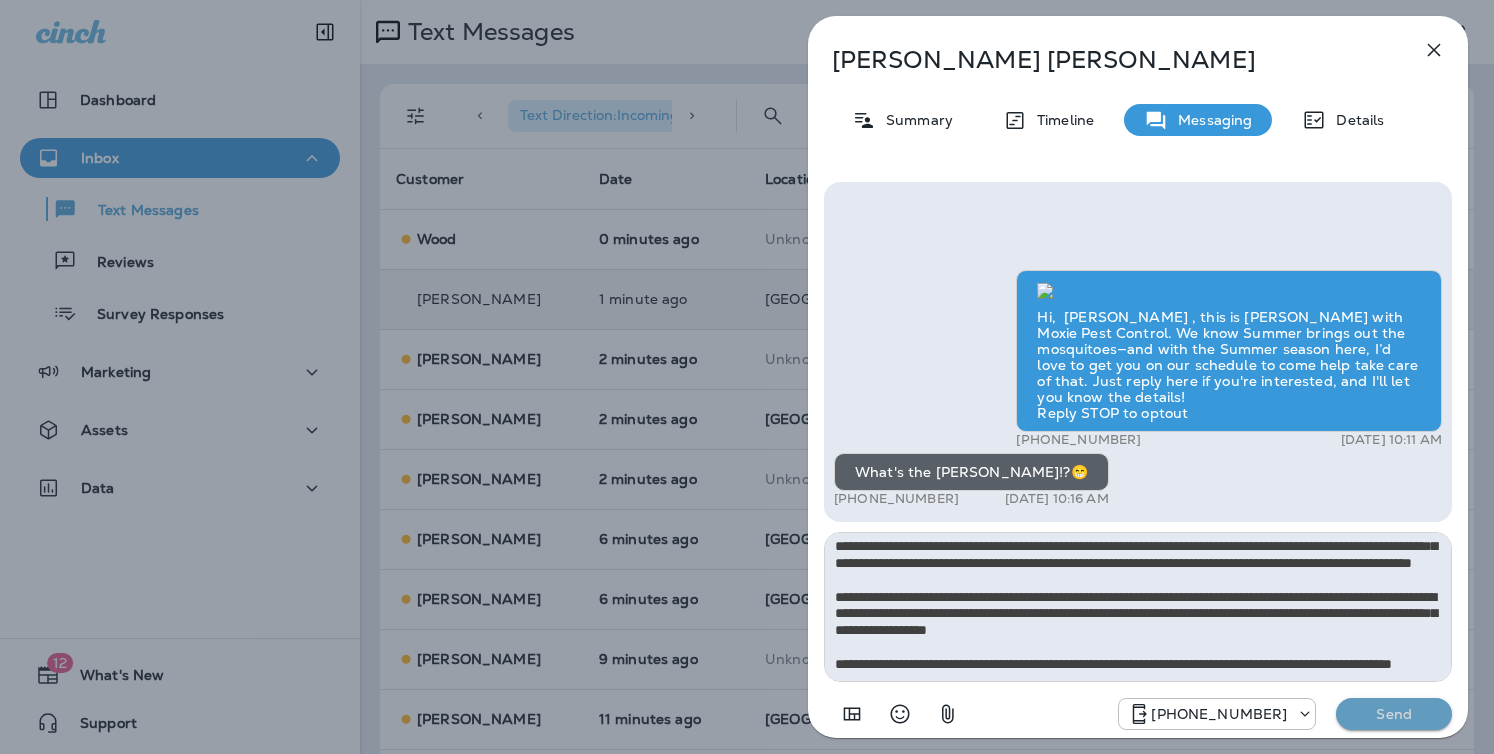 click on "Send" at bounding box center (1394, 714) 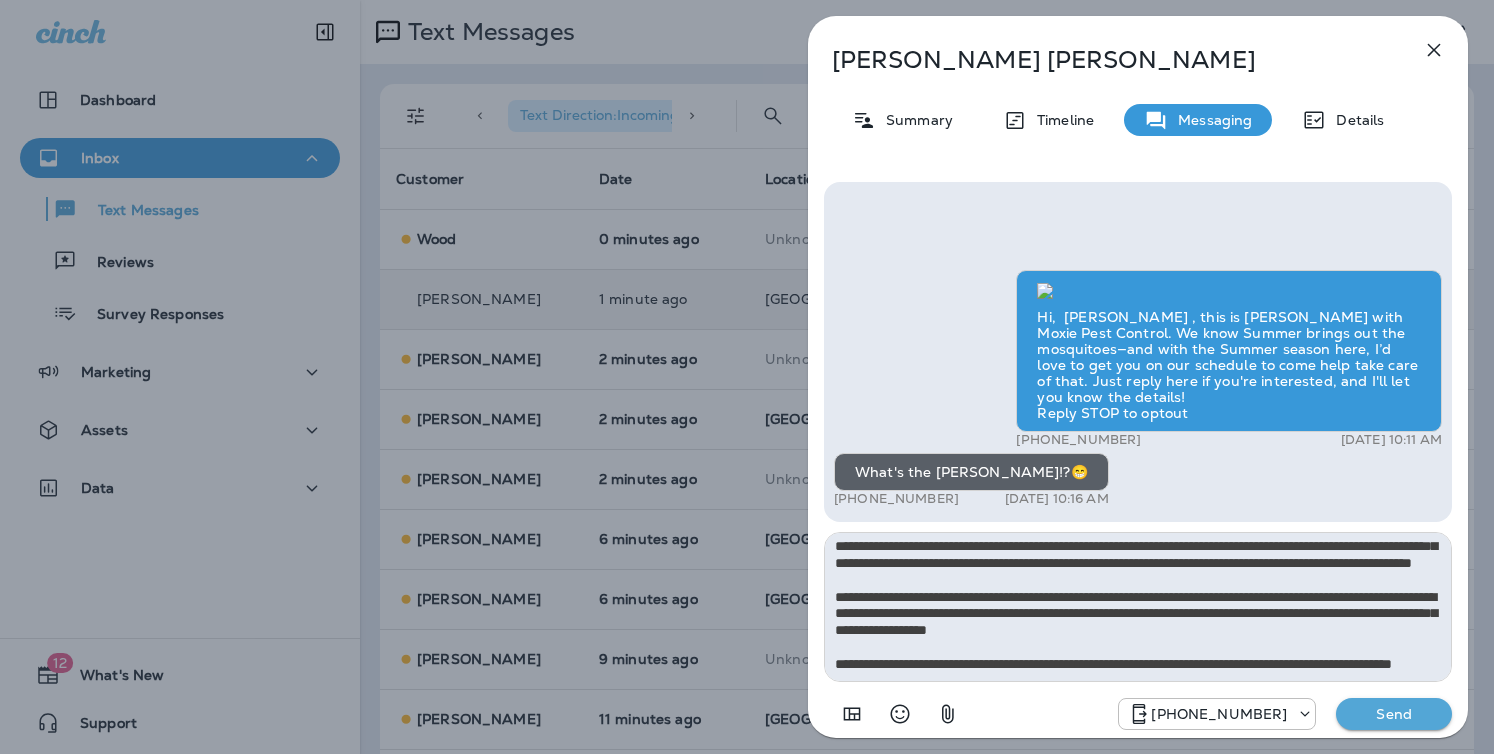 type 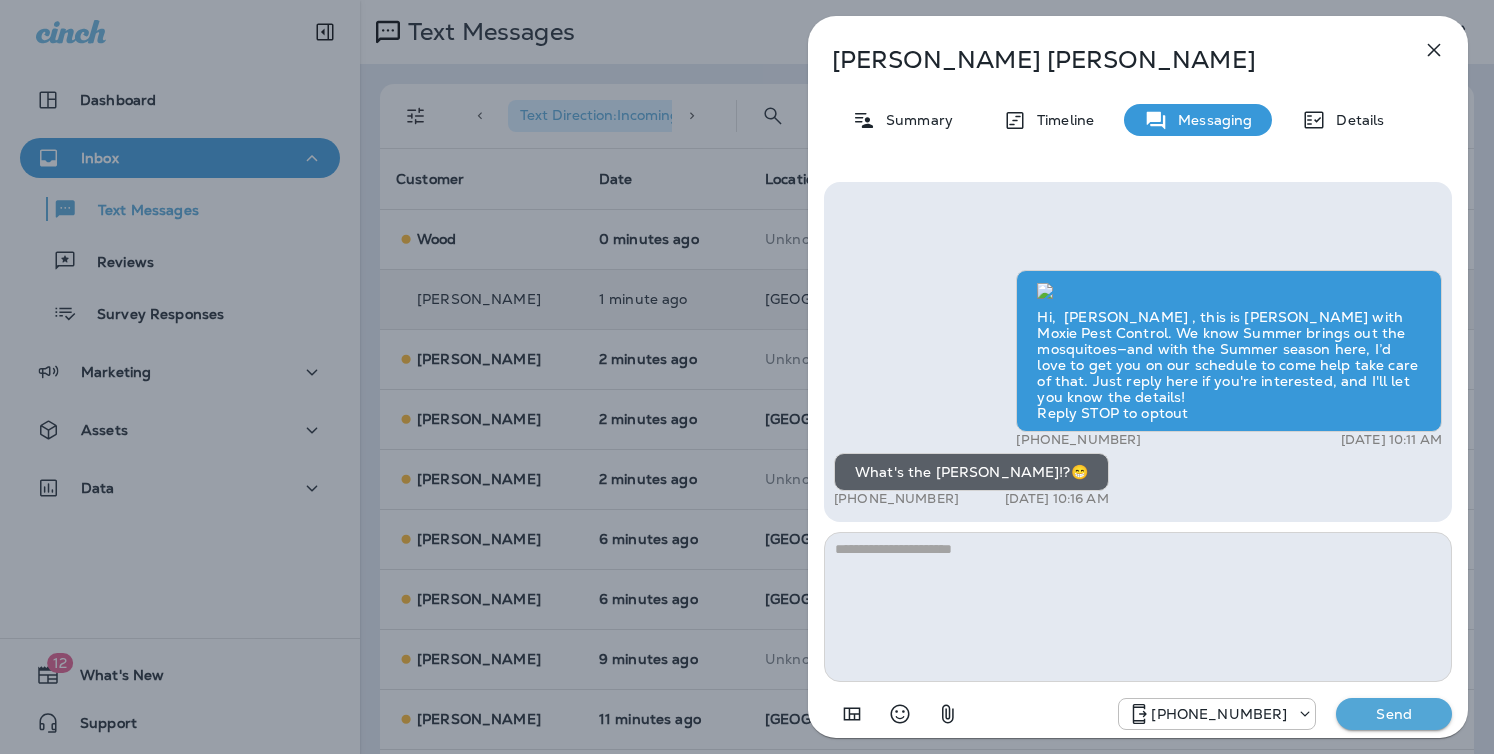 scroll, scrollTop: 0, scrollLeft: 0, axis: both 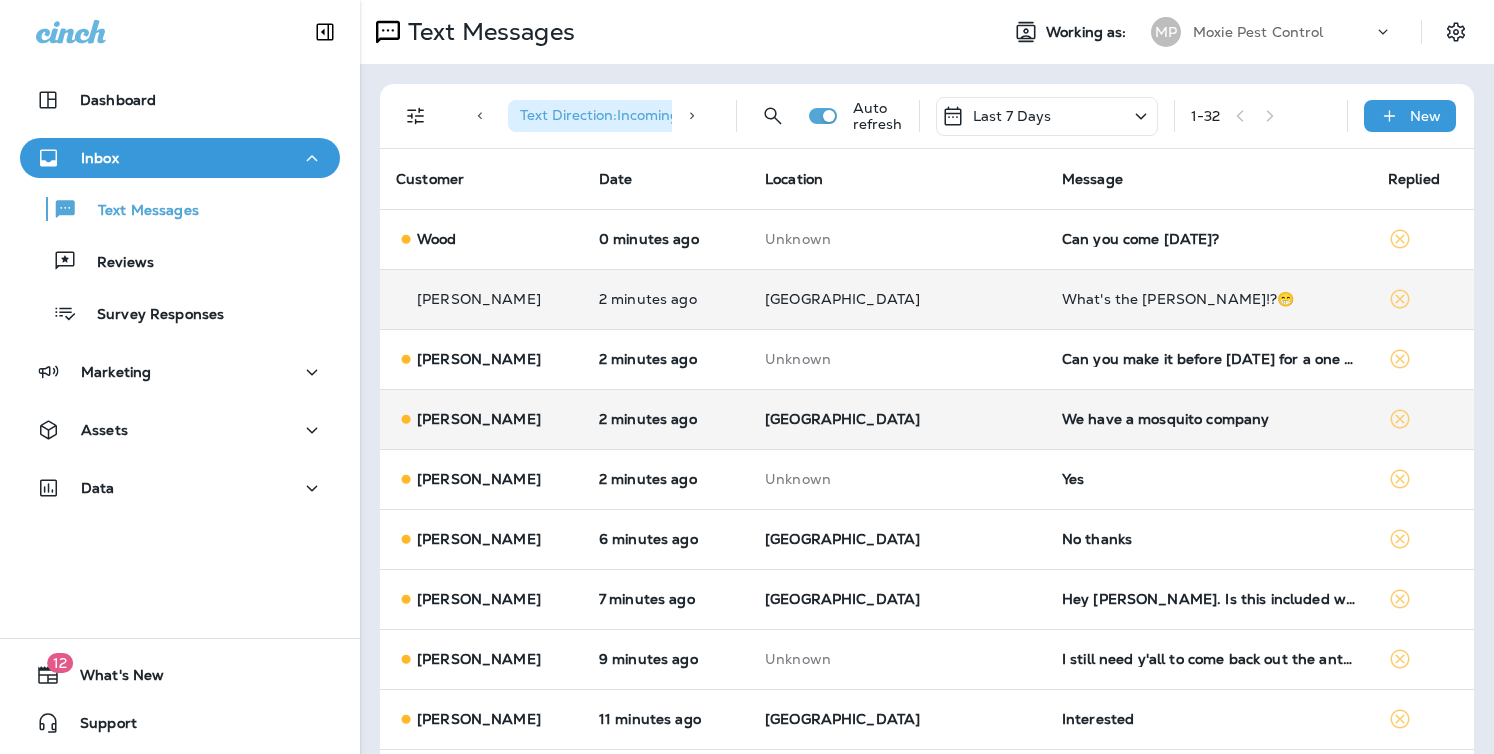 click on "We have a mosquito company" at bounding box center [1209, 419] 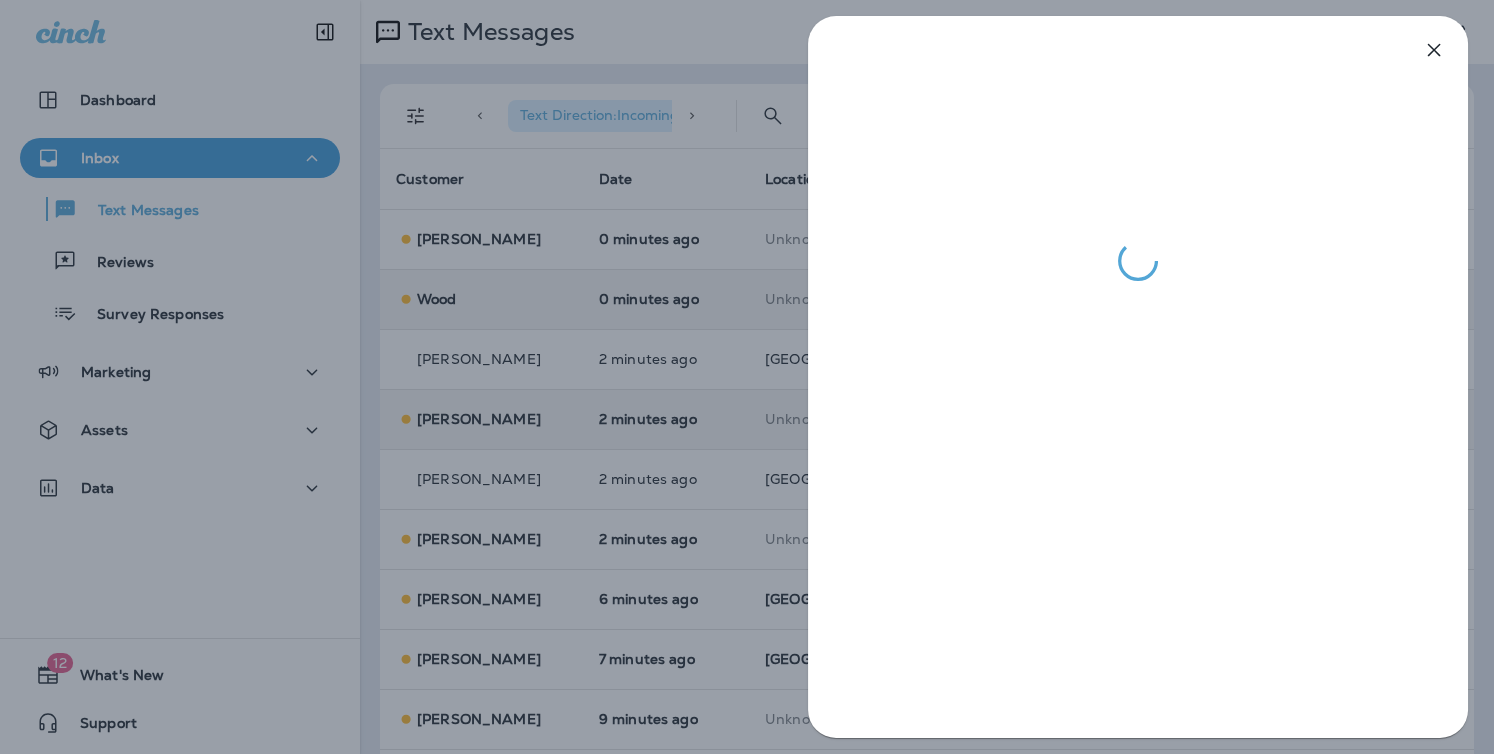 click at bounding box center [747, 377] 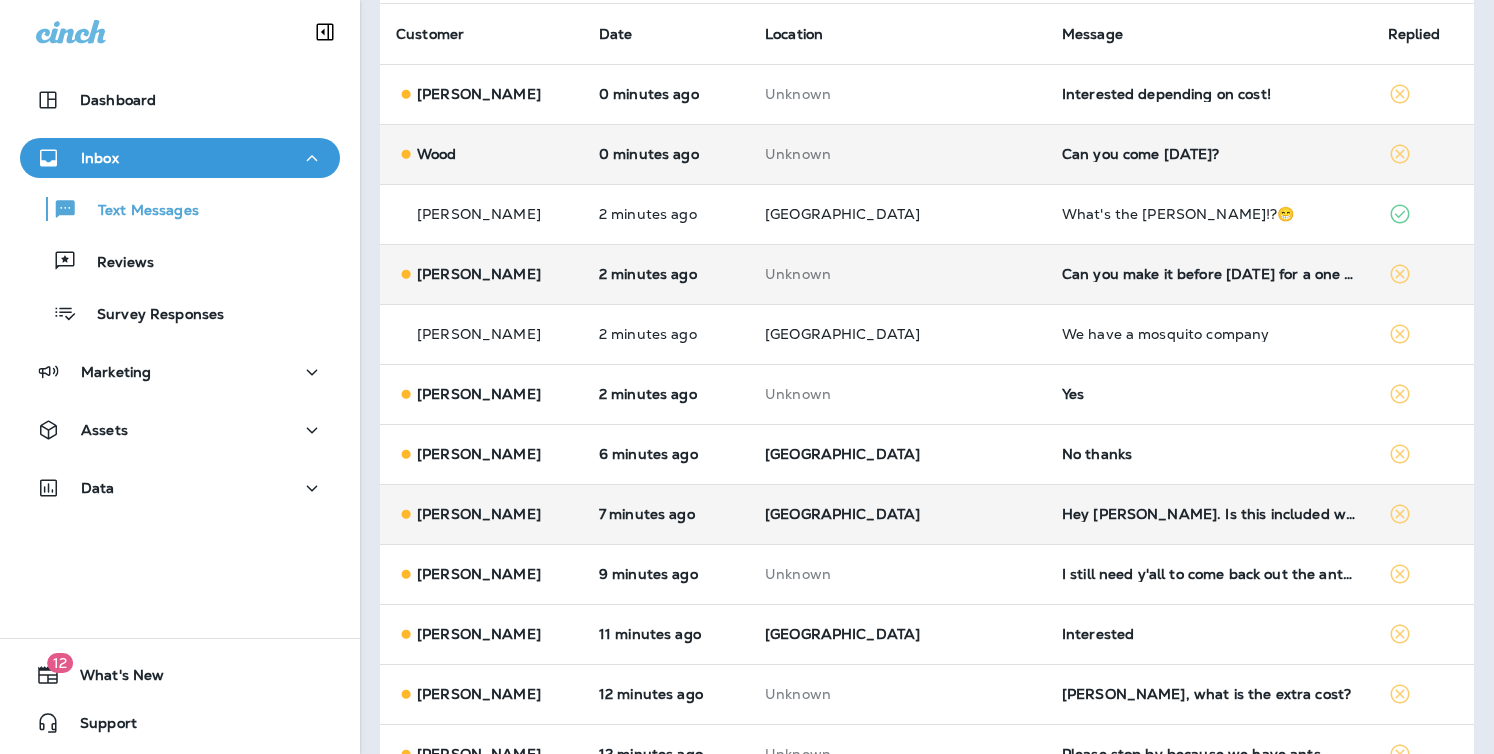 scroll, scrollTop: 189, scrollLeft: 0, axis: vertical 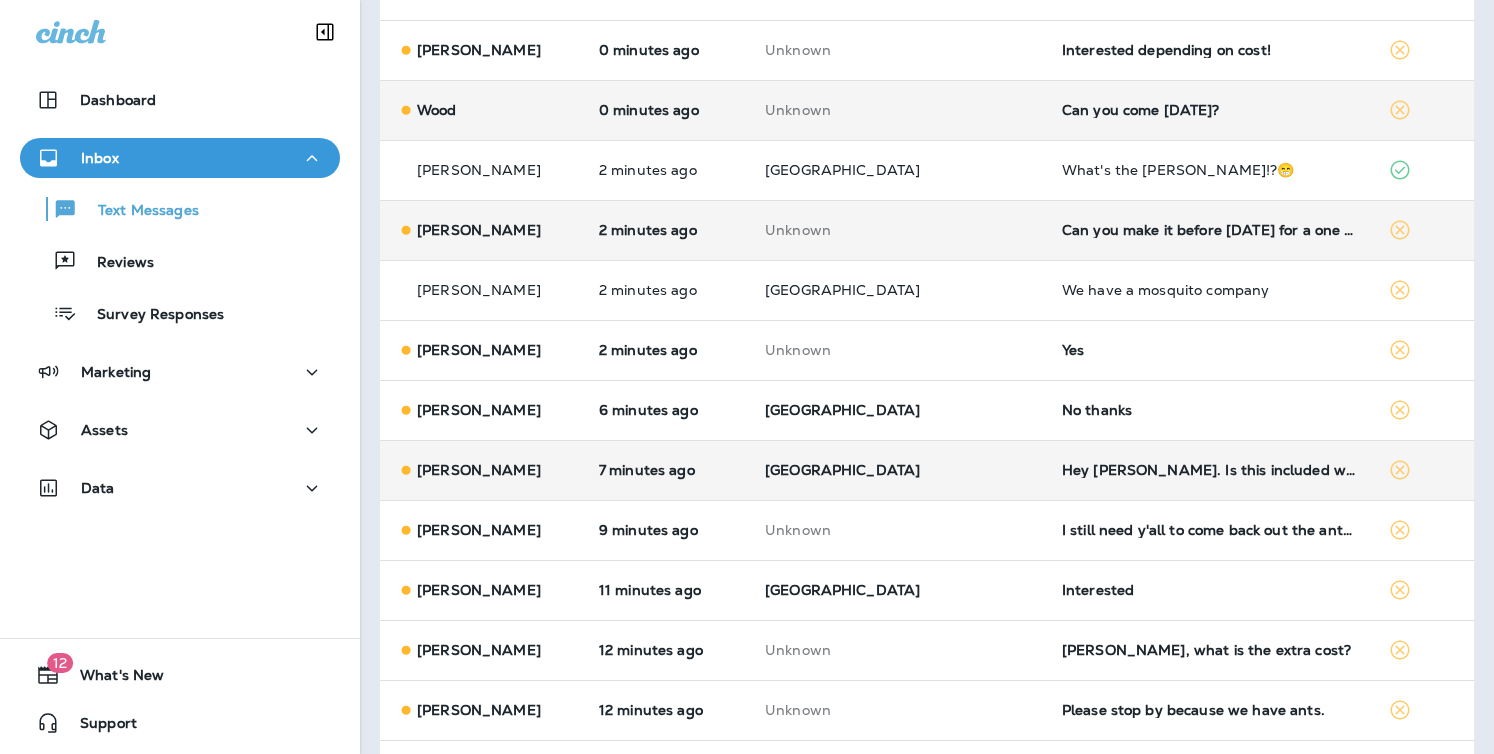 click on "Hey Cameron. Is this included with my plan or a separate charge" at bounding box center [1209, 470] 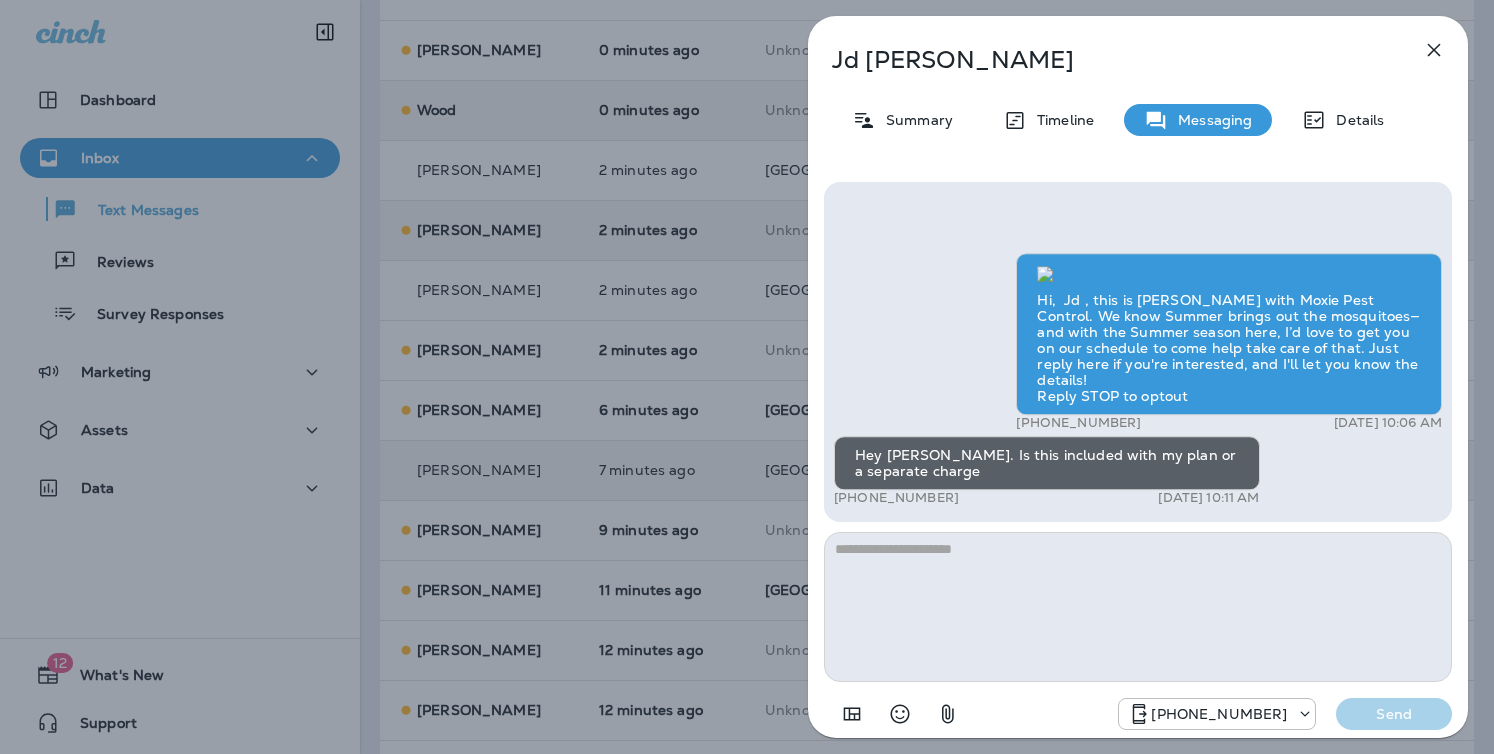 click at bounding box center [1138, 607] 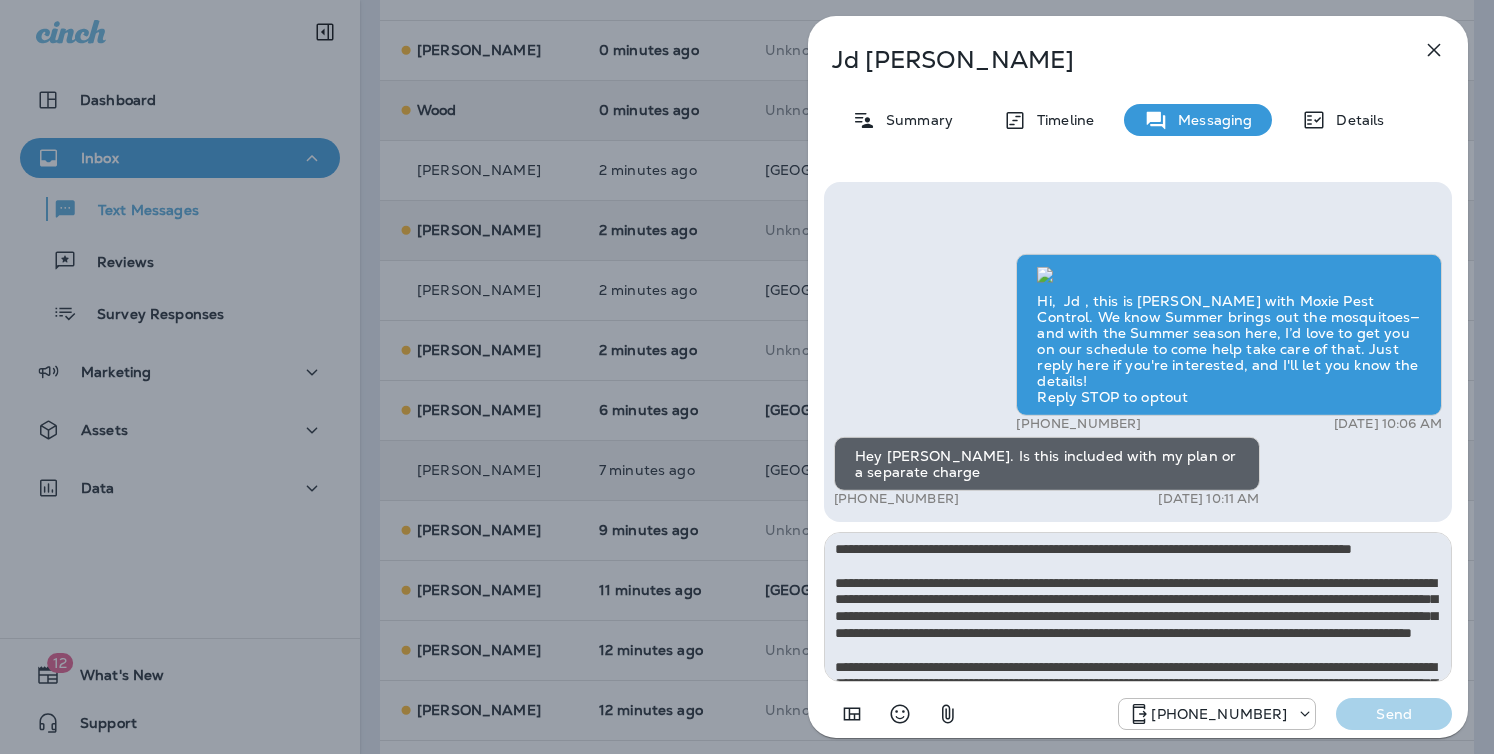 scroll, scrollTop: 112, scrollLeft: 0, axis: vertical 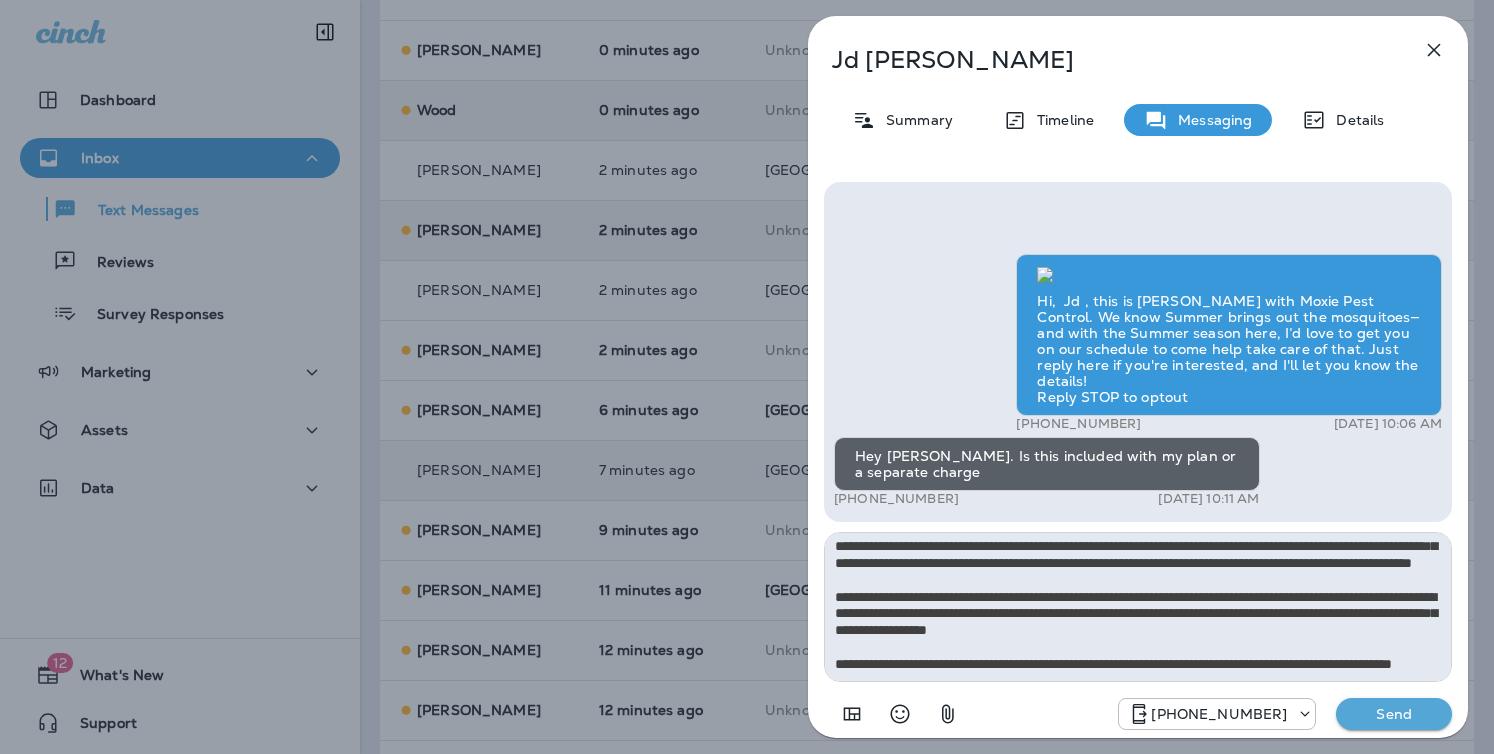 type on "**********" 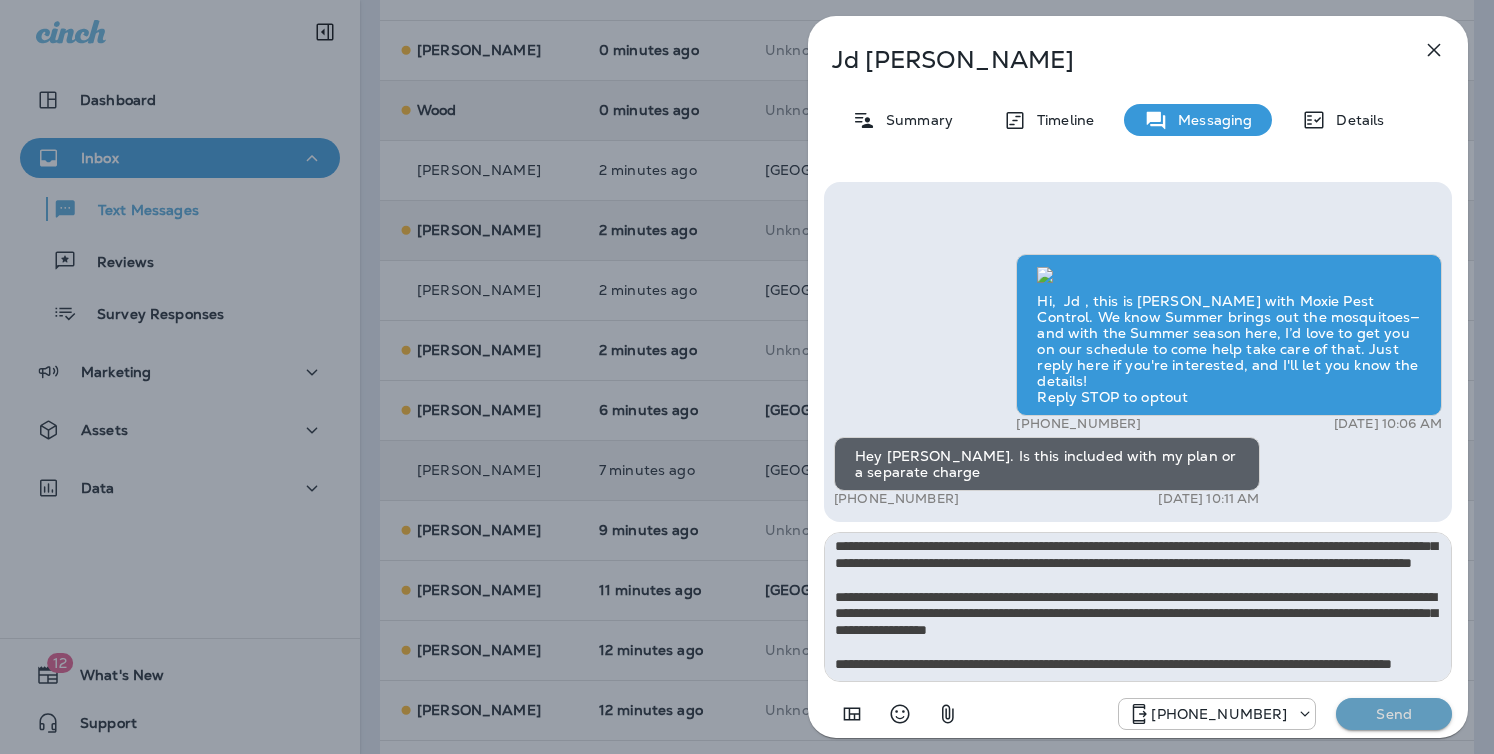 click on "Send" at bounding box center (1394, 714) 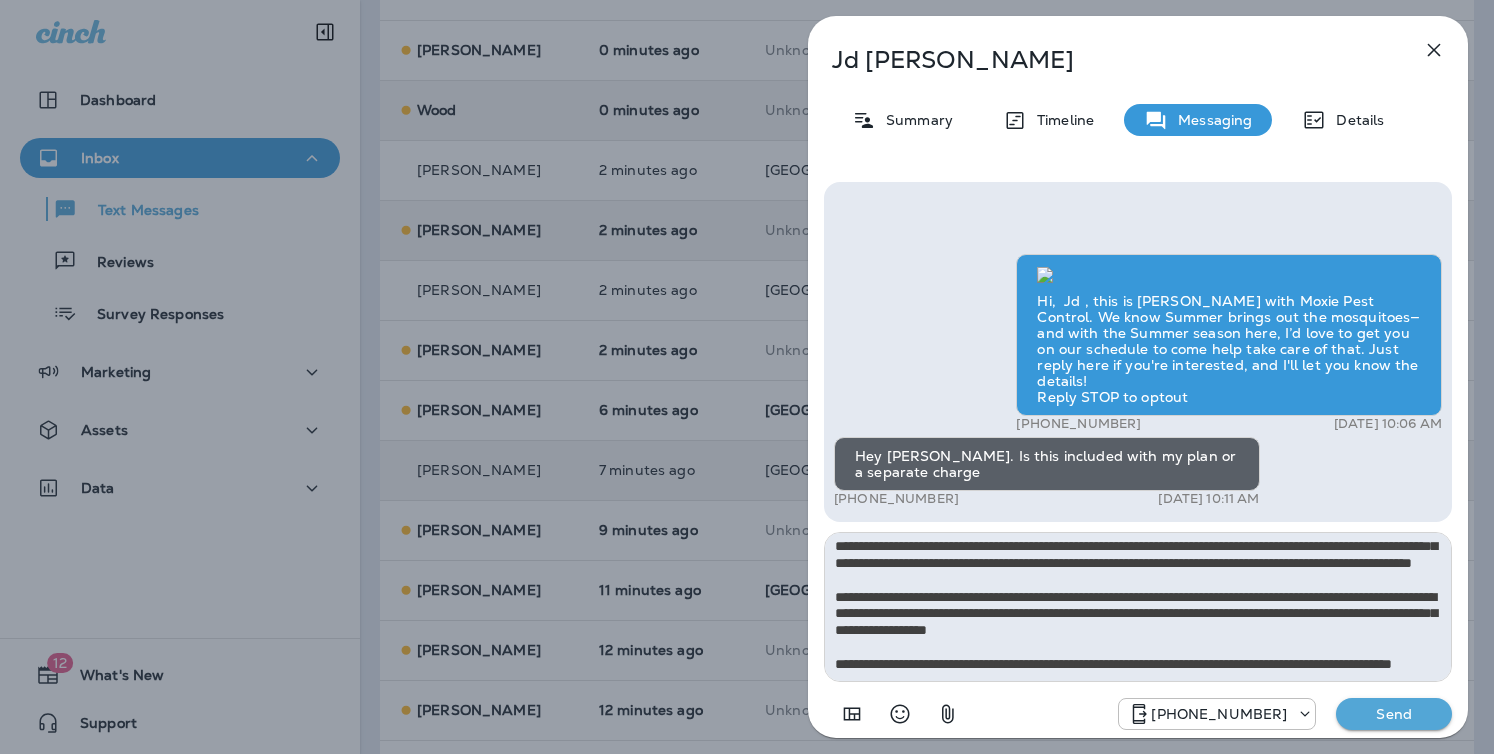 click on "Jd   Laguerre Summary   Timeline   Messaging   Details   Hi,  Jd , this is Cameron with Moxie Pest Control. We know Summer brings out the mosquitoes—and with the Summer season here, I’d love to get you on our schedule to come help take care of that. Just reply here if you're interested, and I'll let you know the details!
Reply STOP to optout +18174823792 Jul 1, 2025 10:06 AM Hey Cameron. Is this included with my plan or a separate charge +1 (832) 443-7550 Jul 1, 2025 10:11 AM +18174823792 Send" at bounding box center [747, 377] 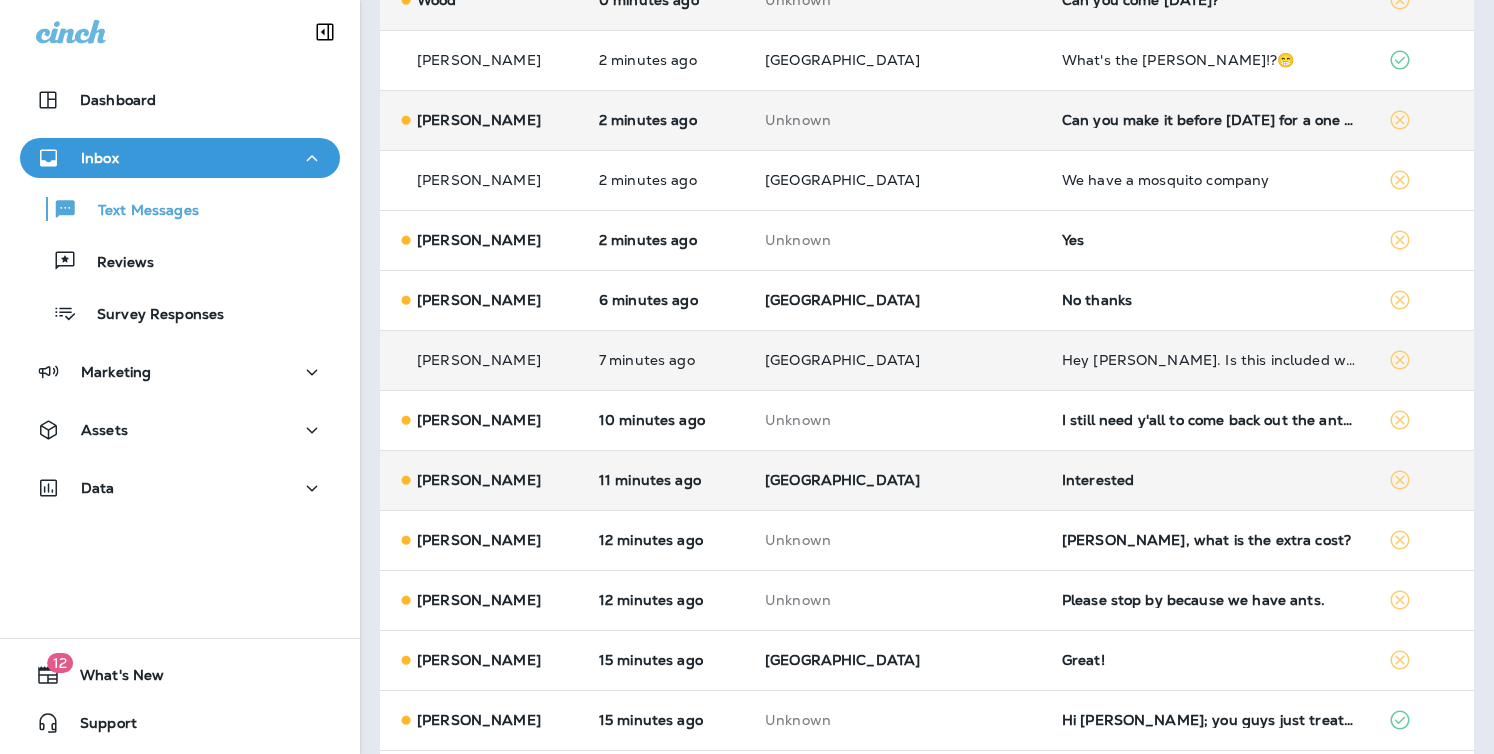 scroll, scrollTop: 313, scrollLeft: 0, axis: vertical 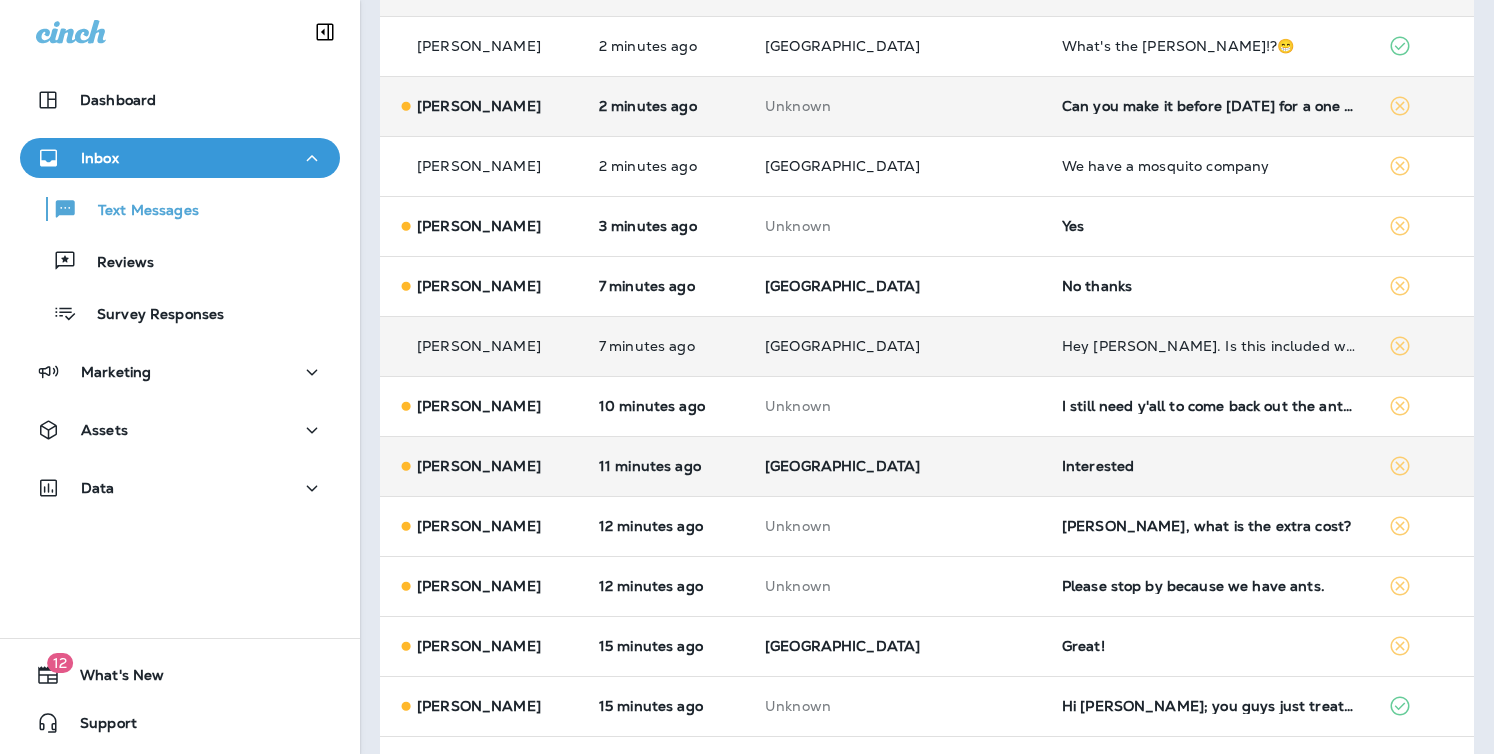 click on "Las Vegas" at bounding box center (897, 466) 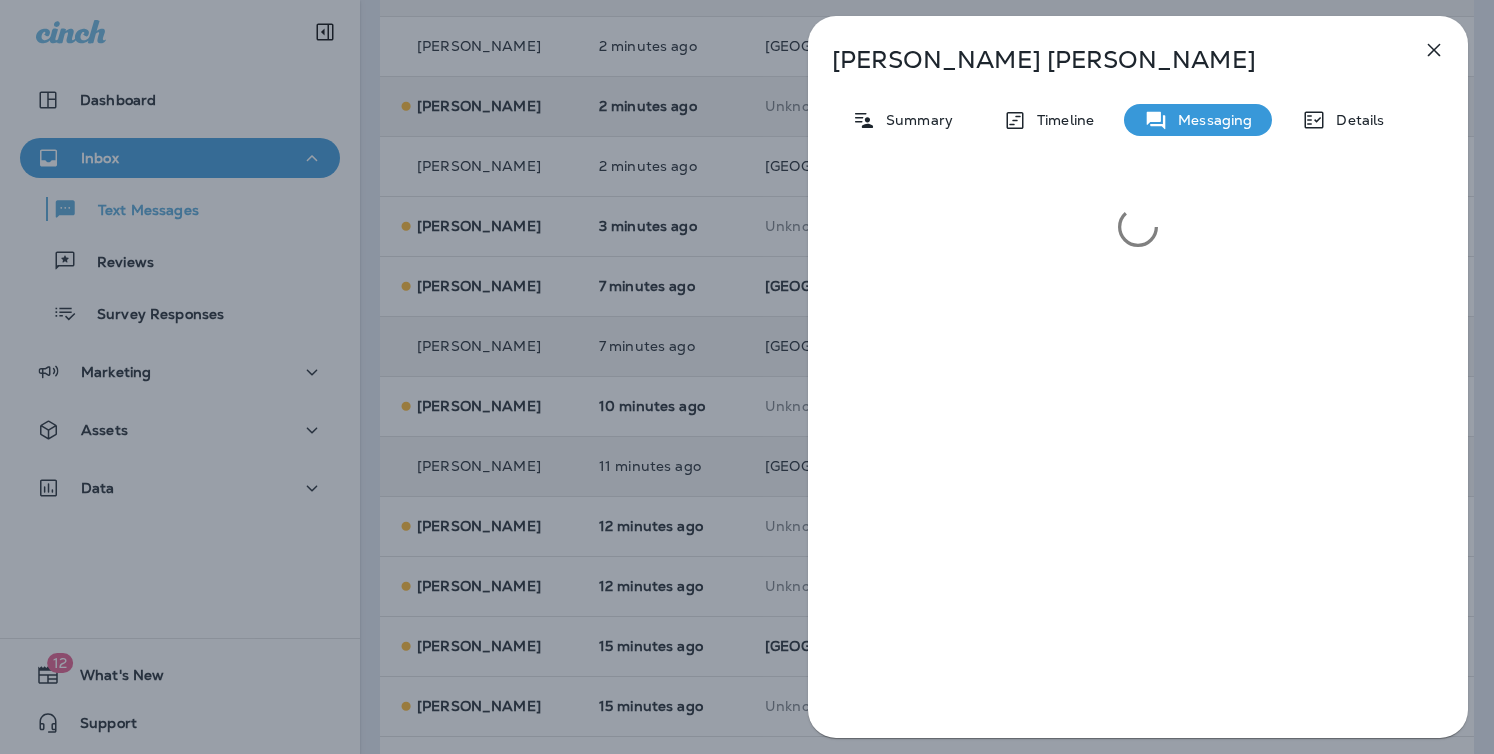 click on "Liz   Alexander Summary   Timeline   Messaging   Details" at bounding box center [747, 377] 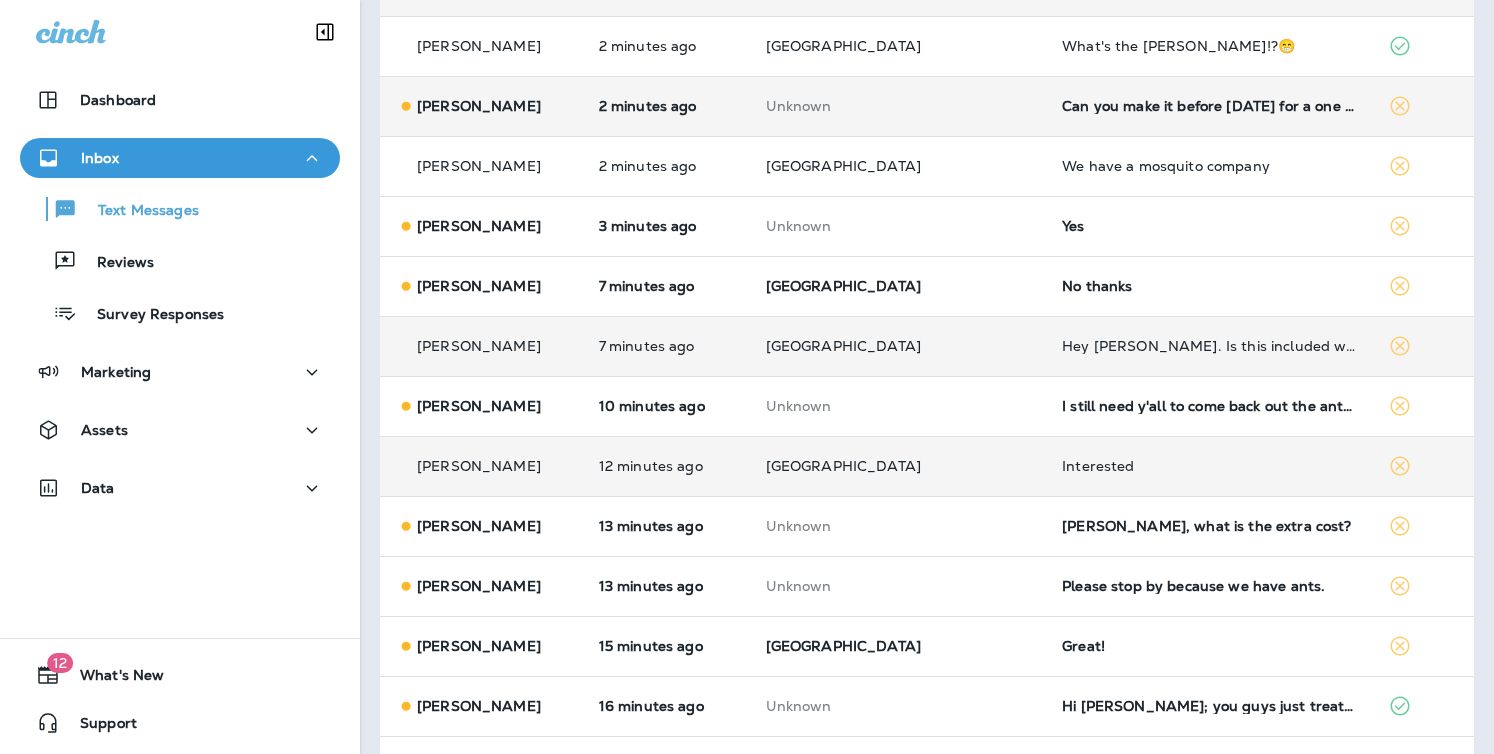 click on "Las Vegas" at bounding box center (898, 466) 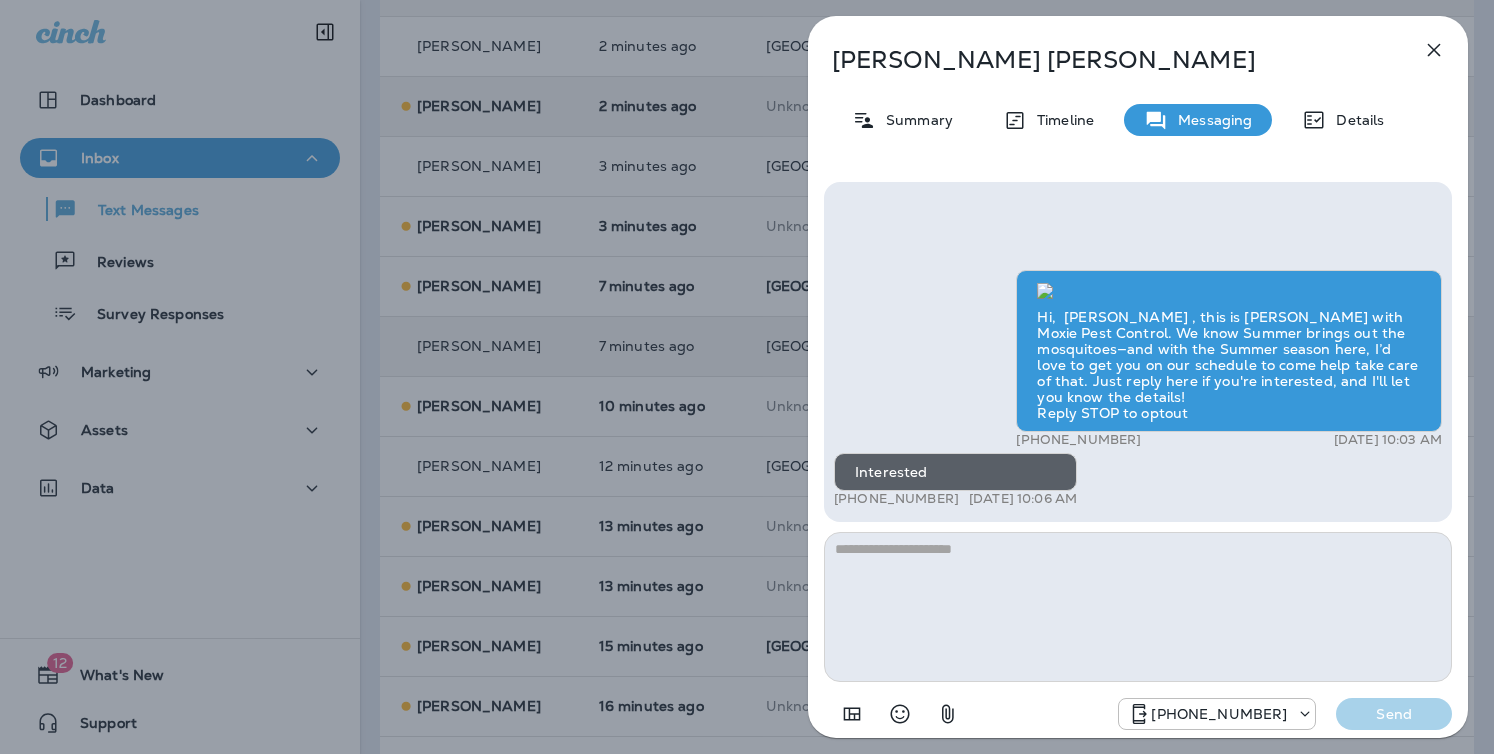 click at bounding box center [1138, 607] 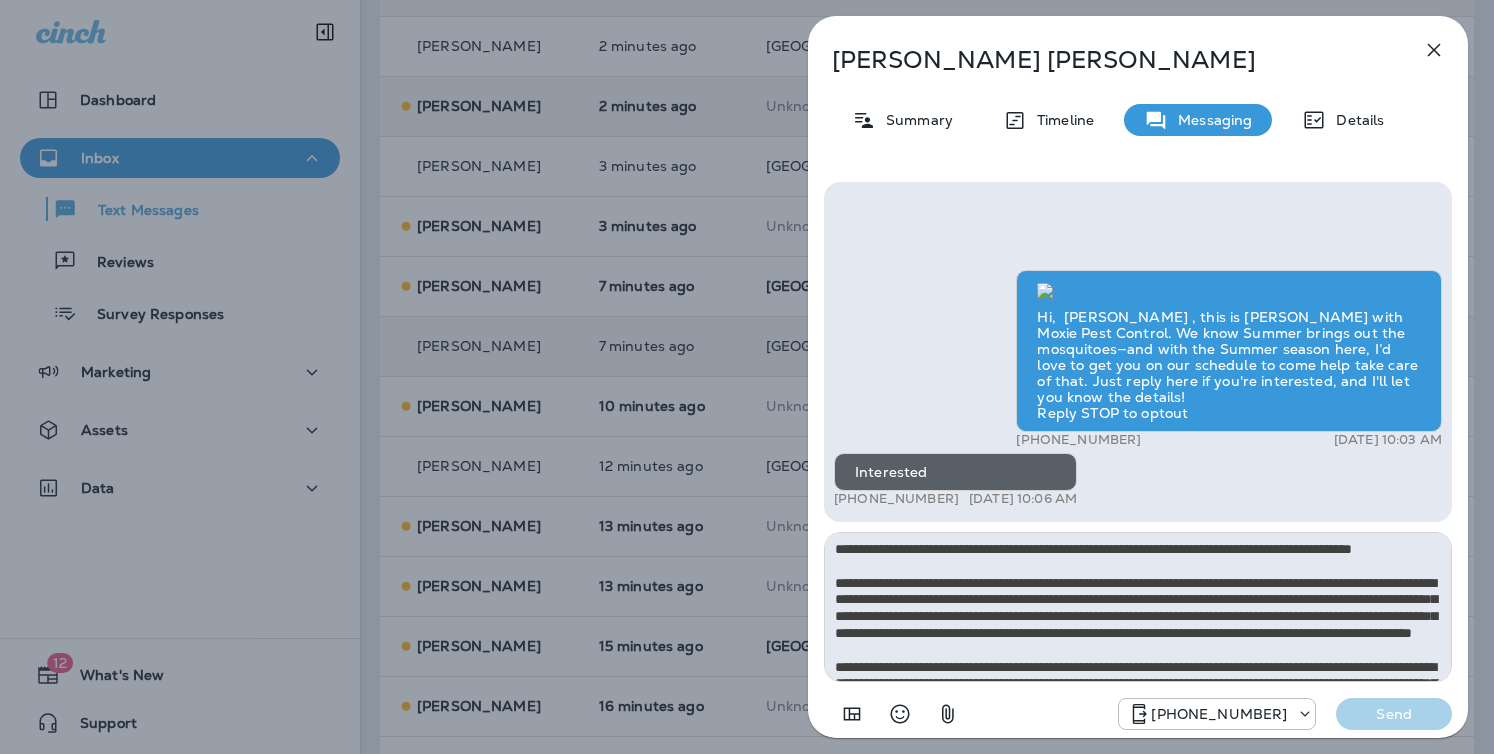 scroll, scrollTop: 112, scrollLeft: 0, axis: vertical 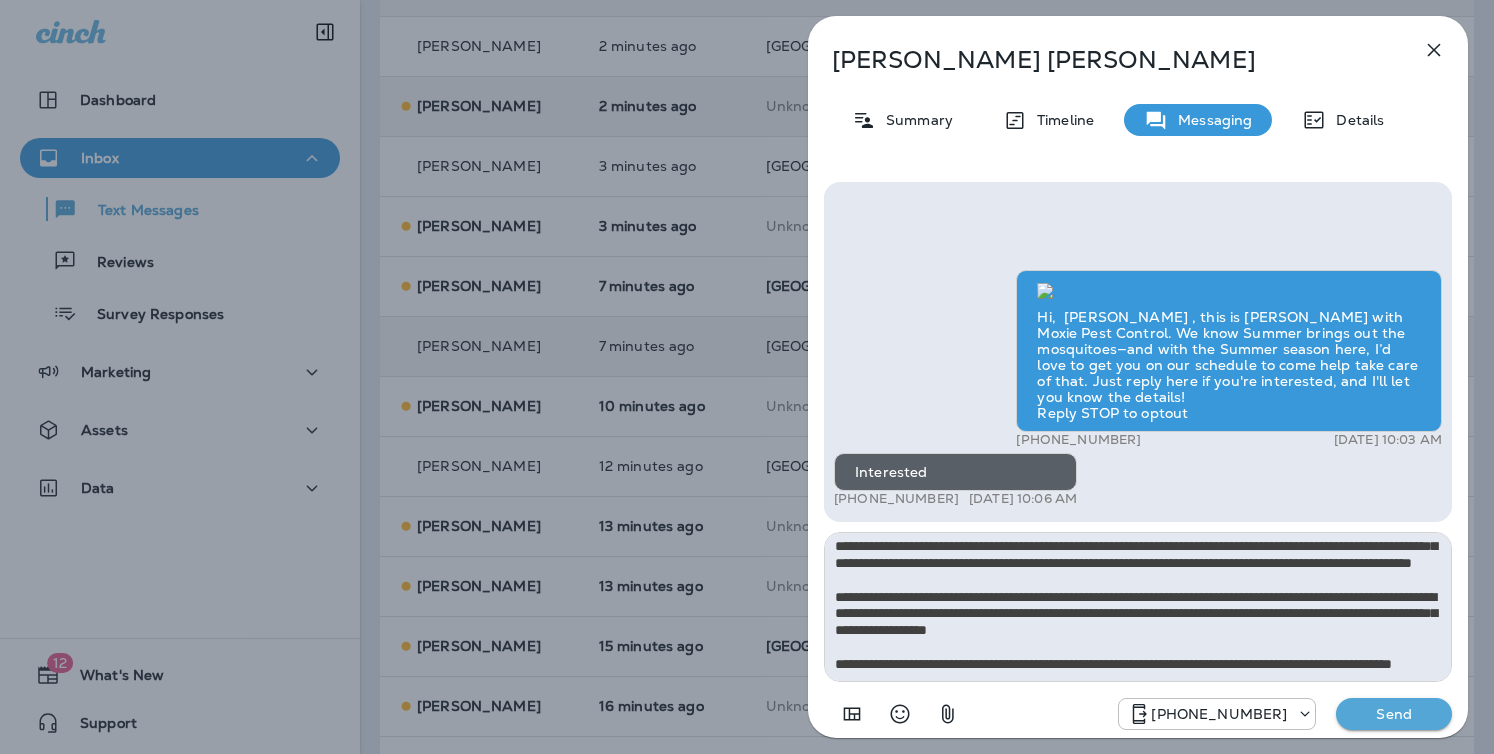 type on "**********" 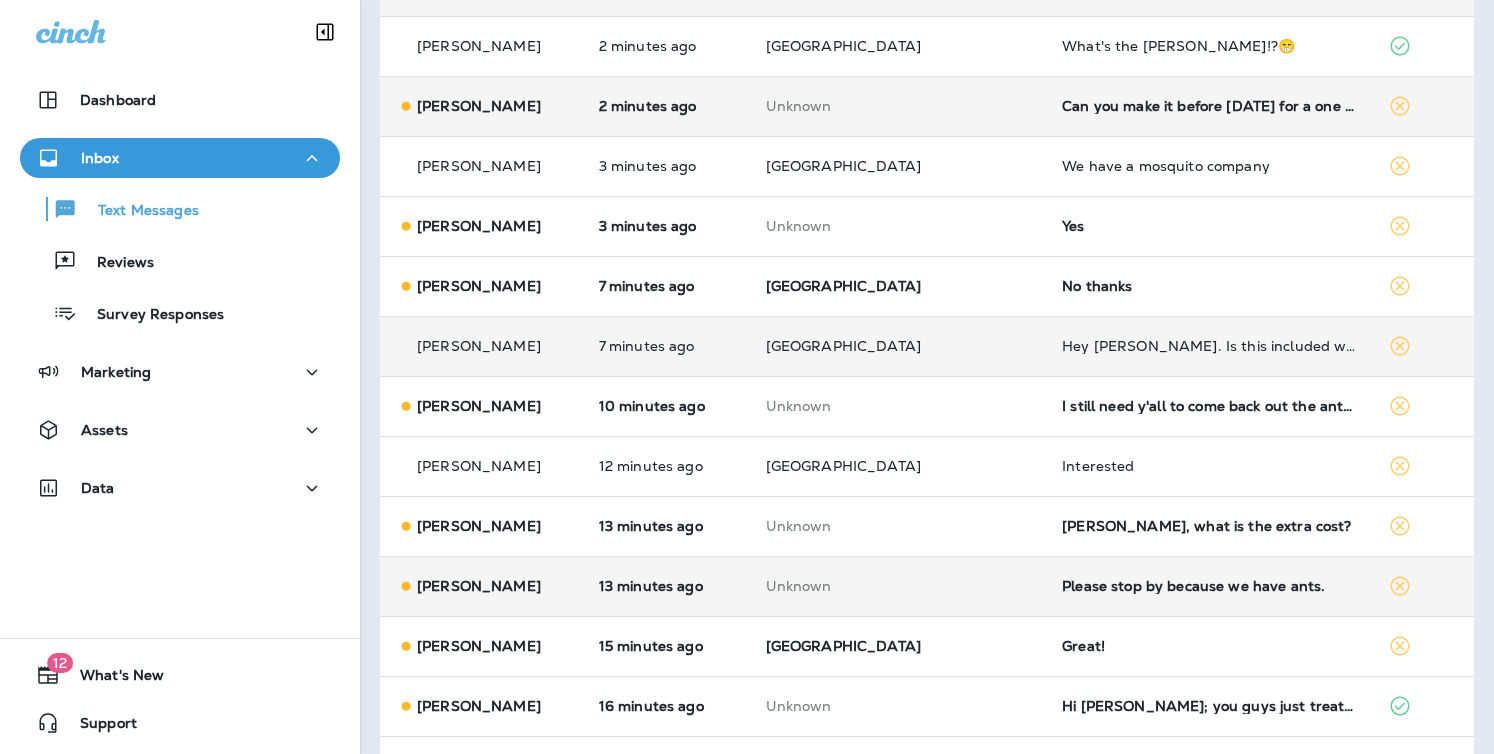 scroll, scrollTop: 487, scrollLeft: 0, axis: vertical 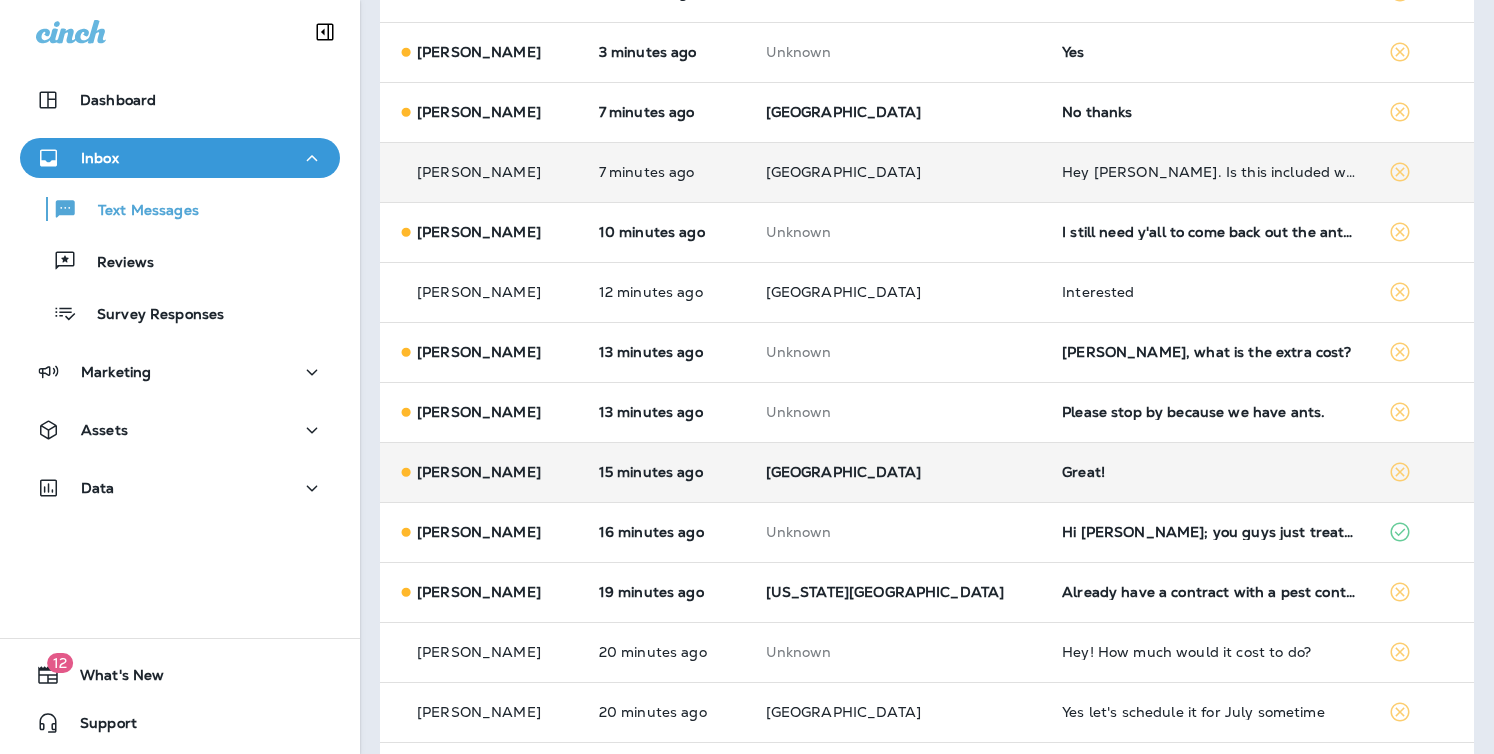 click on "Great!" at bounding box center [1209, 472] 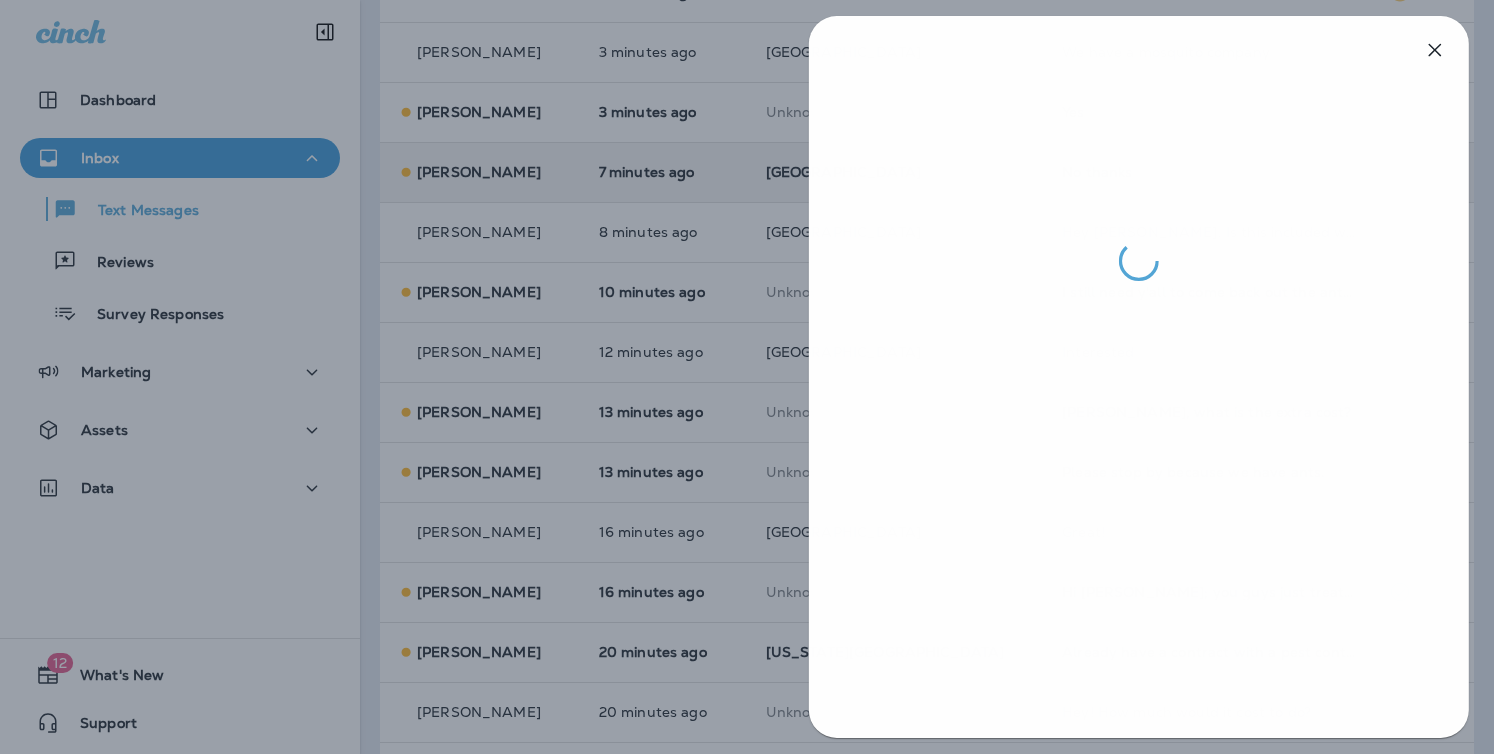 drag, startPoint x: 621, startPoint y: 430, endPoint x: 631, endPoint y: 448, distance: 20.59126 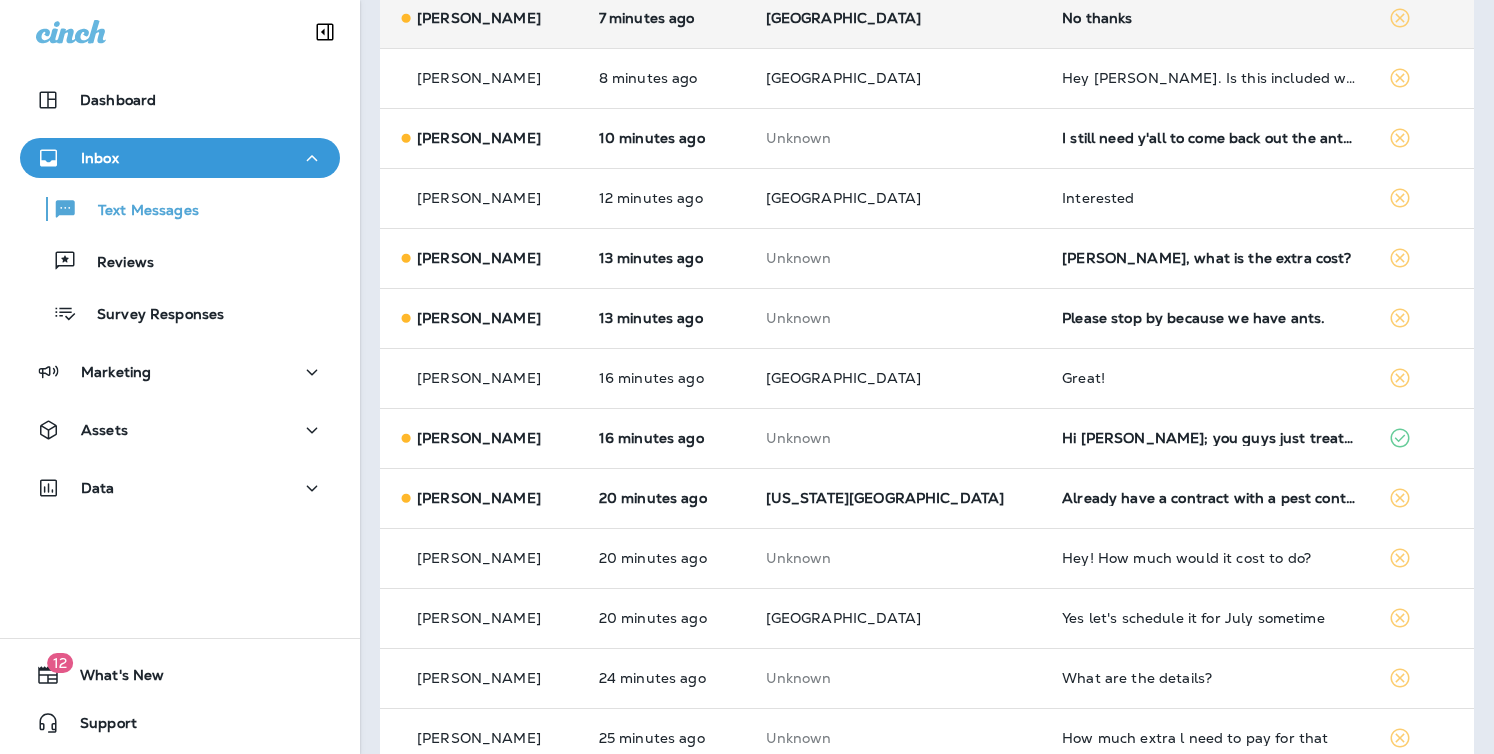 scroll, scrollTop: 644, scrollLeft: 0, axis: vertical 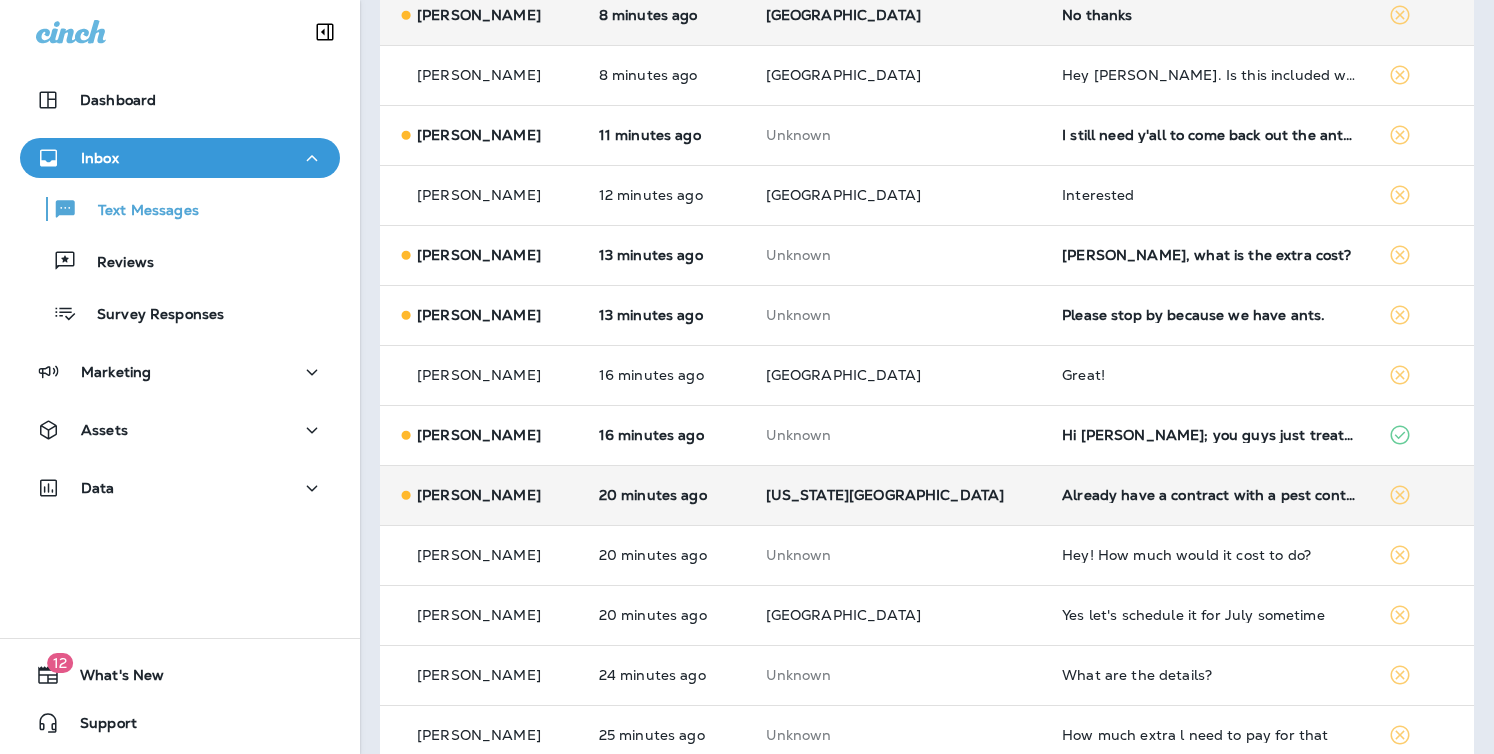 click on "[US_STATE][GEOGRAPHIC_DATA]" at bounding box center (898, 495) 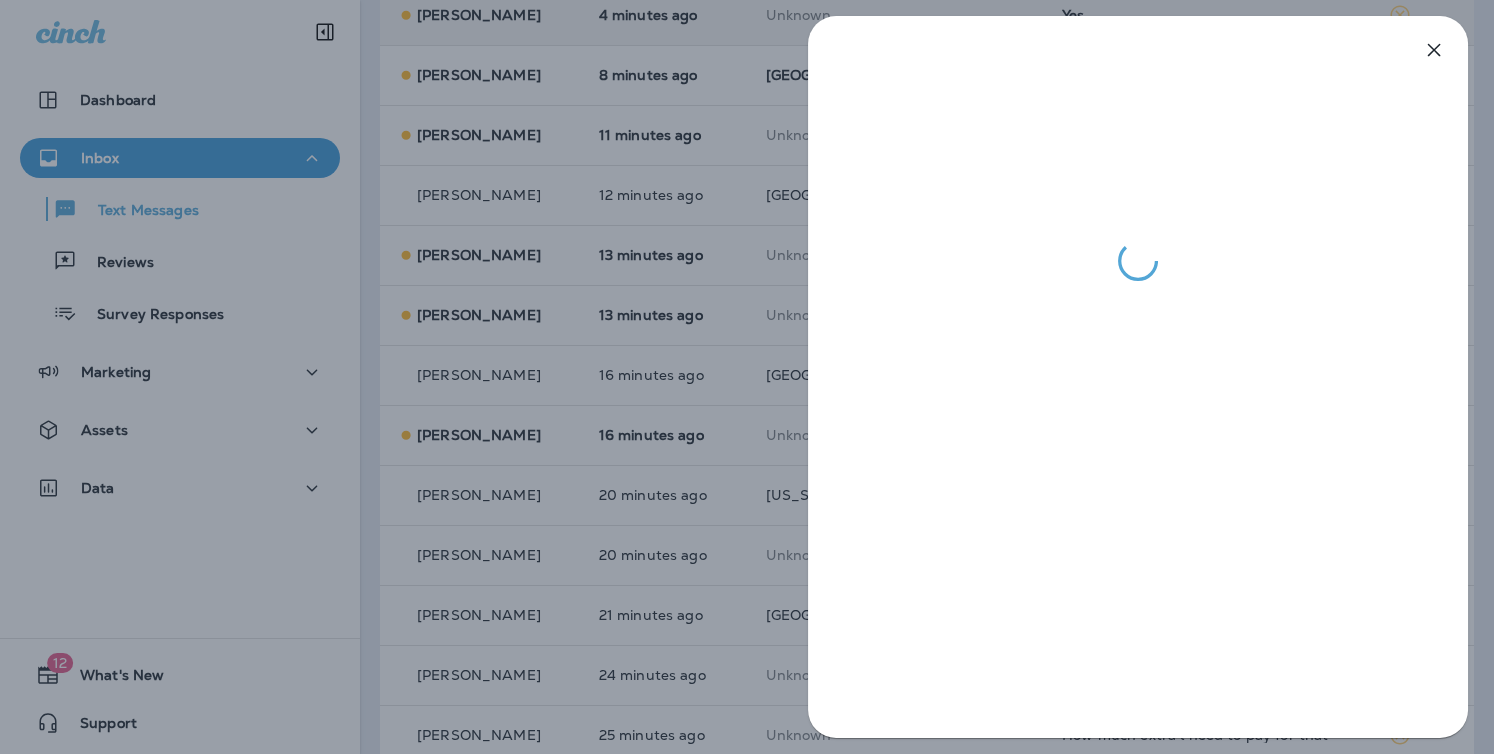 click at bounding box center [747, 377] 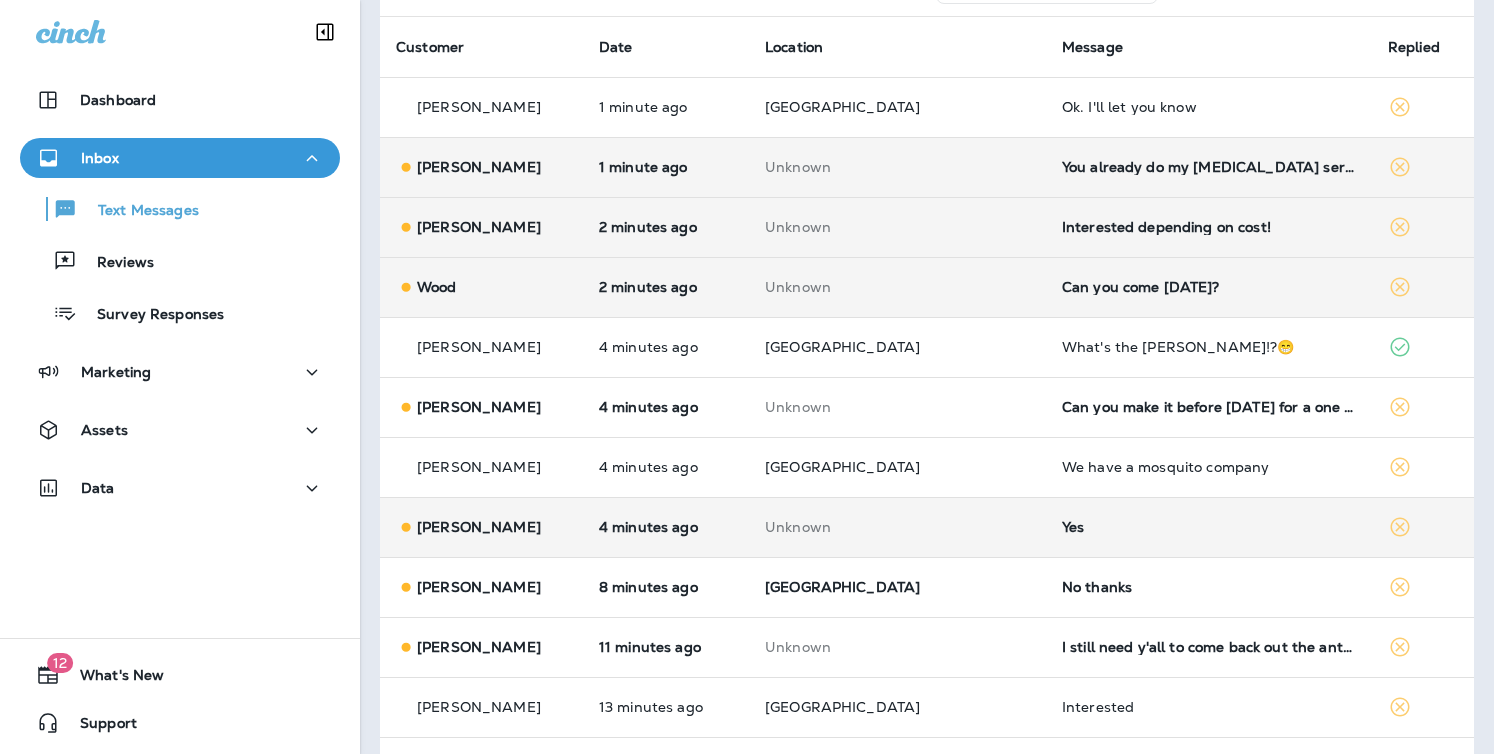 scroll, scrollTop: 0, scrollLeft: 0, axis: both 